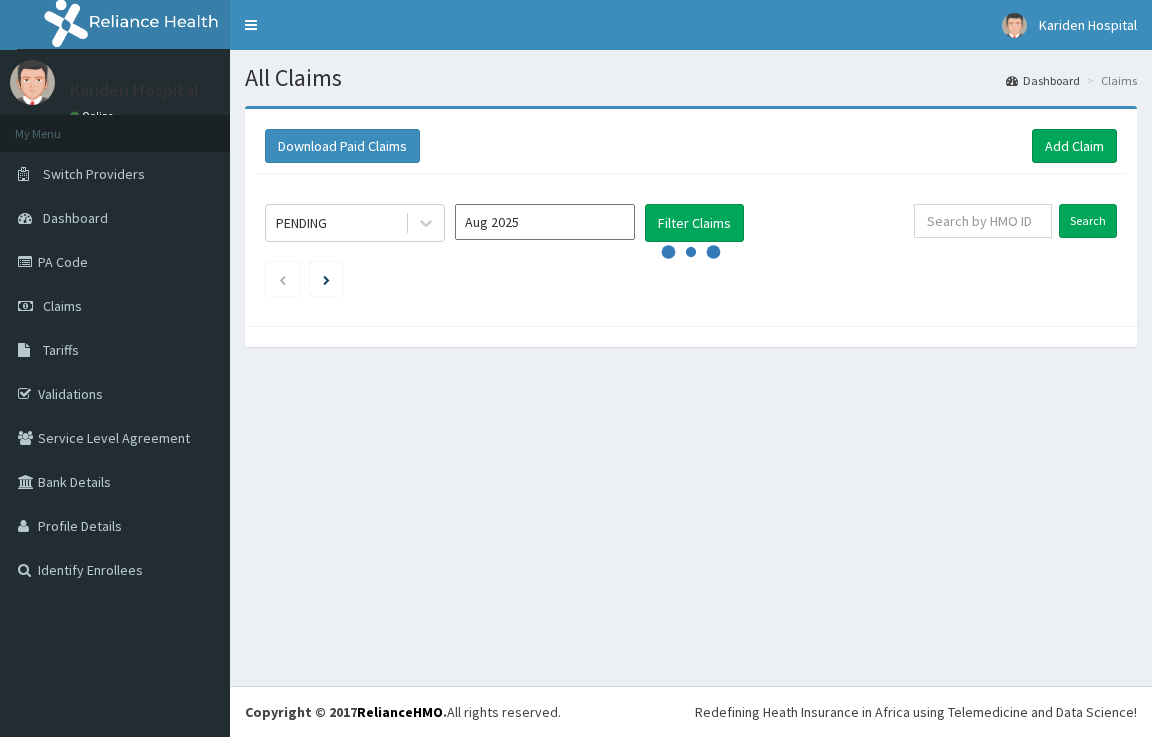 scroll, scrollTop: 0, scrollLeft: 0, axis: both 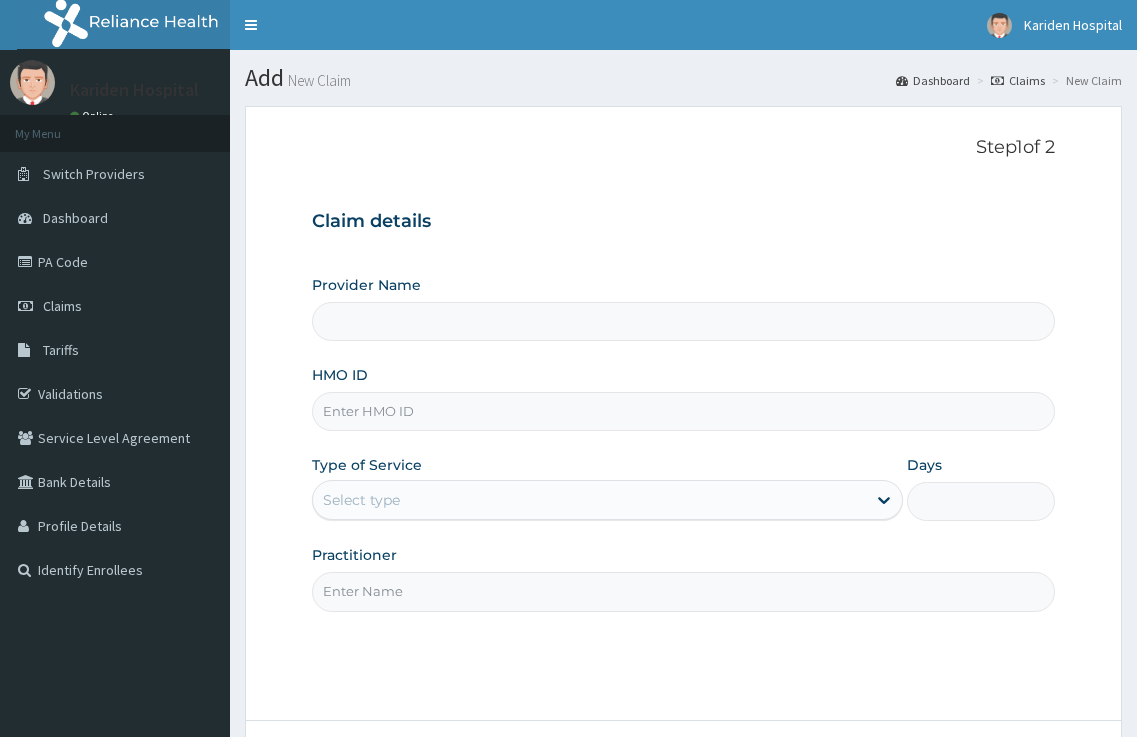 type on "Kariden Specialist Hospital" 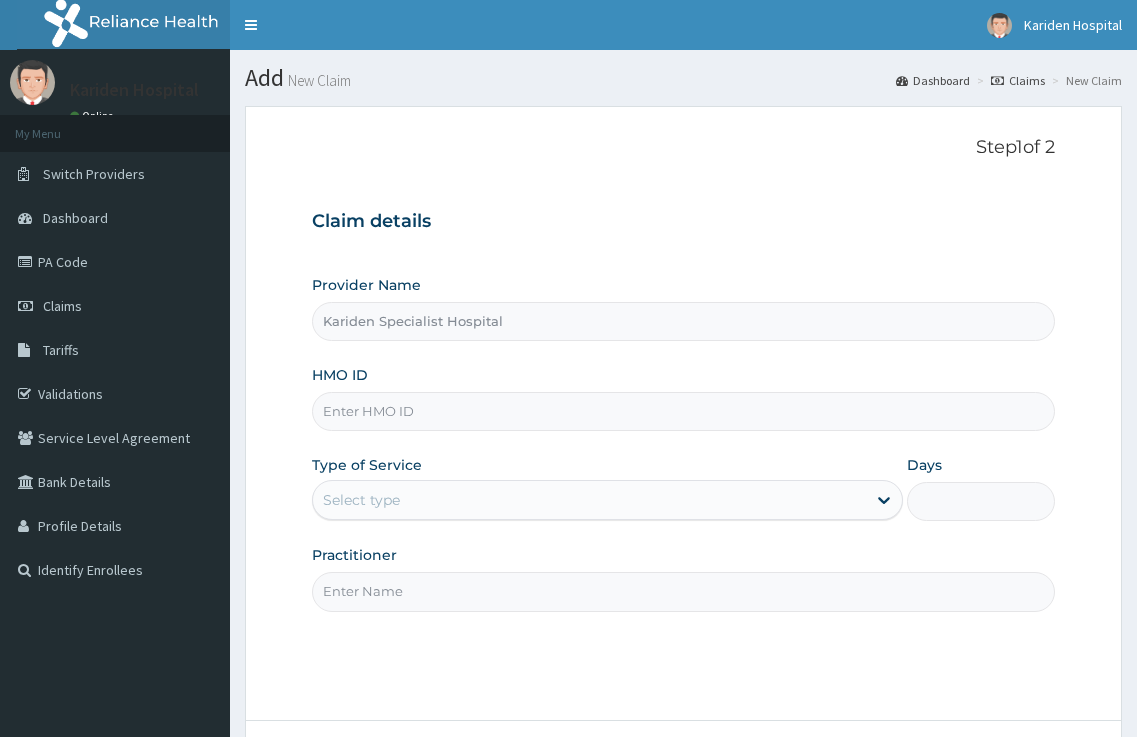 click on "HMO ID" at bounding box center [684, 411] 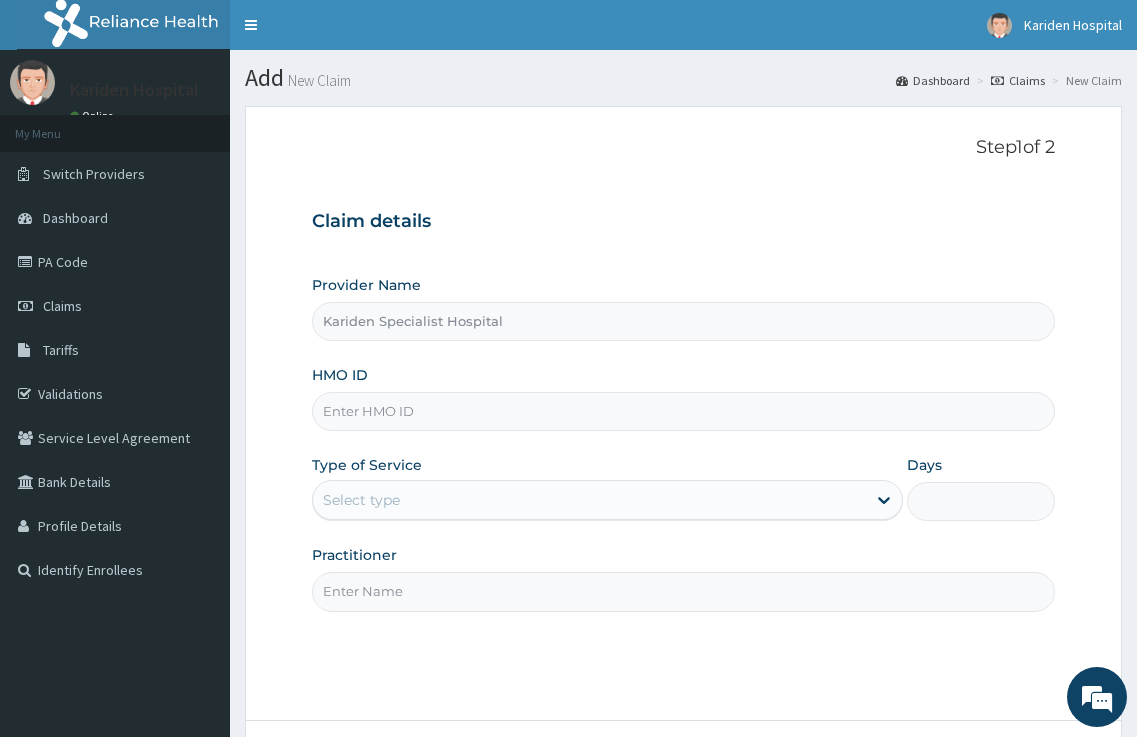 paste on "NAME: EZENDU GLADYS CHIDINMA               SEX:  FEMALE AGE: 40 YEARS DATE: 02/07/2025 STUDY: PELVIC USS  The uterus is normal in size, outline with homogenous myometrial echogenicity. No obvious solid mass seen.  The endometrial cavity harbors hyperechoic soft tissues material with cystic areas in keeping with retained products of conception. Both ovaries are normal in stromal echoes and volume. No adnexal mass seen  No fluid in POD Internal cervical os is closed.   IMPRESSION:  INCOMPLETE MISCARRIAGE COMMENT: CLINICAL CORRELATION IS ADVISED" 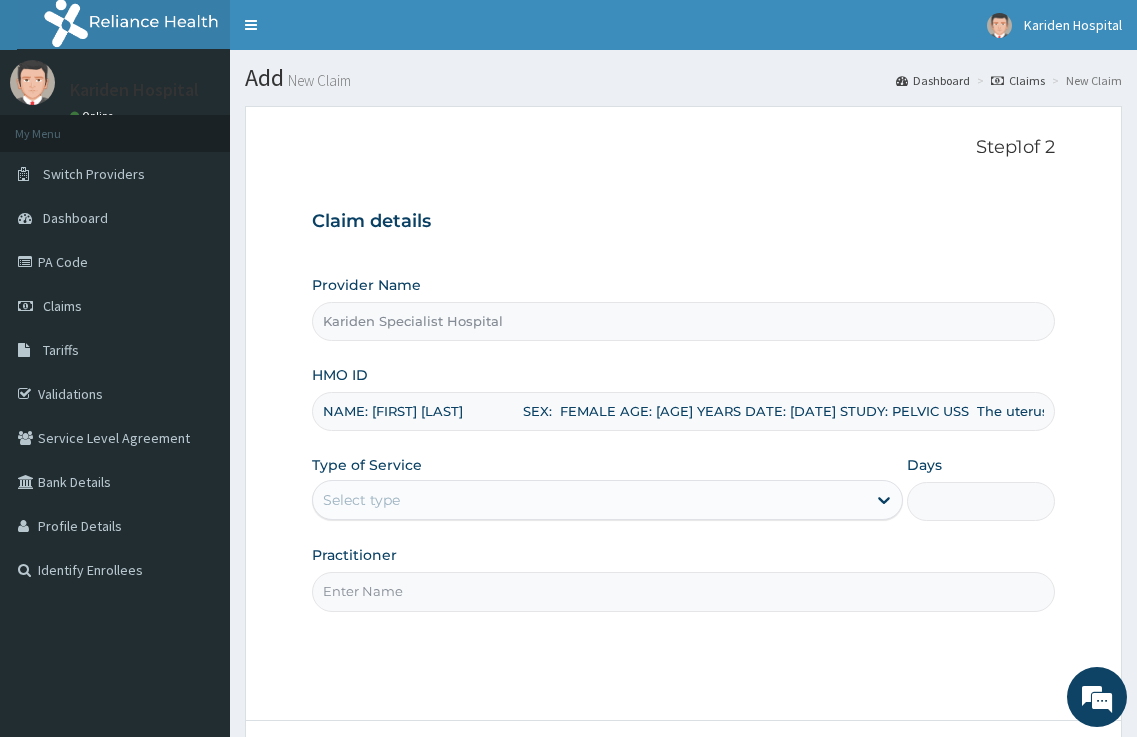 scroll, scrollTop: 0, scrollLeft: 3034, axis: horizontal 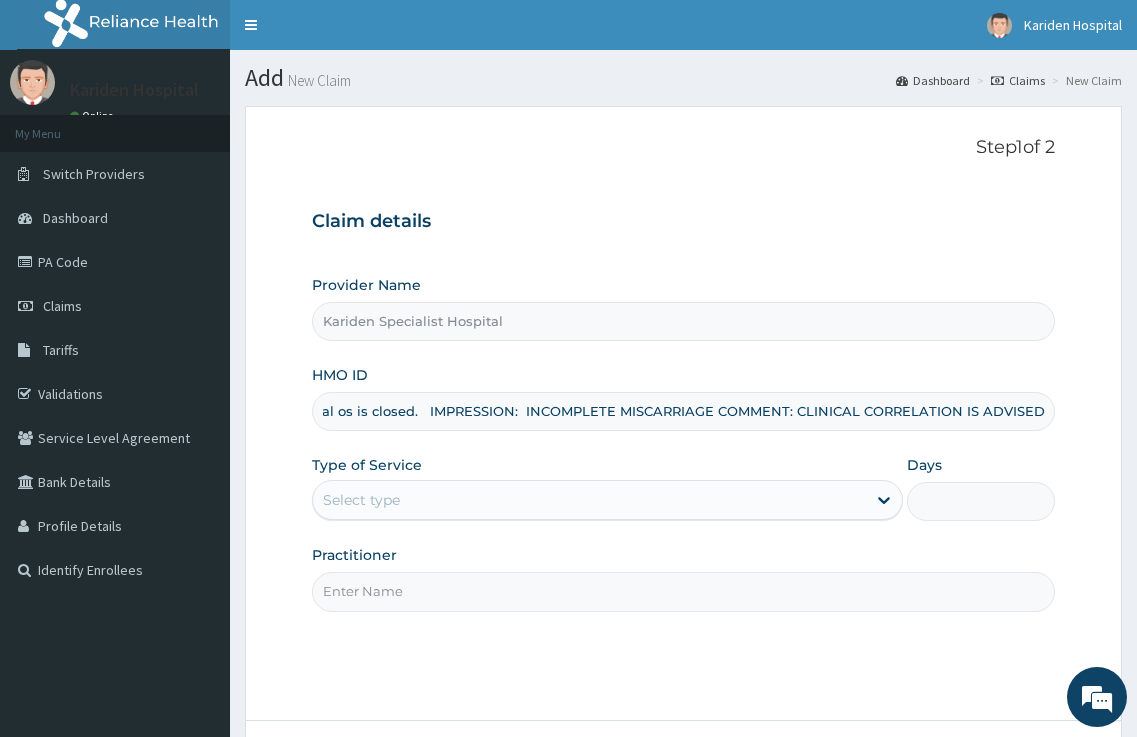 drag, startPoint x: 330, startPoint y: 417, endPoint x: 1048, endPoint y: 464, distance: 719.5367 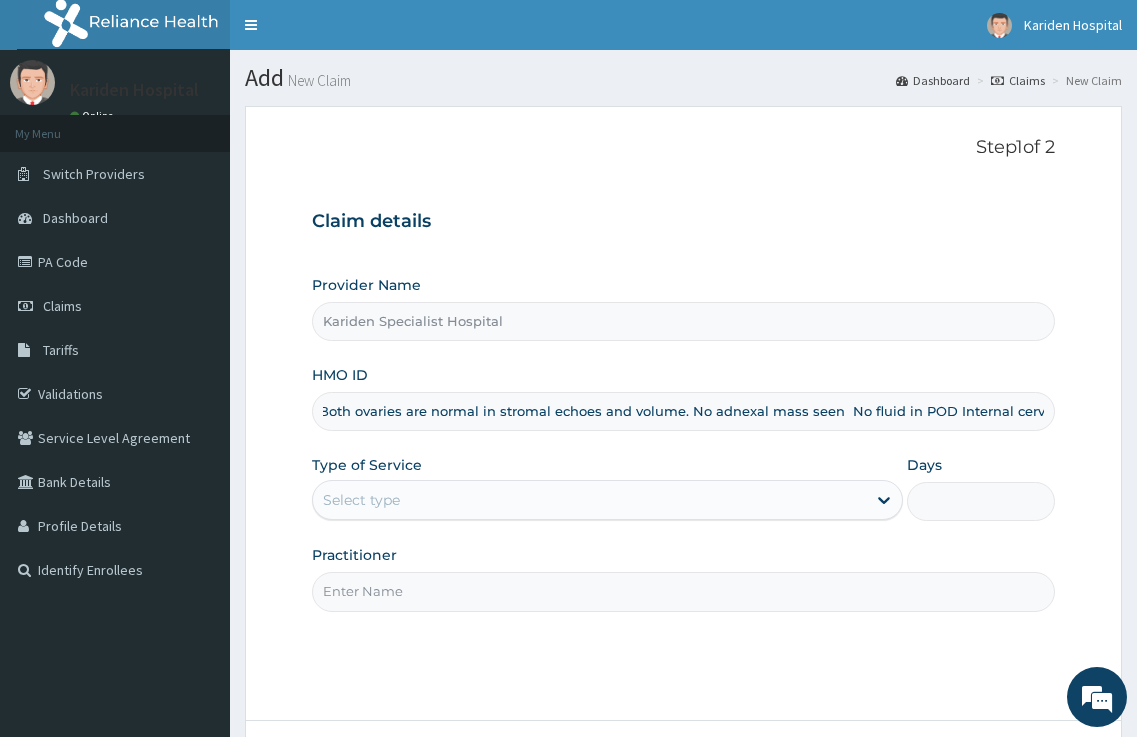 scroll, scrollTop: 0, scrollLeft: 2315, axis: horizontal 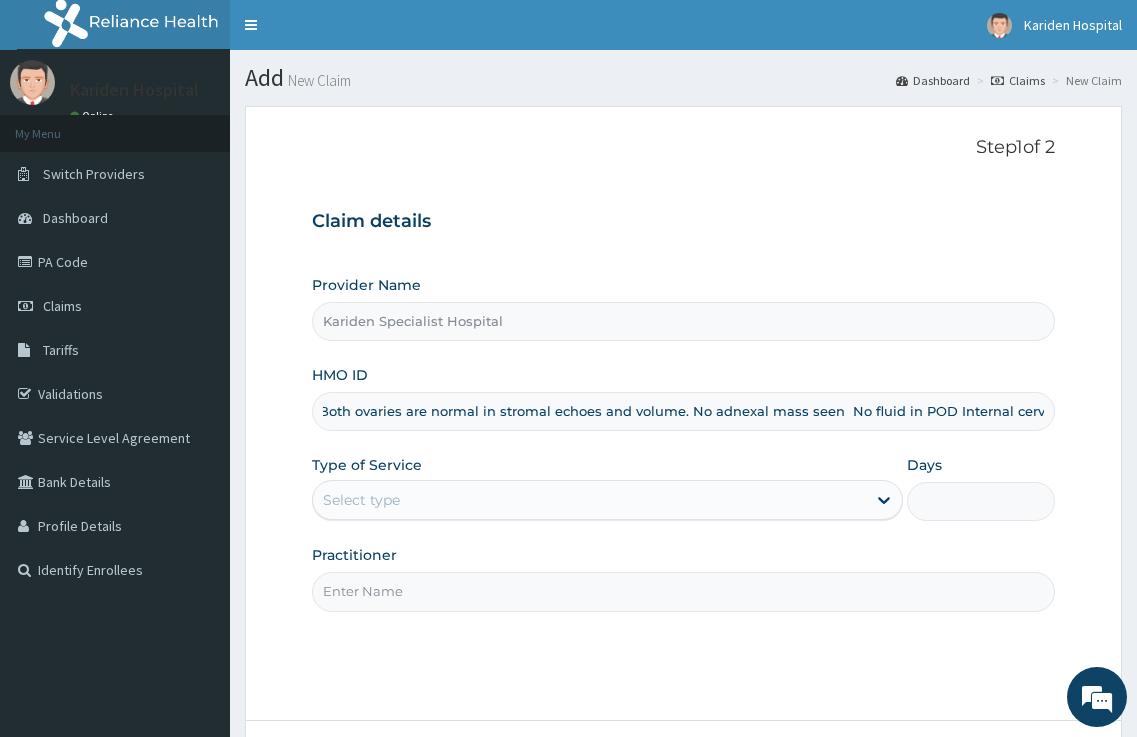 drag, startPoint x: 319, startPoint y: 415, endPoint x: 1089, endPoint y: 468, distance: 771.8219 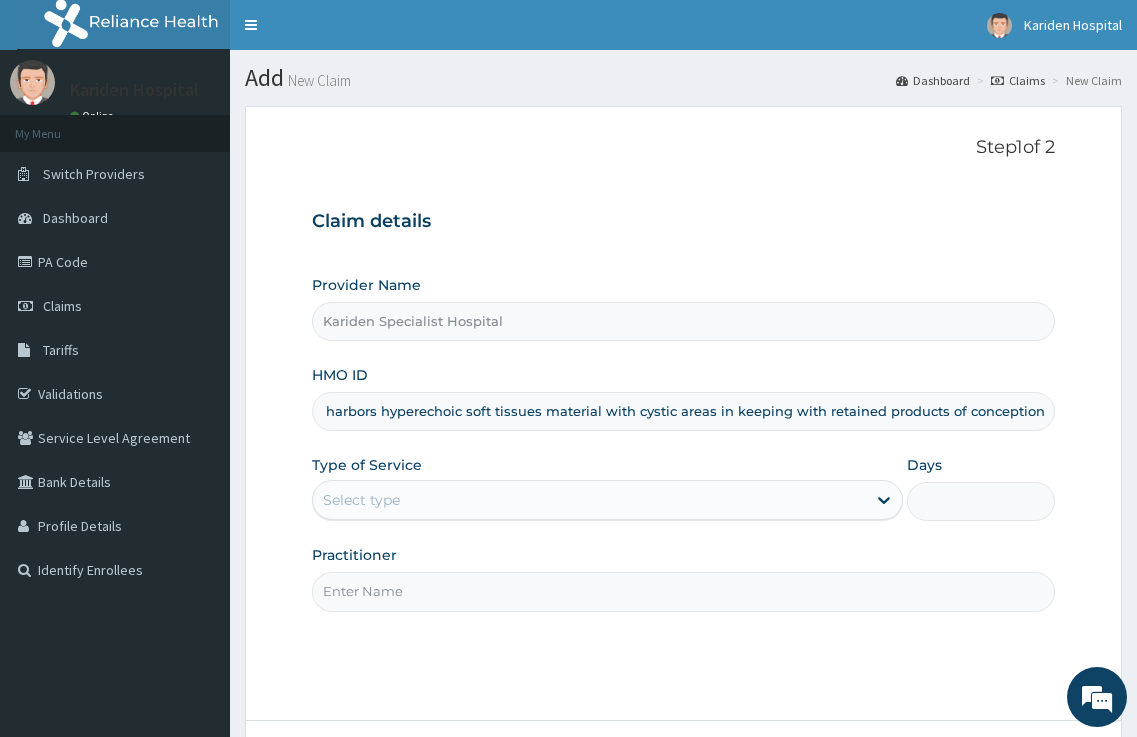 scroll, scrollTop: 0, scrollLeft: 1591, axis: horizontal 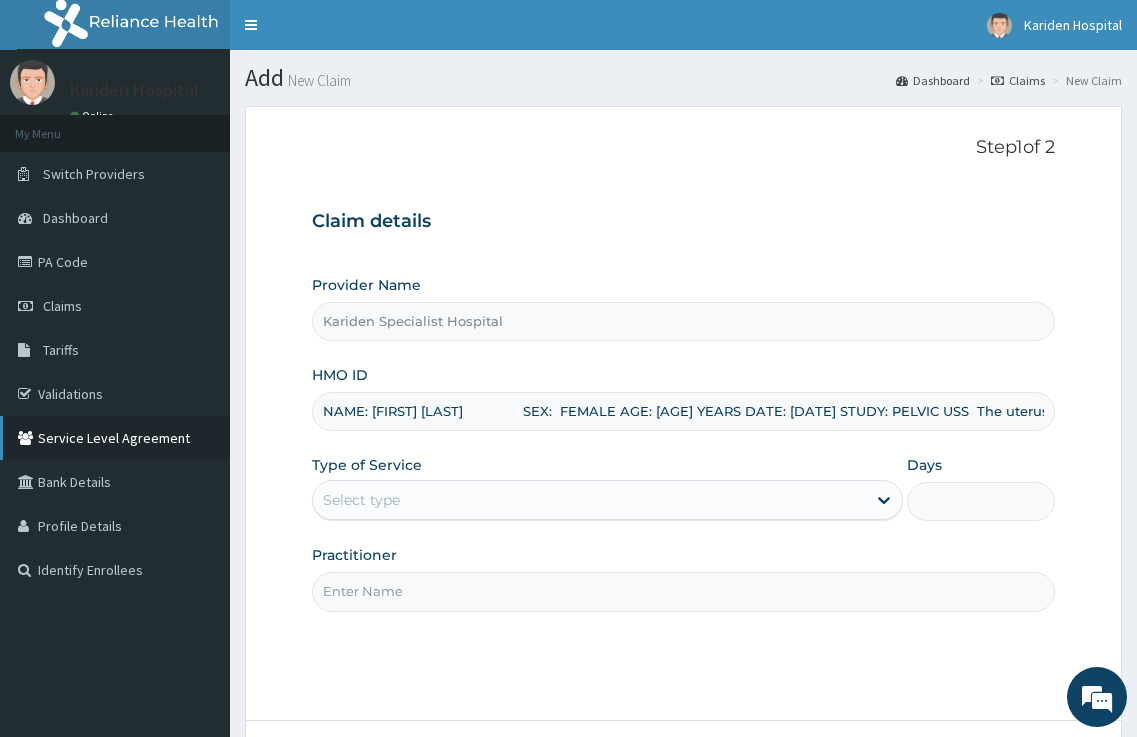 drag, startPoint x: 1049, startPoint y: 410, endPoint x: 184, endPoint y: 416, distance: 865.0208 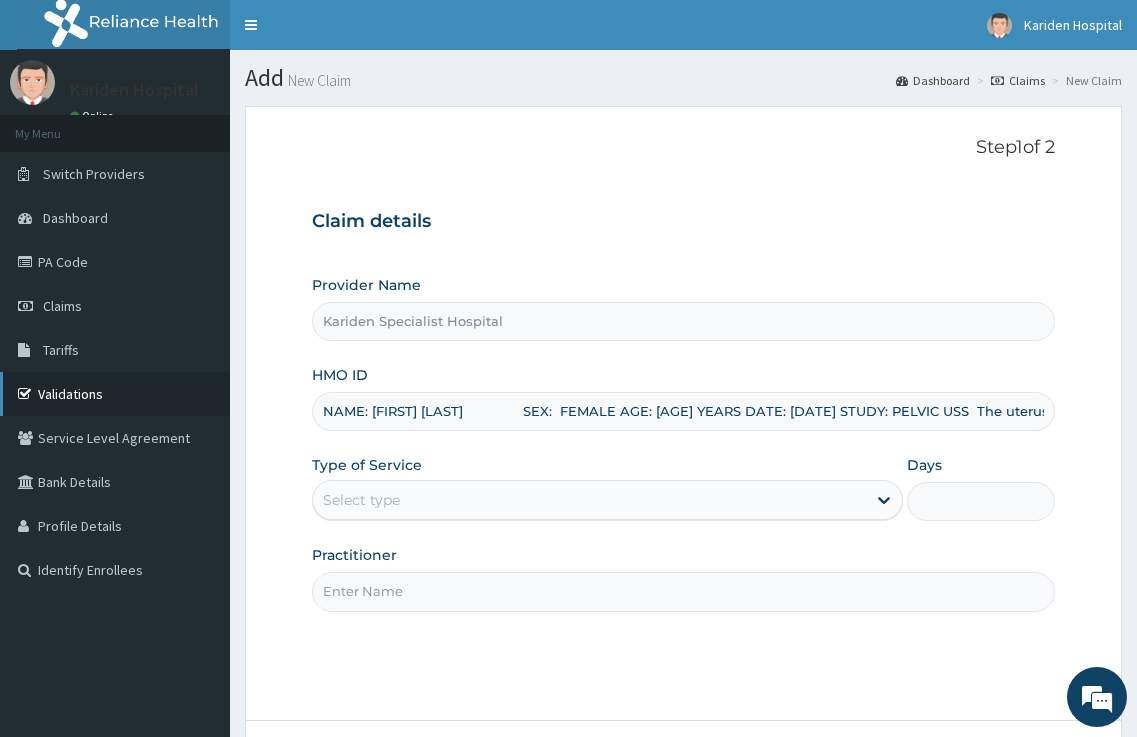 type 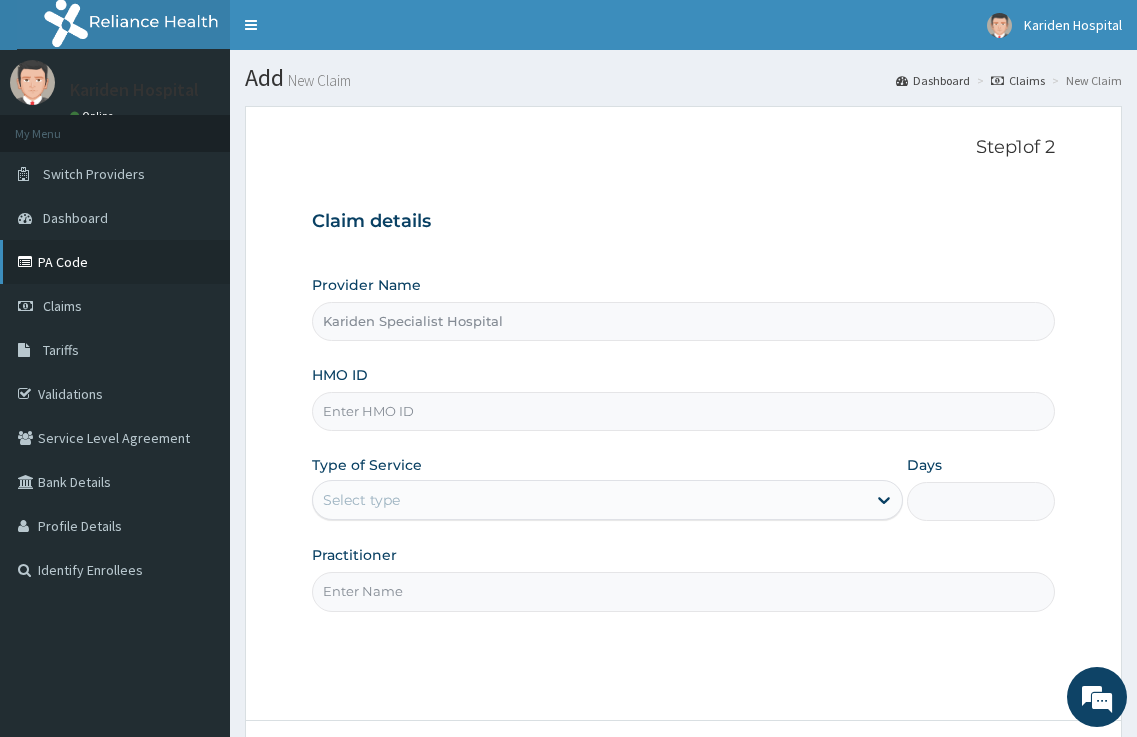 click on "PA Code" at bounding box center (115, 262) 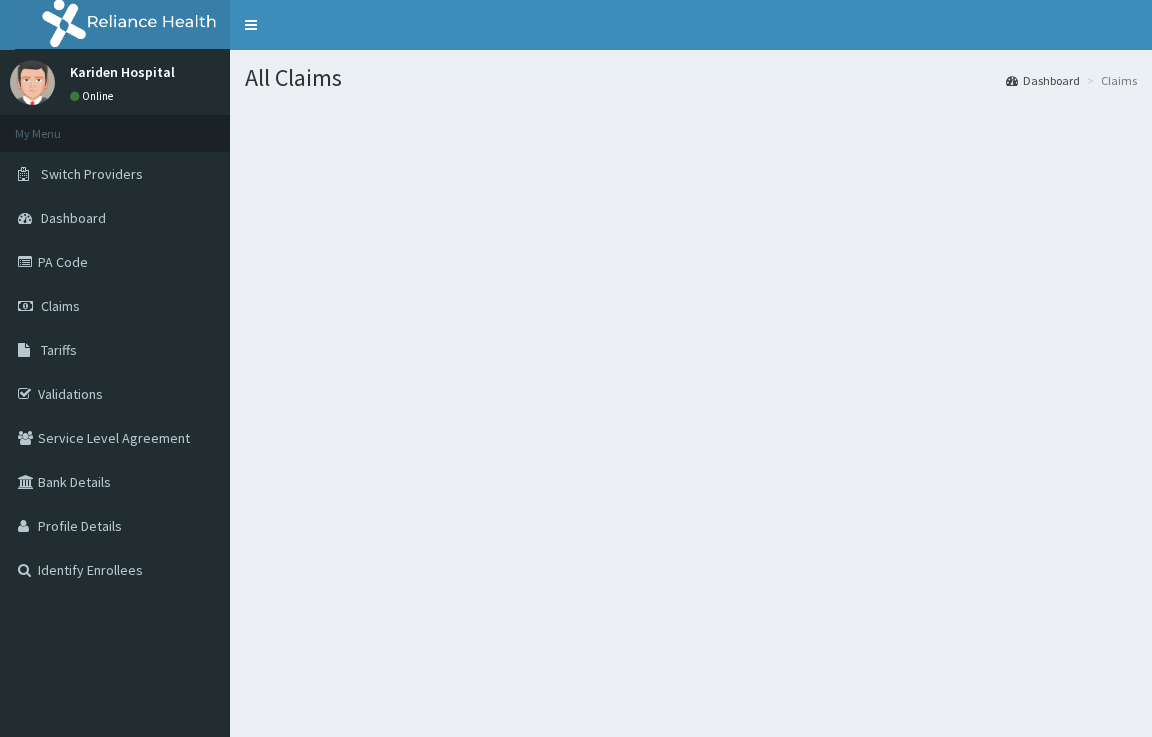 scroll, scrollTop: 0, scrollLeft: 0, axis: both 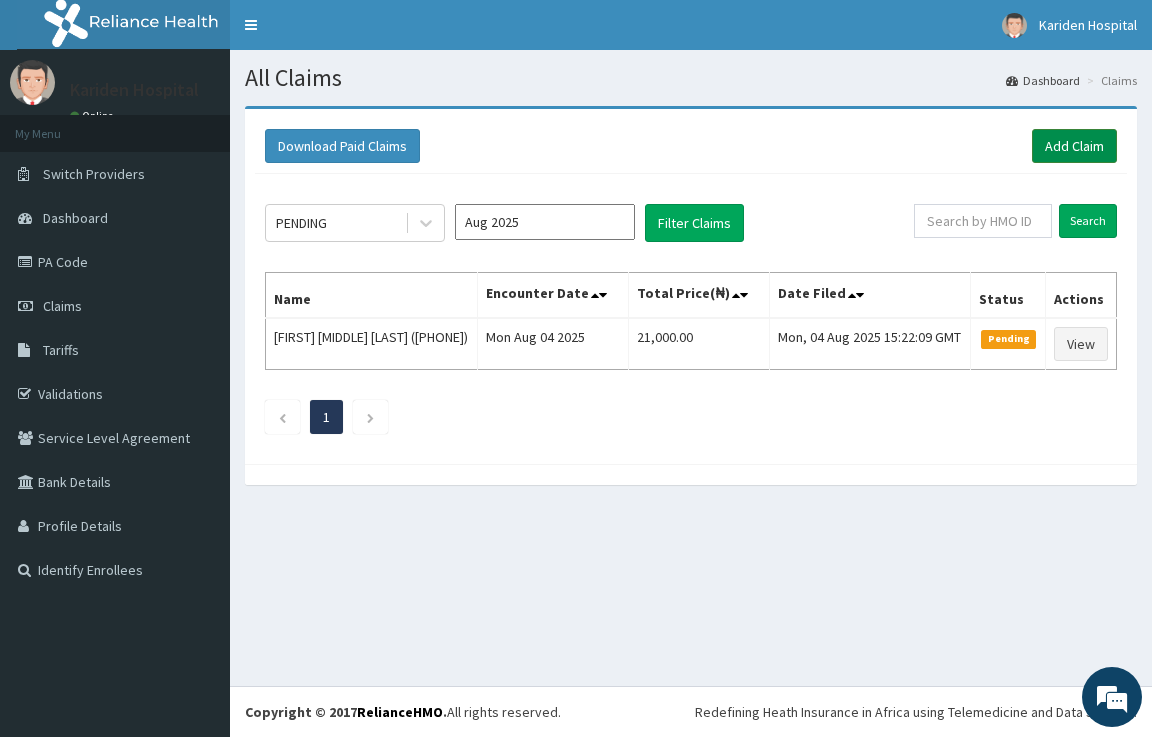 click on "Add Claim" at bounding box center (1074, 146) 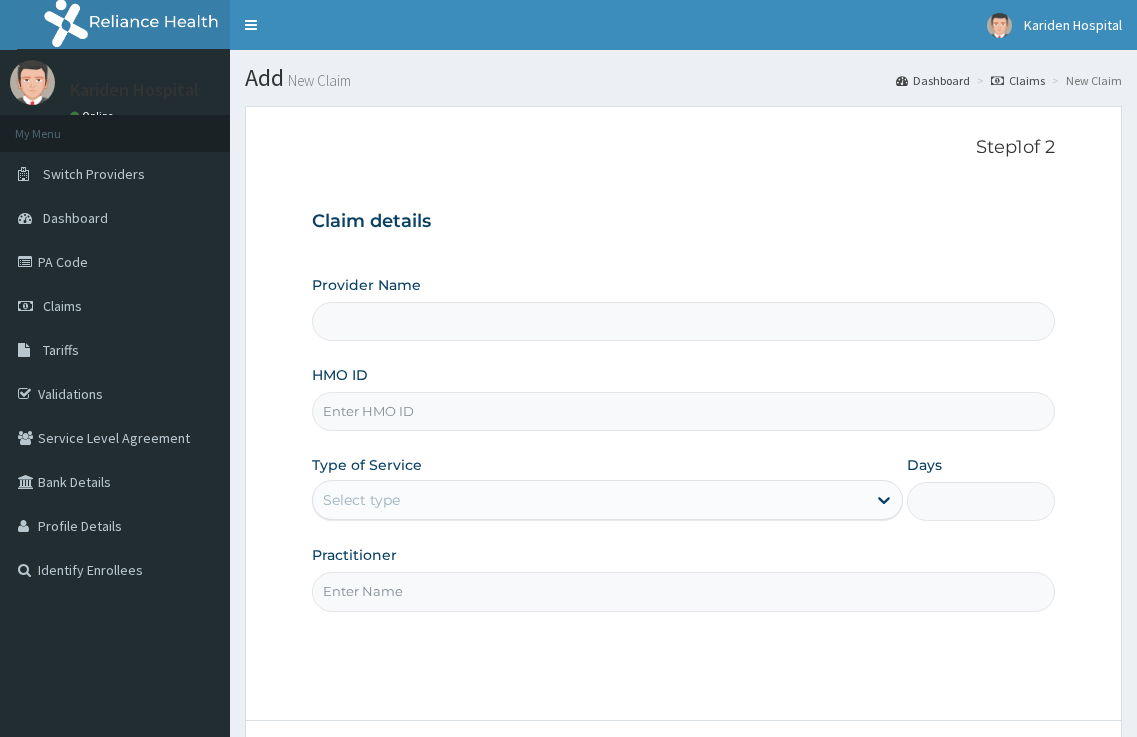 scroll, scrollTop: 0, scrollLeft: 0, axis: both 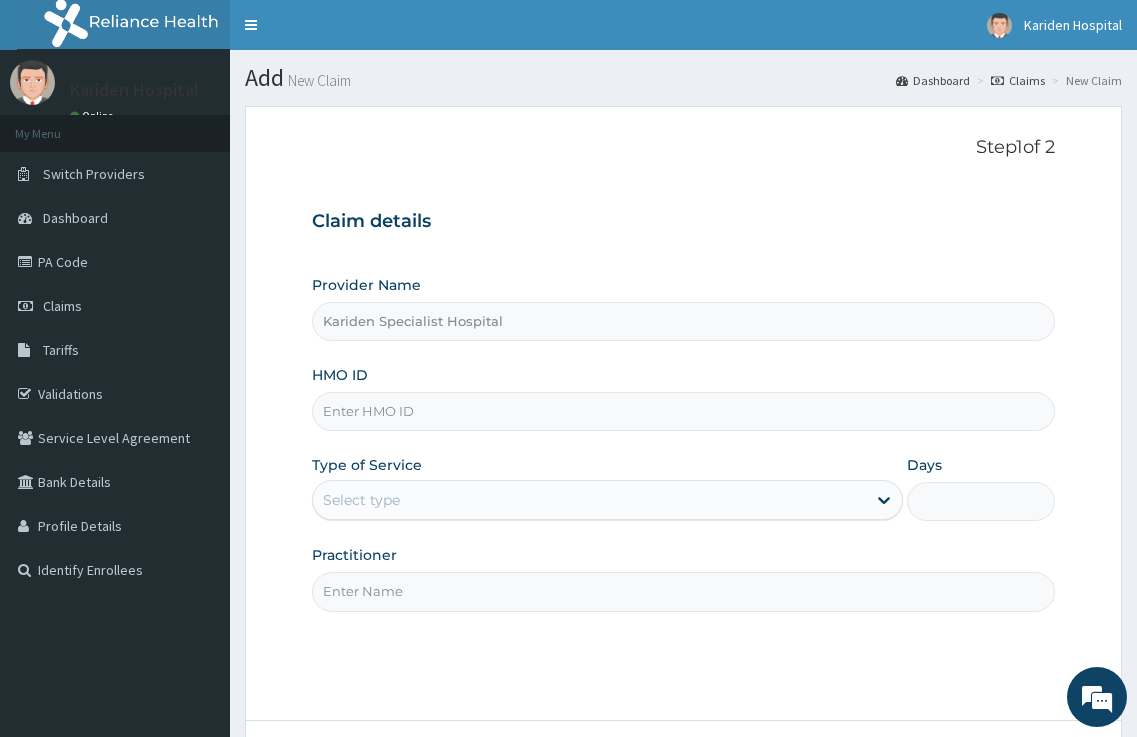 paste on "MSN/10025/A" 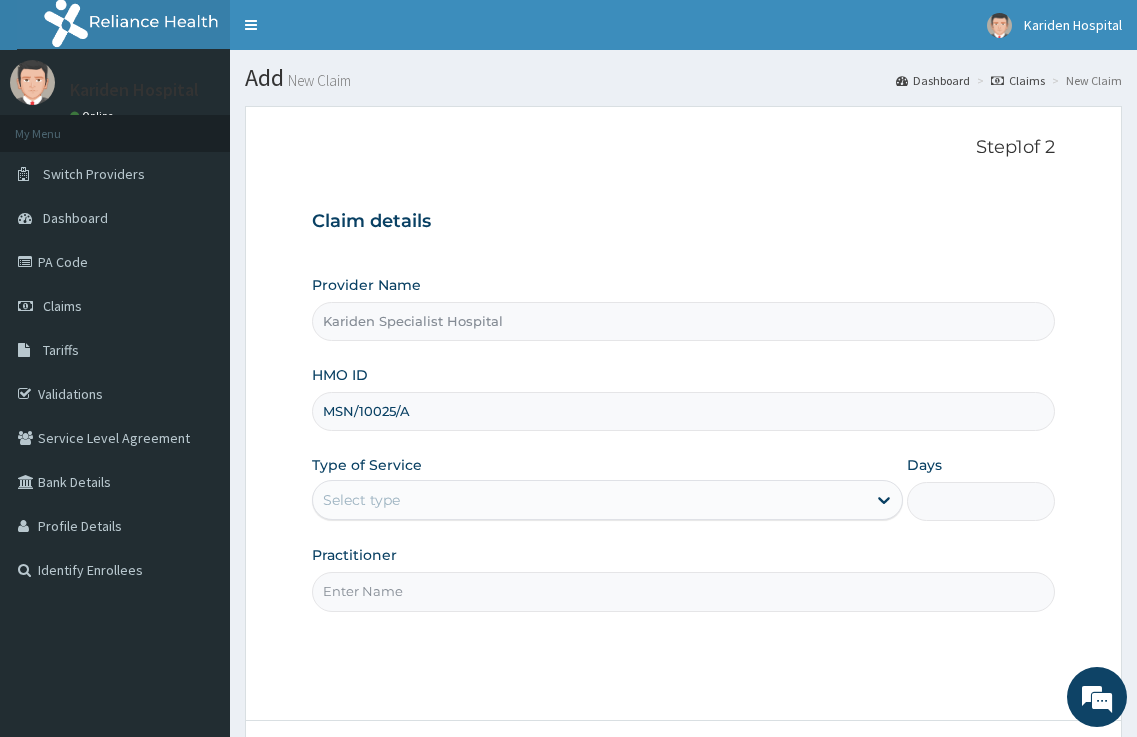 type on "MSN/10025/A" 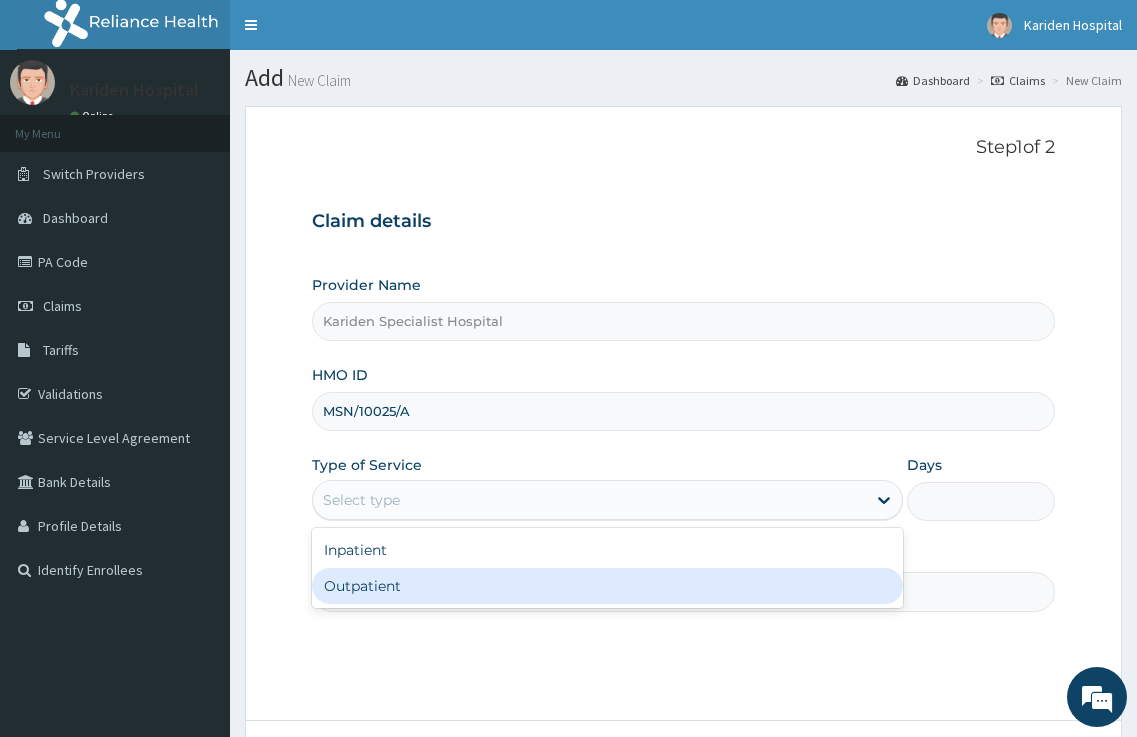 click on "Outpatient" at bounding box center [608, 586] 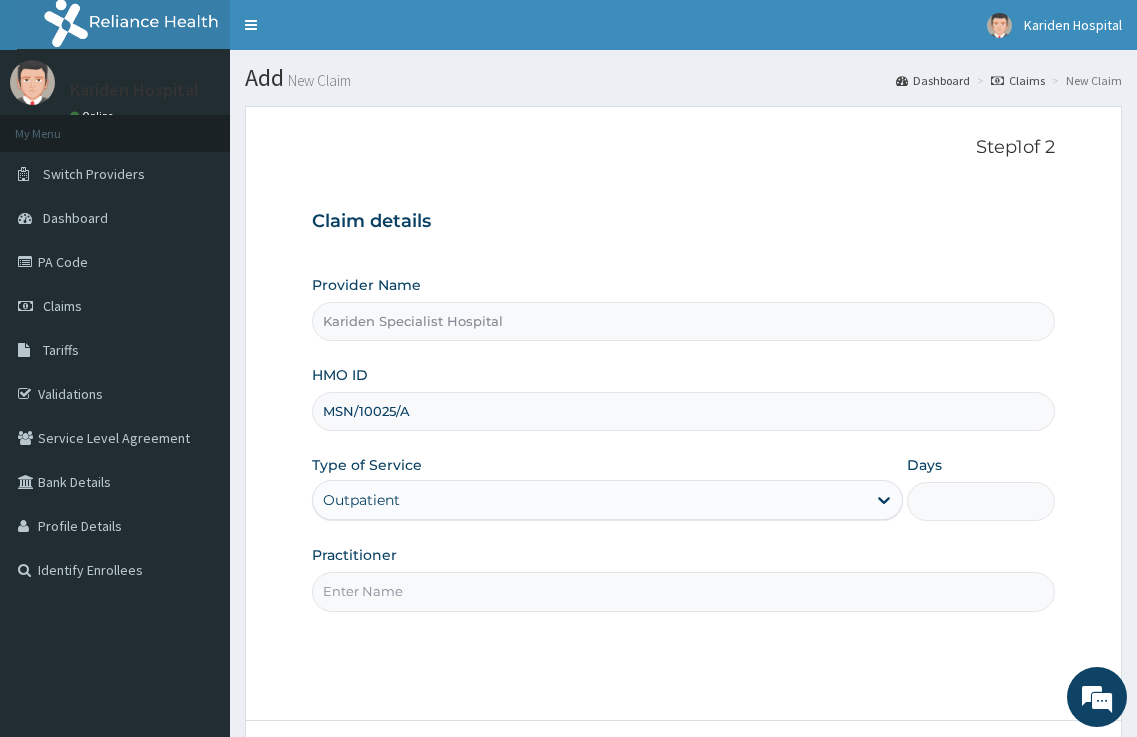 type on "1" 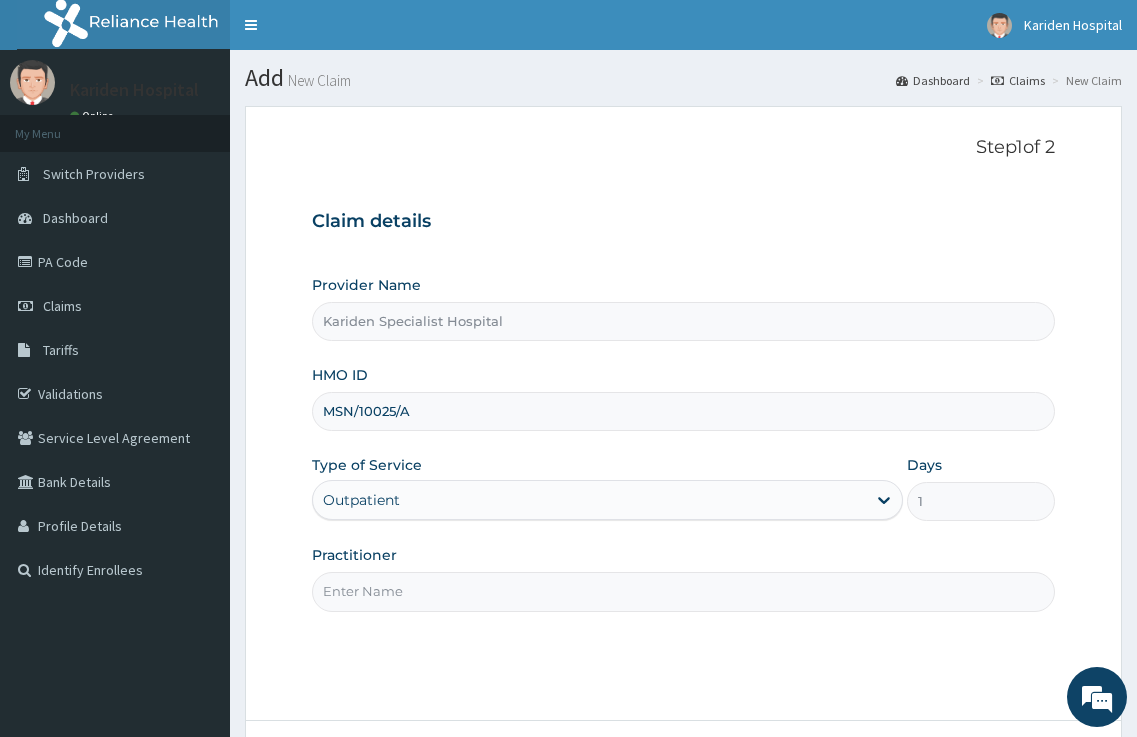 click on "Practitioner" at bounding box center (684, 591) 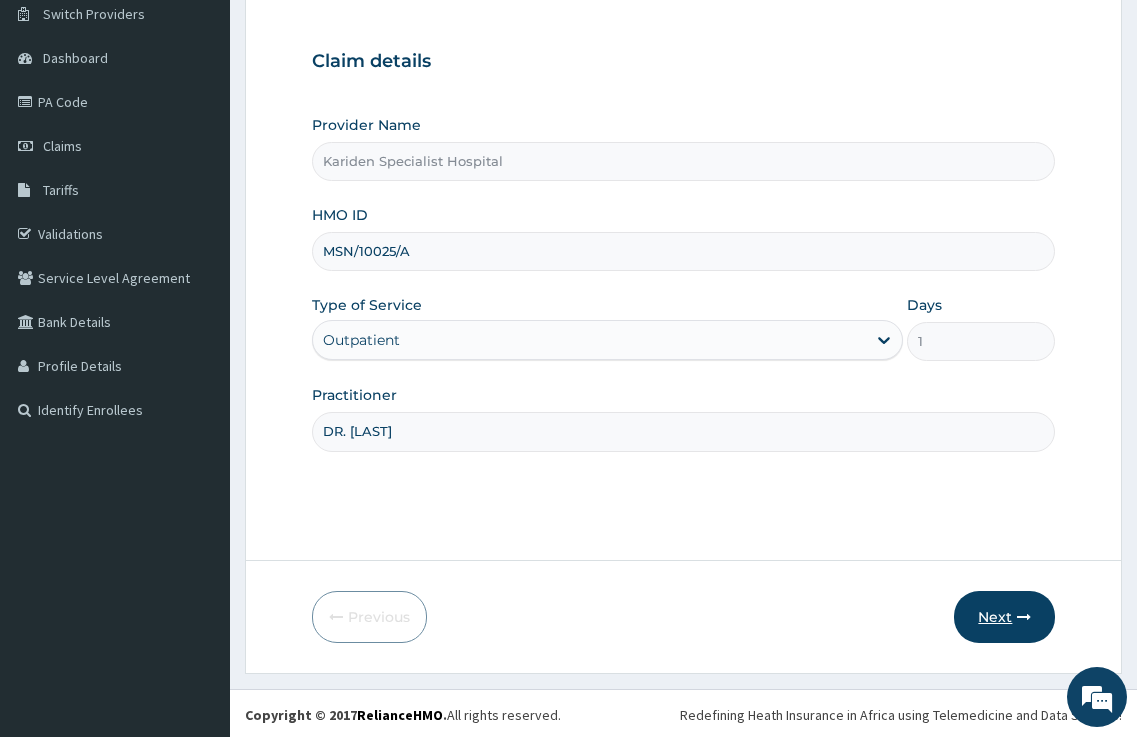 scroll, scrollTop: 163, scrollLeft: 0, axis: vertical 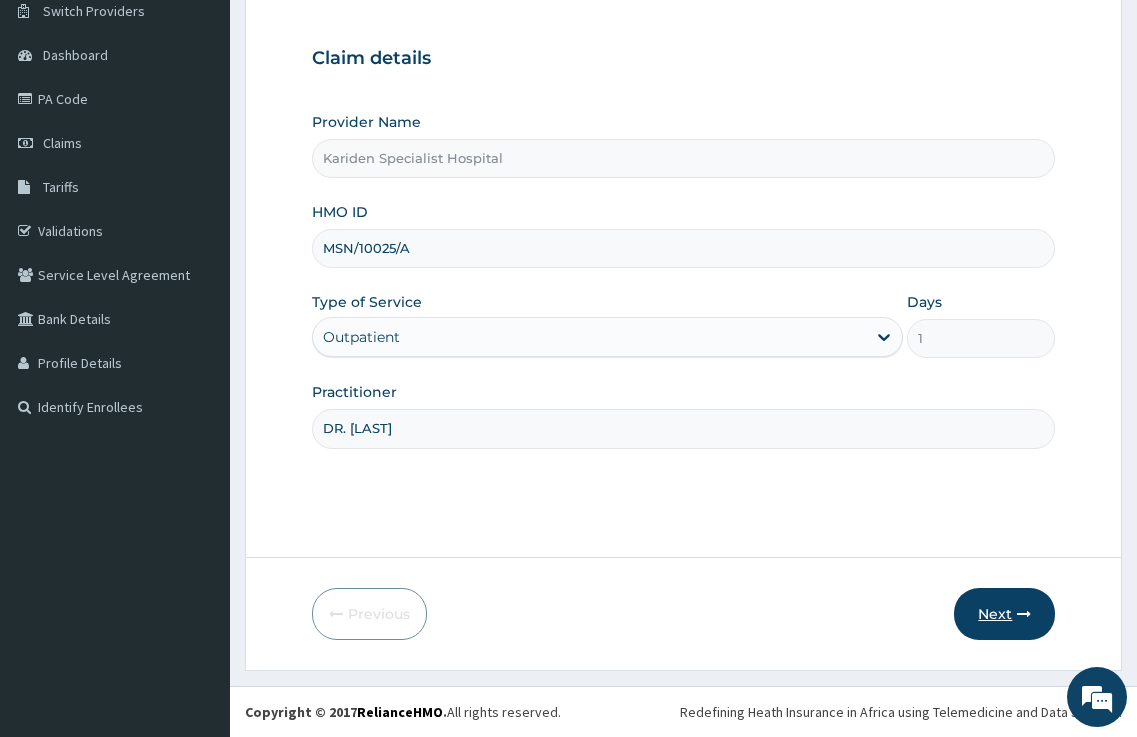 click on "Next" at bounding box center [1004, 614] 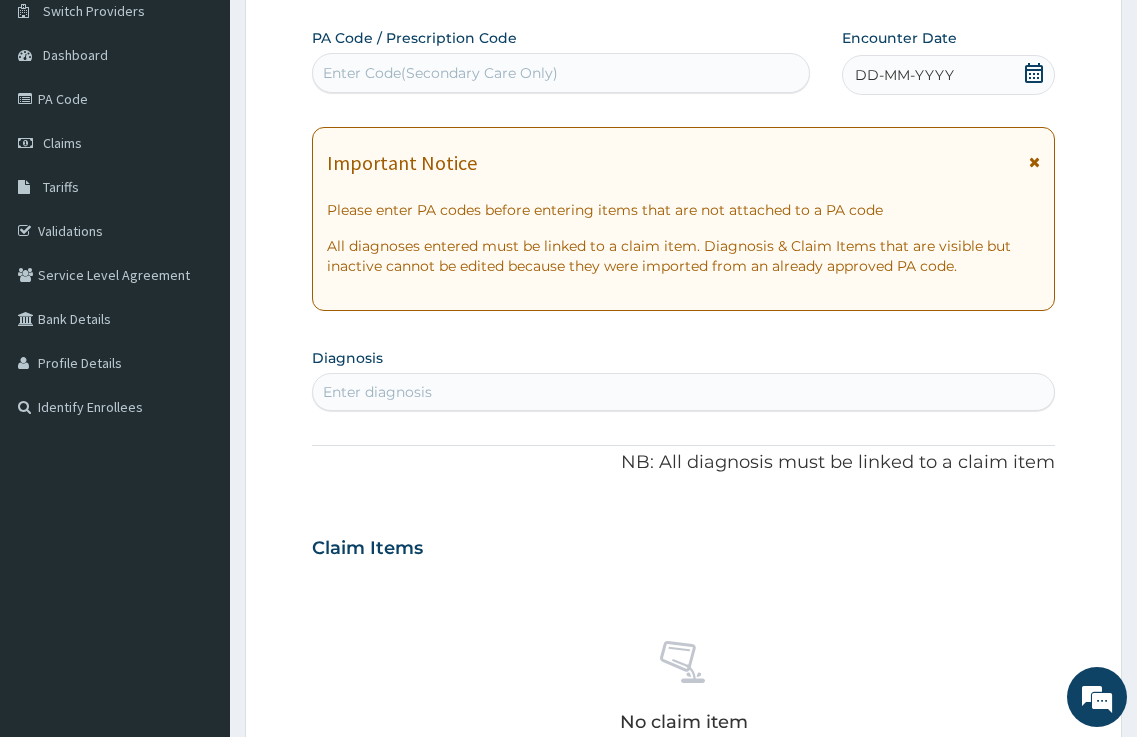 click on "Enter diagnosis" at bounding box center (377, 392) 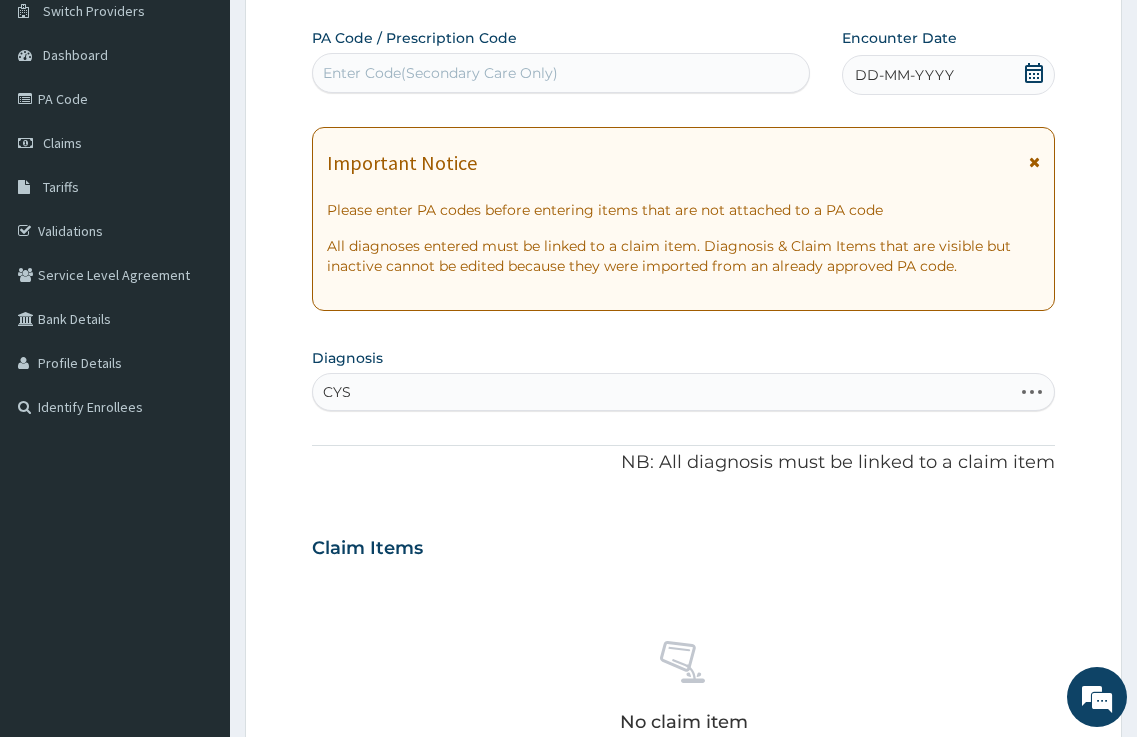 scroll, scrollTop: 0, scrollLeft: 0, axis: both 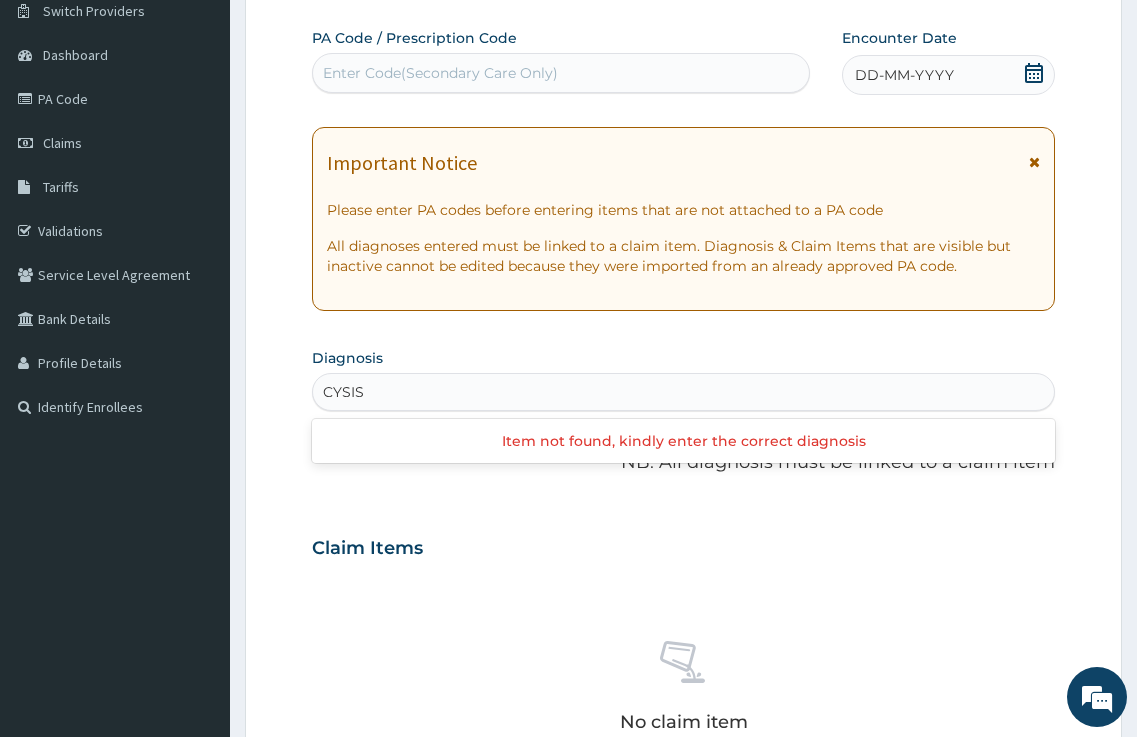 click on "CYSIS" at bounding box center (344, 392) 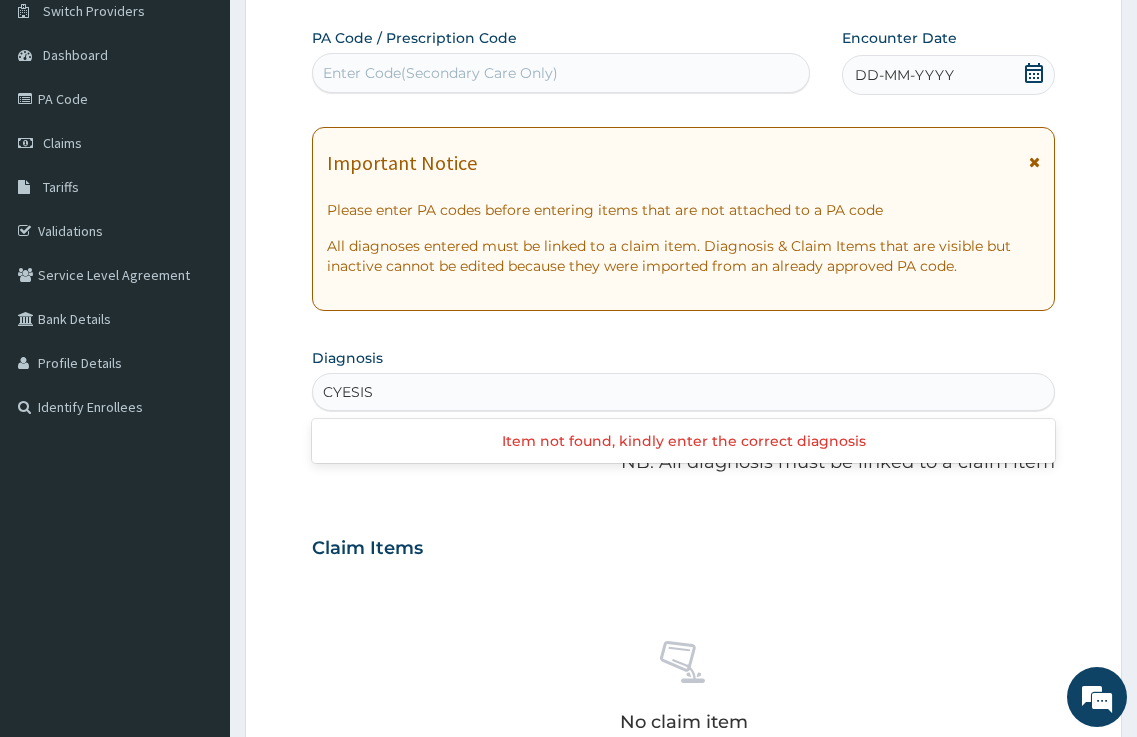 type on "CYESIS" 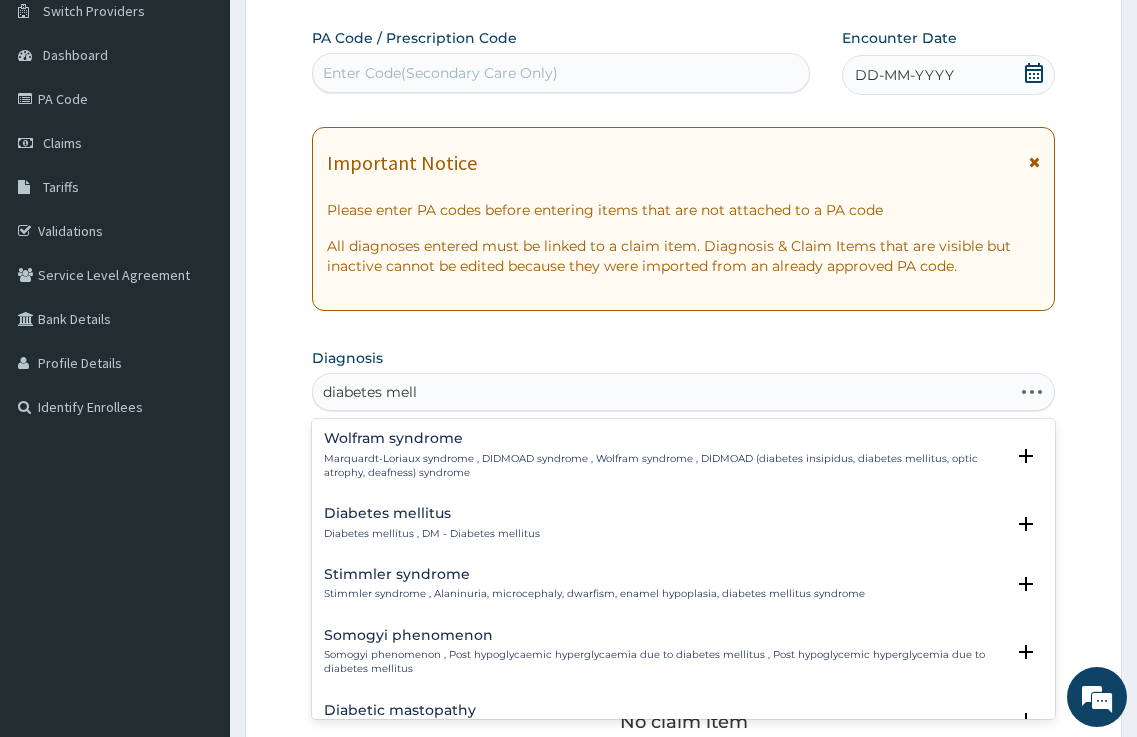 type on "diabetes melli" 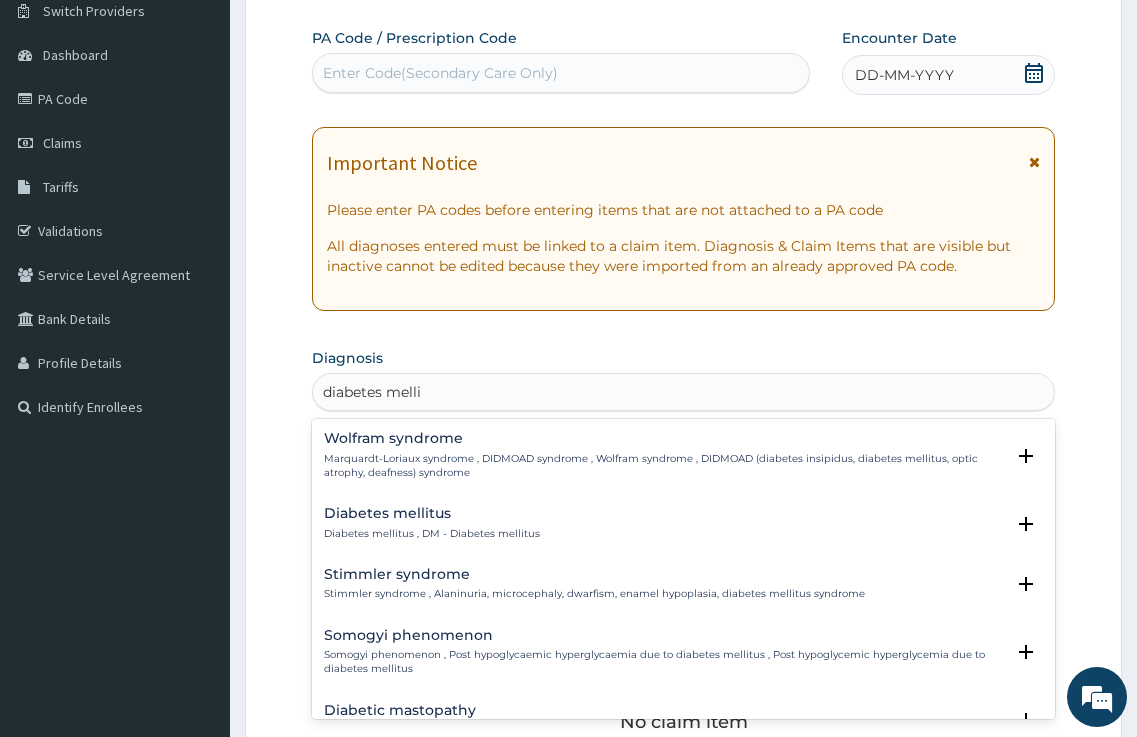 click on "Diabetes mellitus" at bounding box center [432, 513] 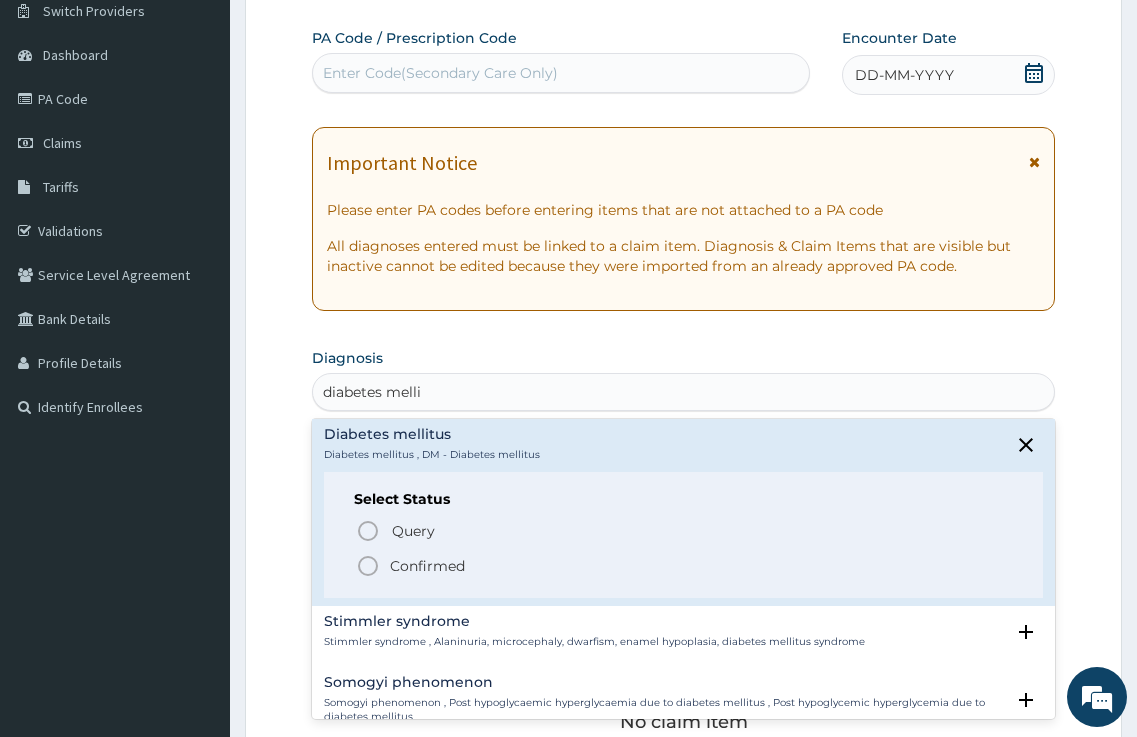 scroll, scrollTop: 100, scrollLeft: 0, axis: vertical 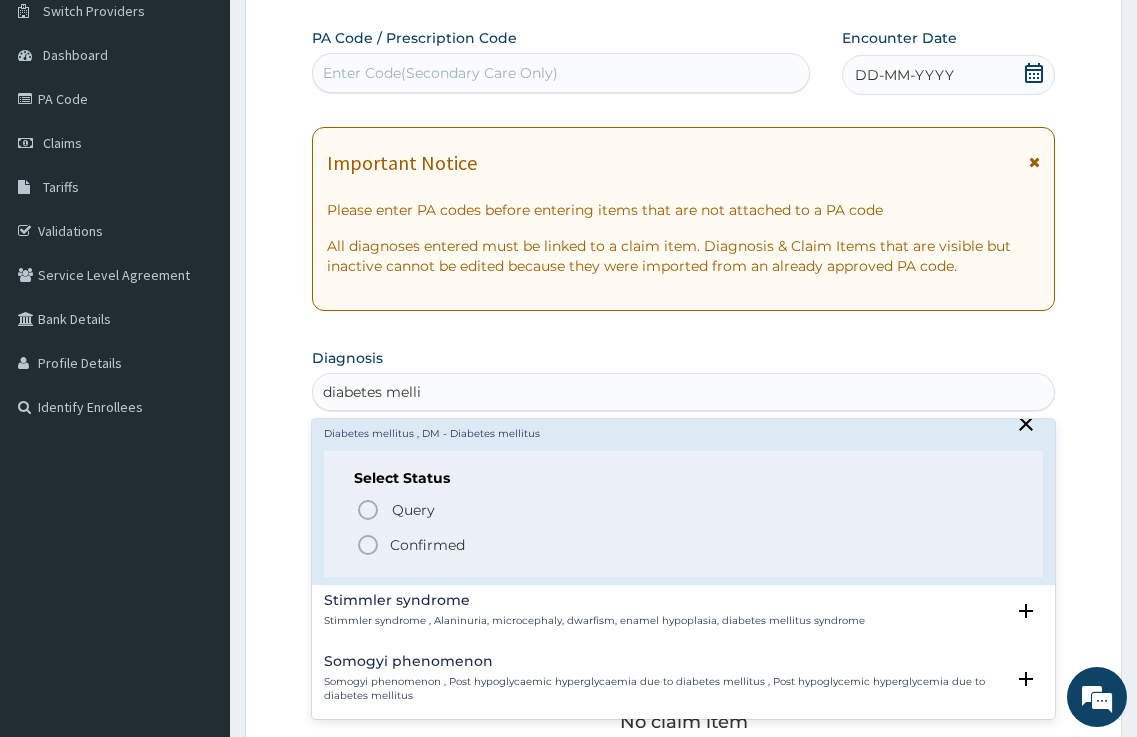 click on "Confirmed" at bounding box center (427, 545) 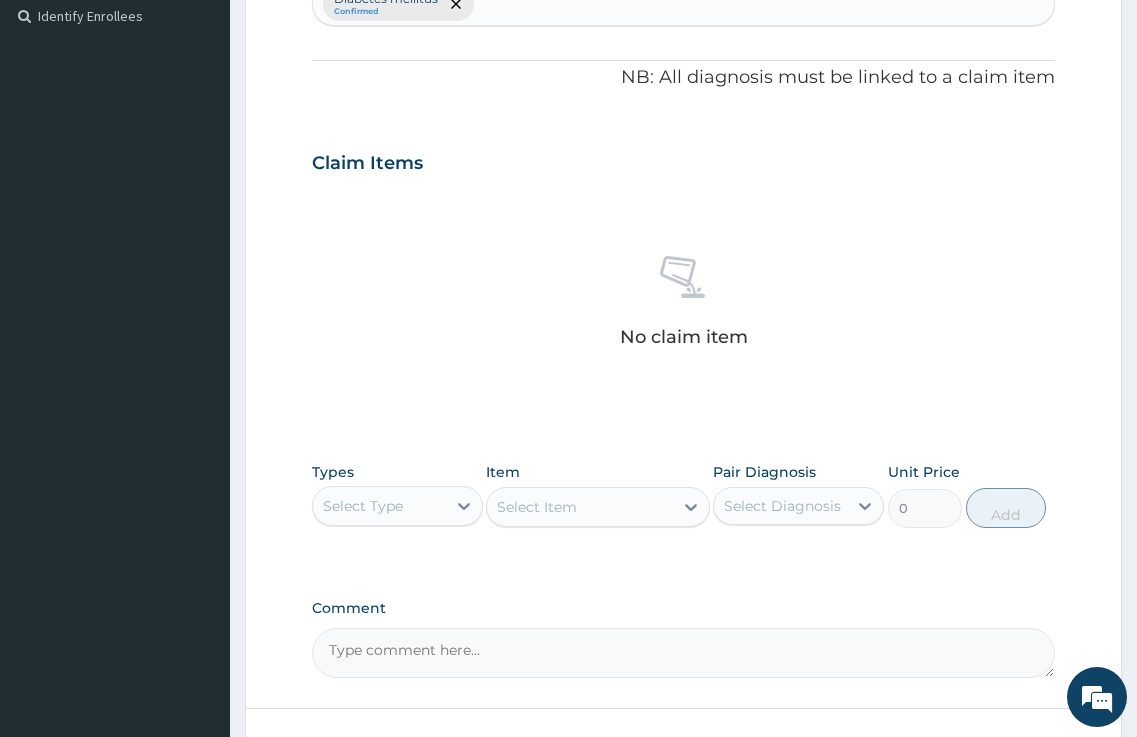 scroll, scrollTop: 563, scrollLeft: 0, axis: vertical 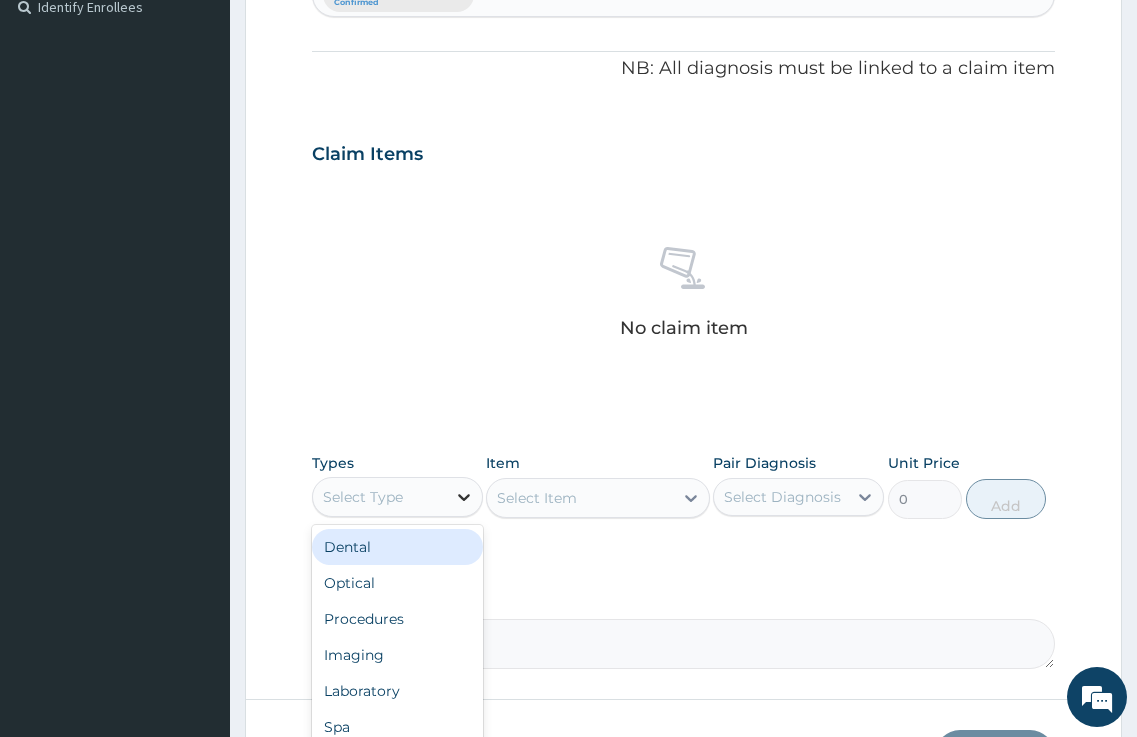 click 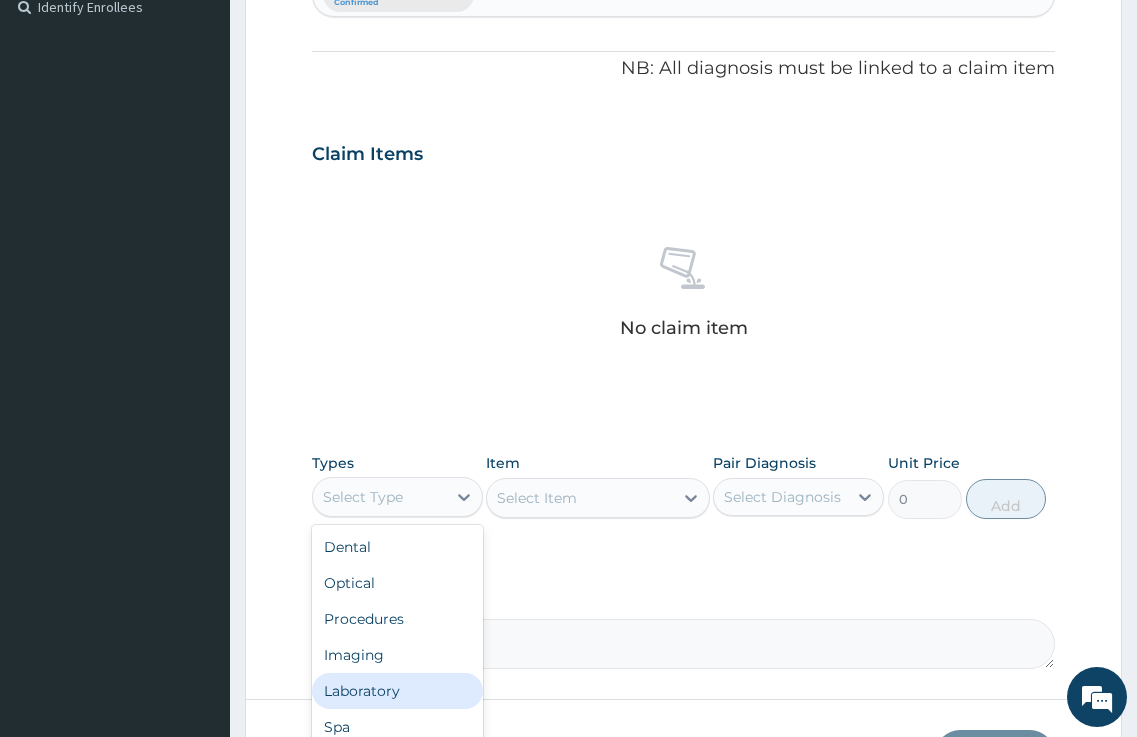 click on "Laboratory" at bounding box center [397, 691] 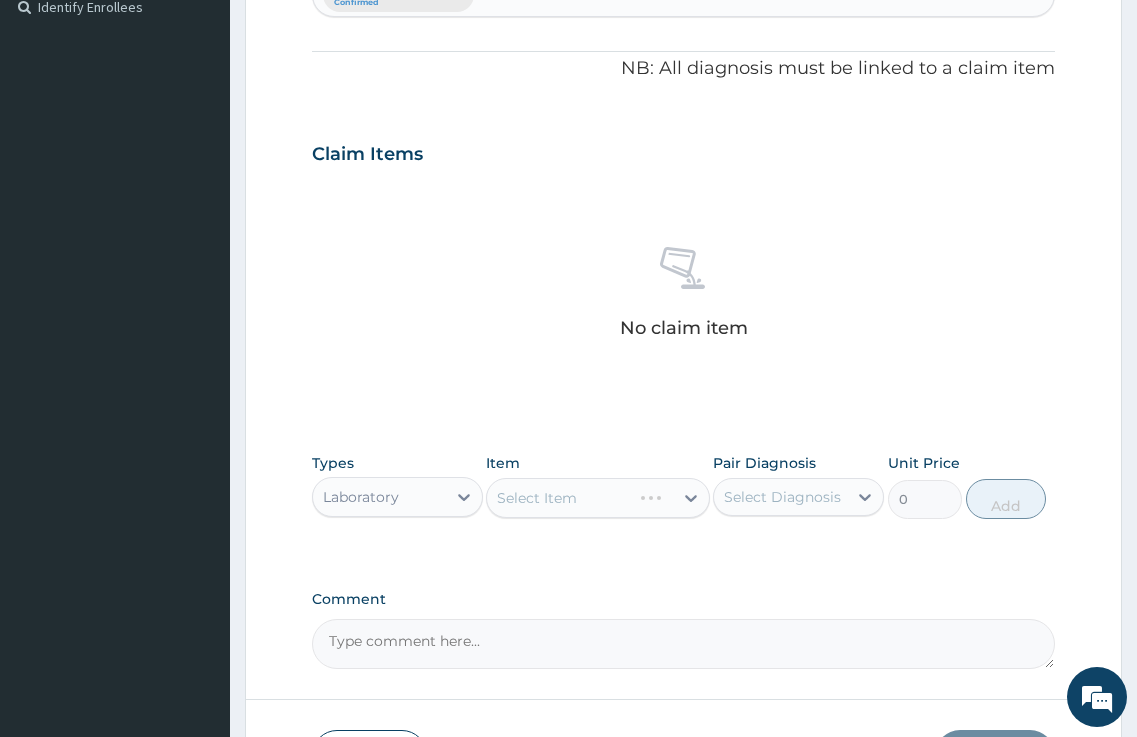 click on "Select Item" at bounding box center [597, 498] 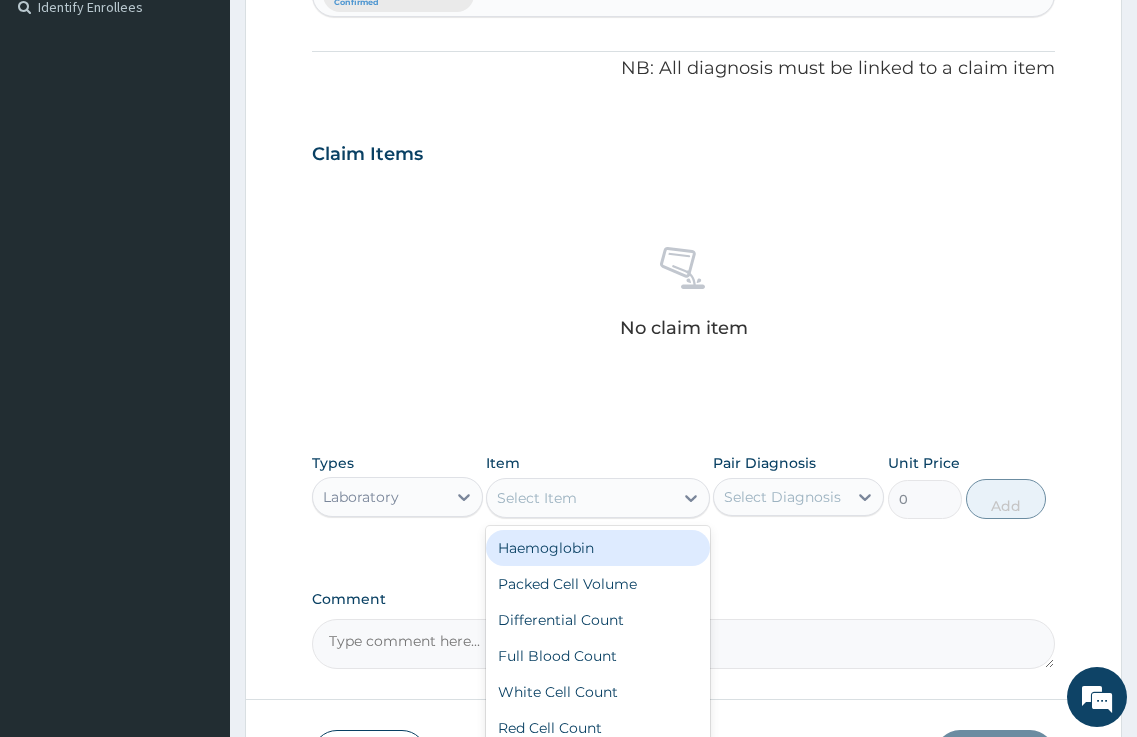 click 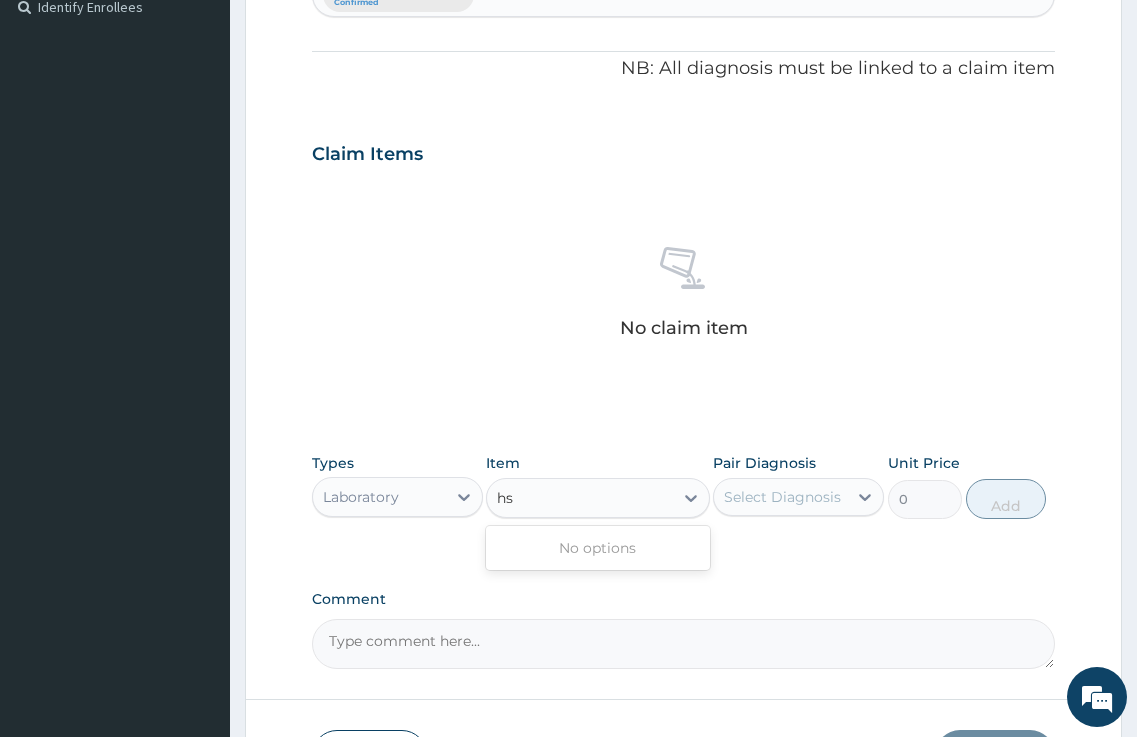 type on "h" 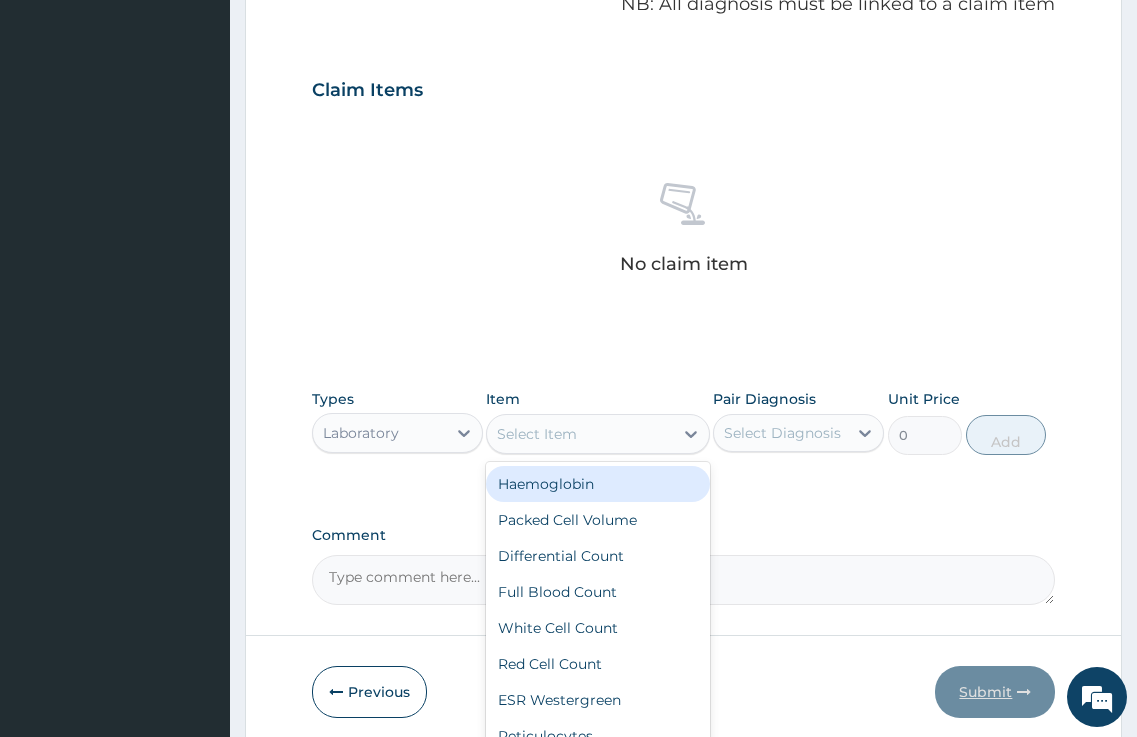 scroll, scrollTop: 705, scrollLeft: 0, axis: vertical 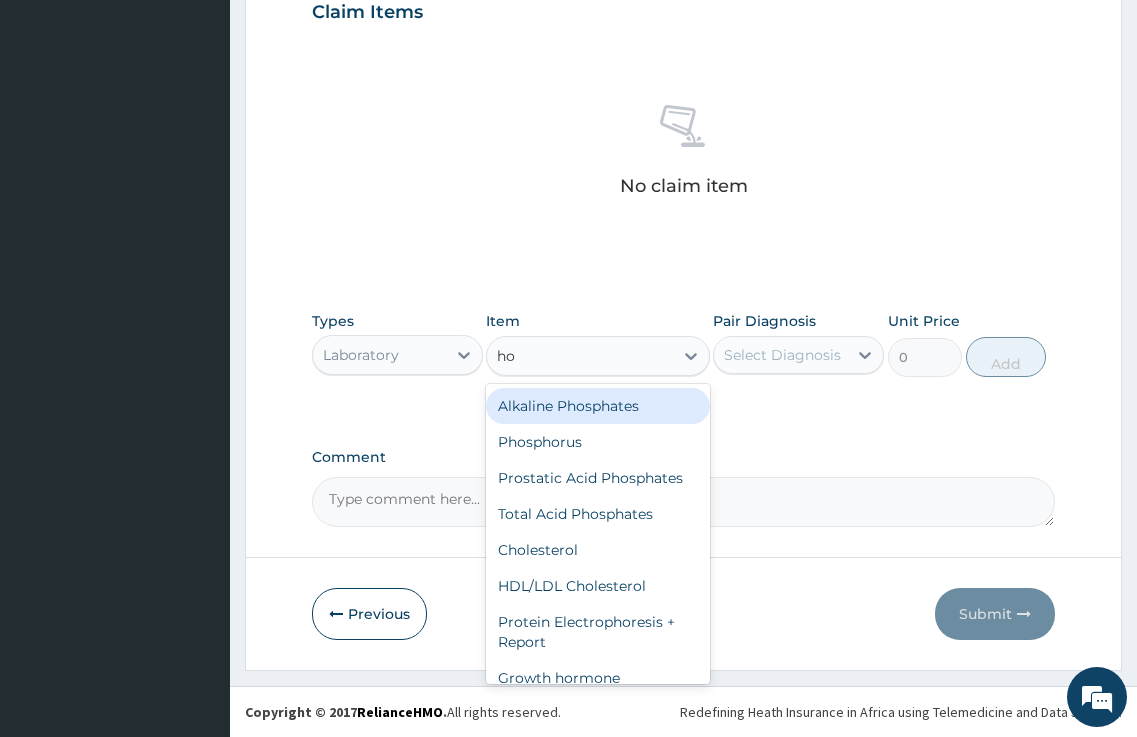 type on "h" 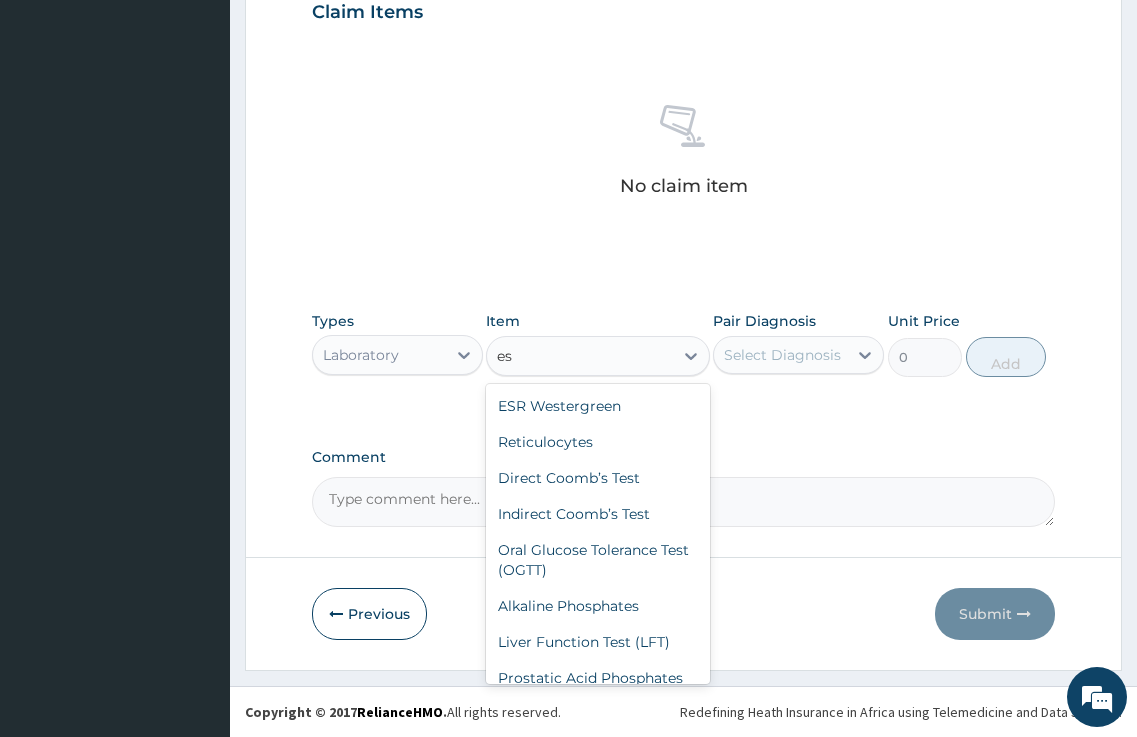 type on "e" 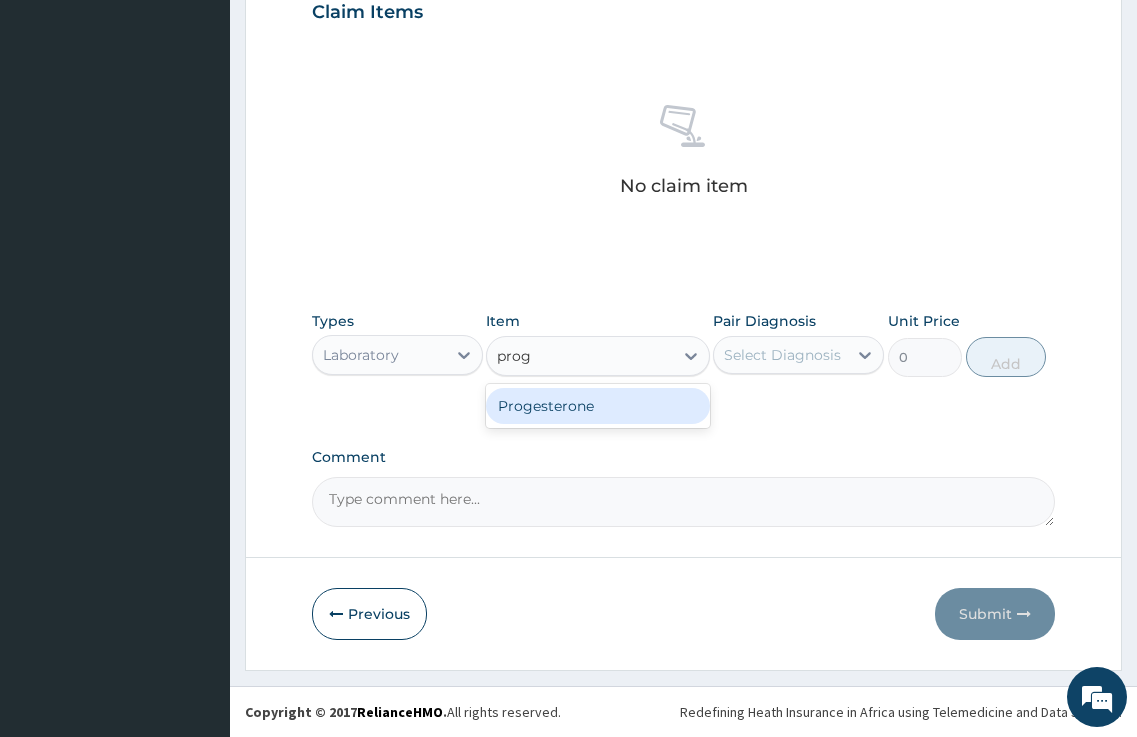 type on "proge" 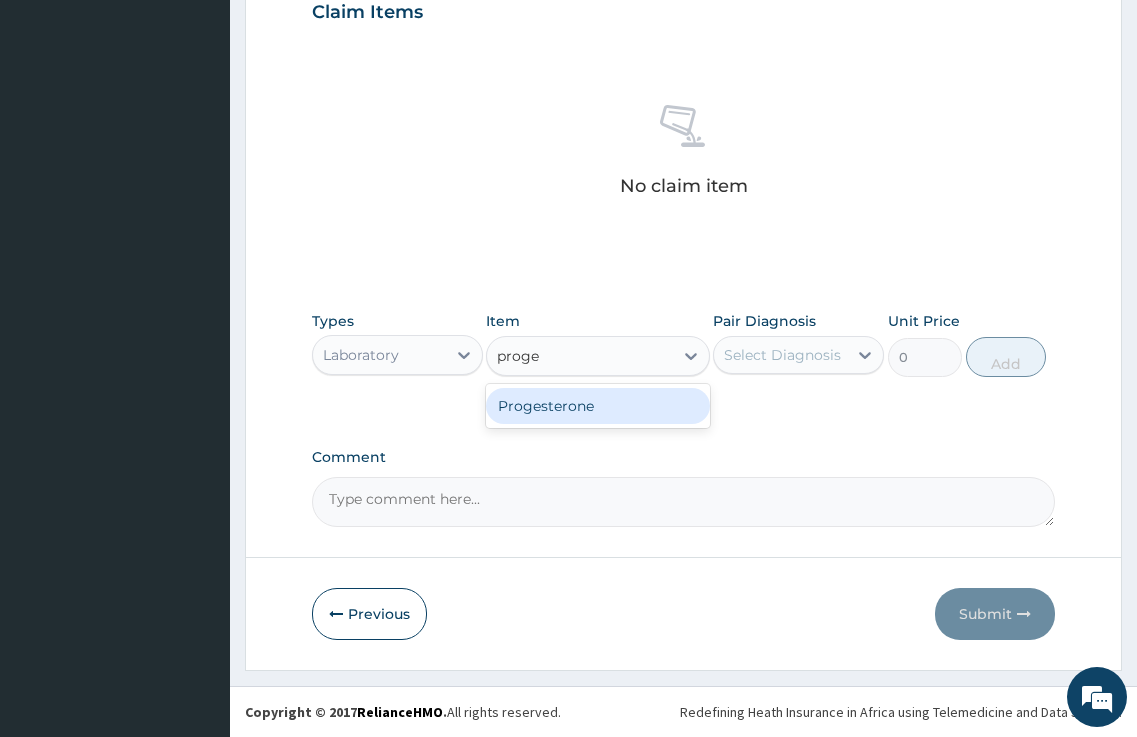 click on "Progesterone" at bounding box center [597, 406] 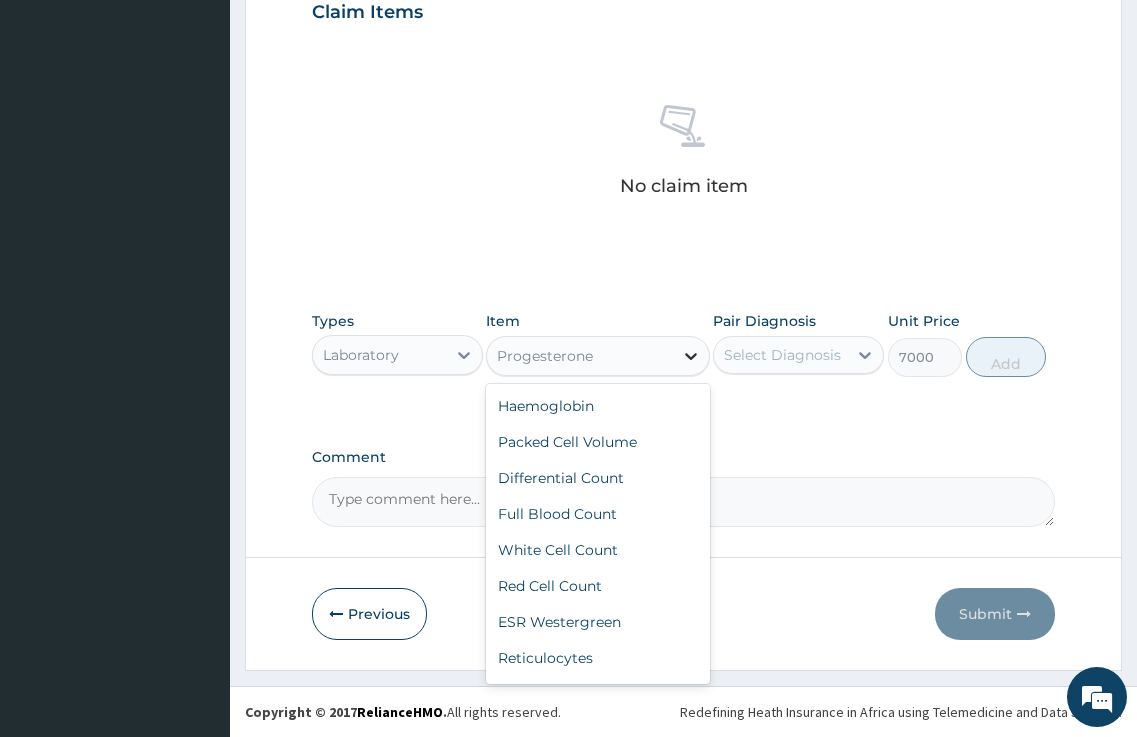 scroll, scrollTop: 3628, scrollLeft: 0, axis: vertical 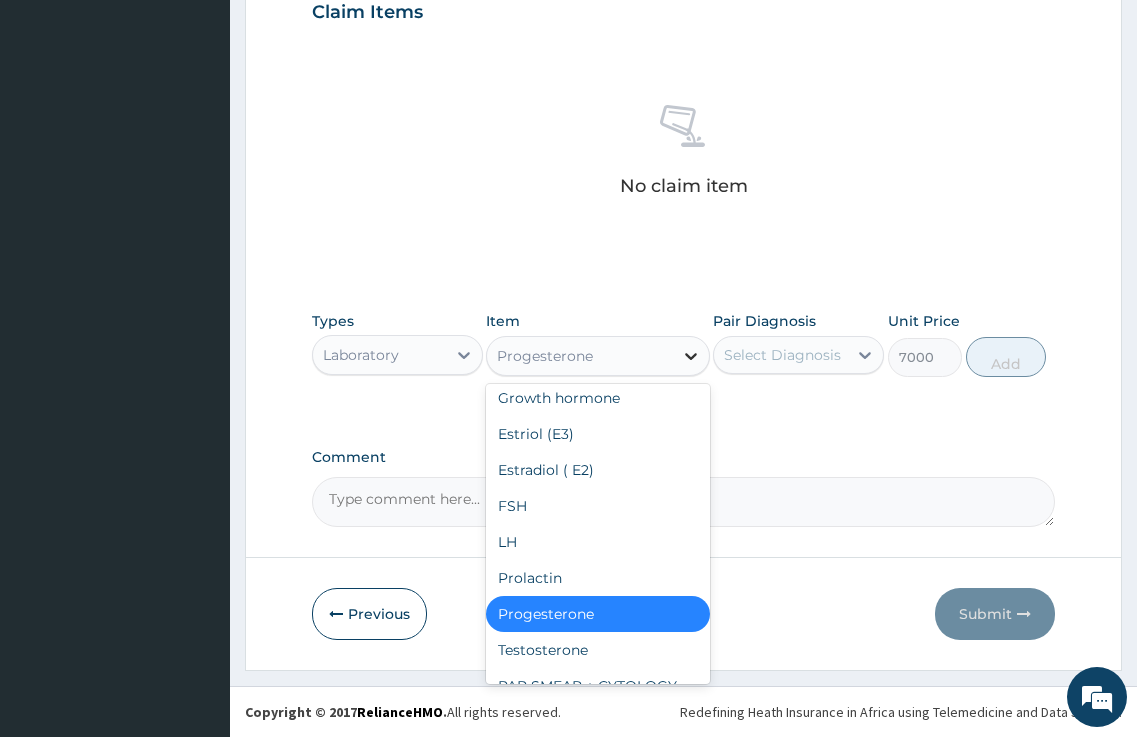 click at bounding box center [691, 356] 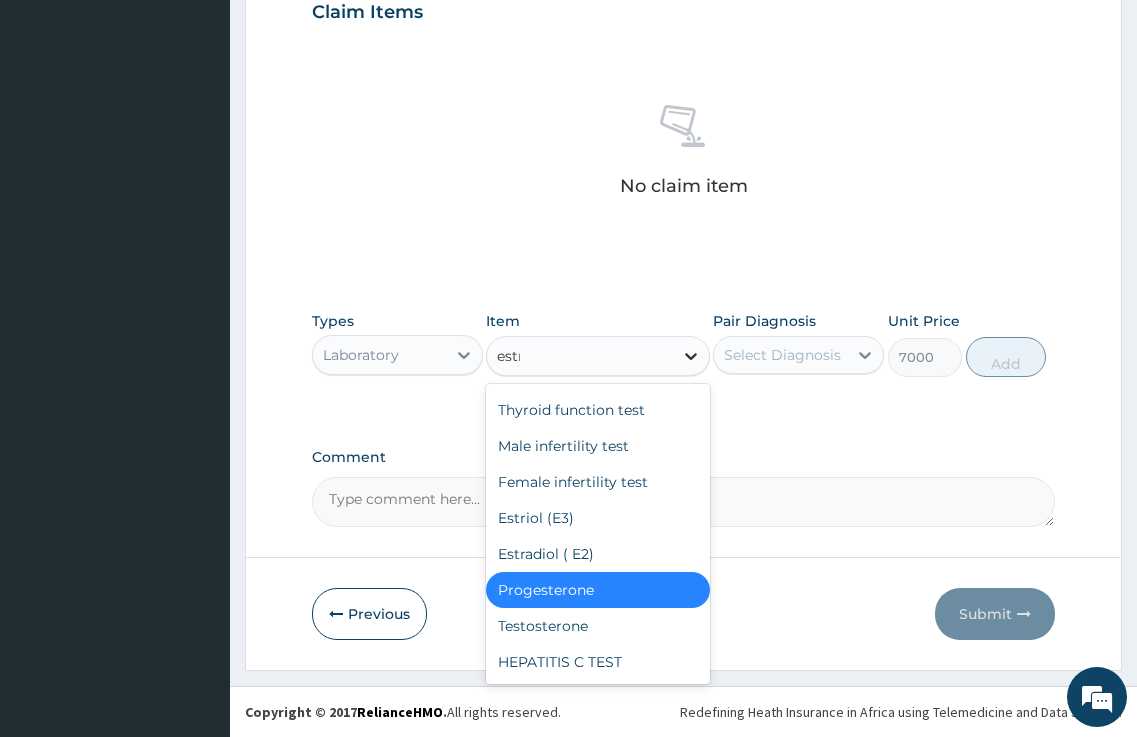 scroll, scrollTop: 0, scrollLeft: 0, axis: both 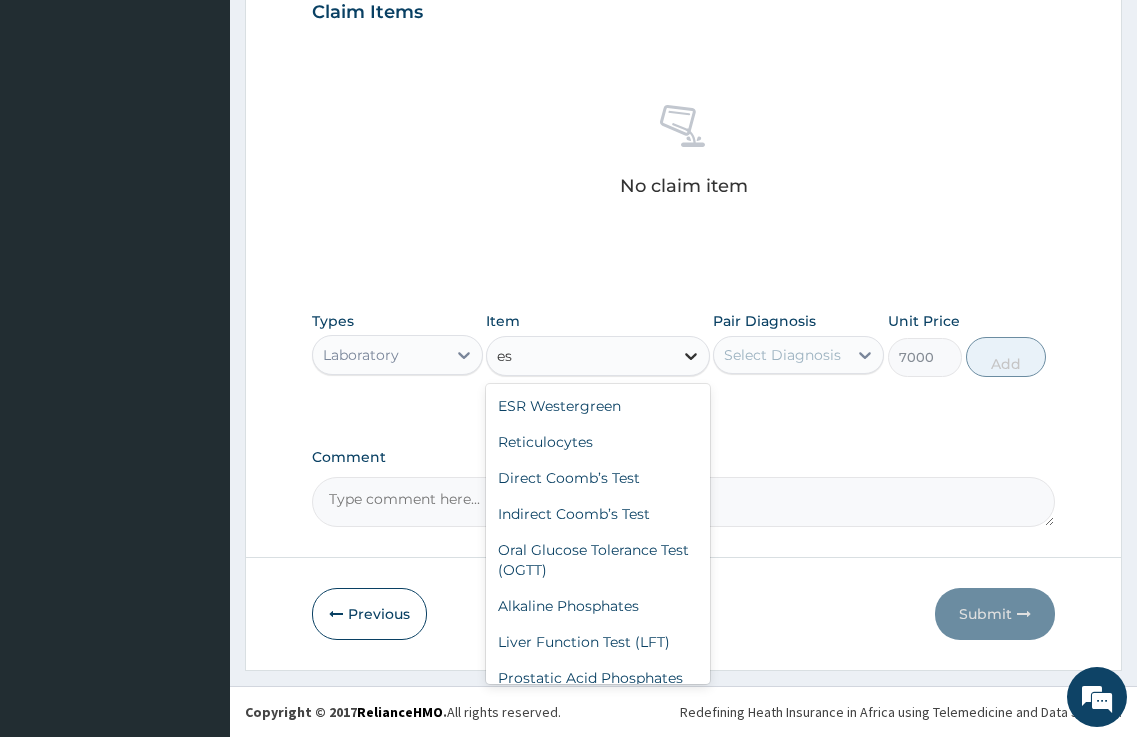 type on "e" 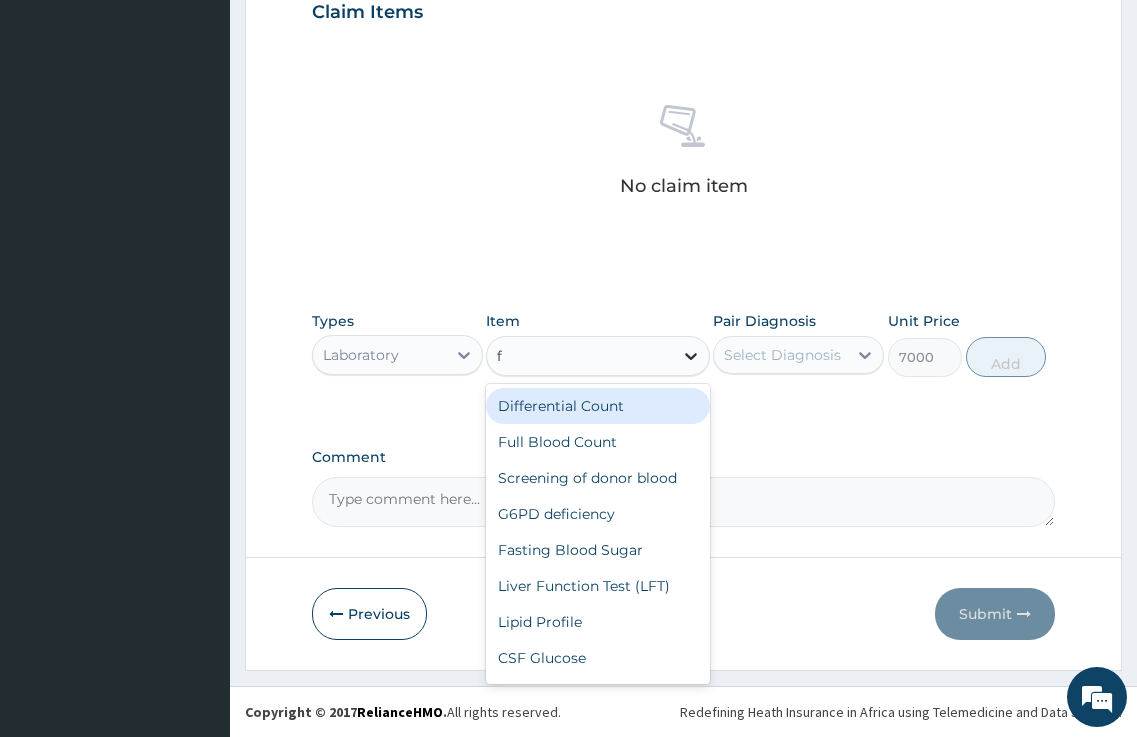 type on "fs" 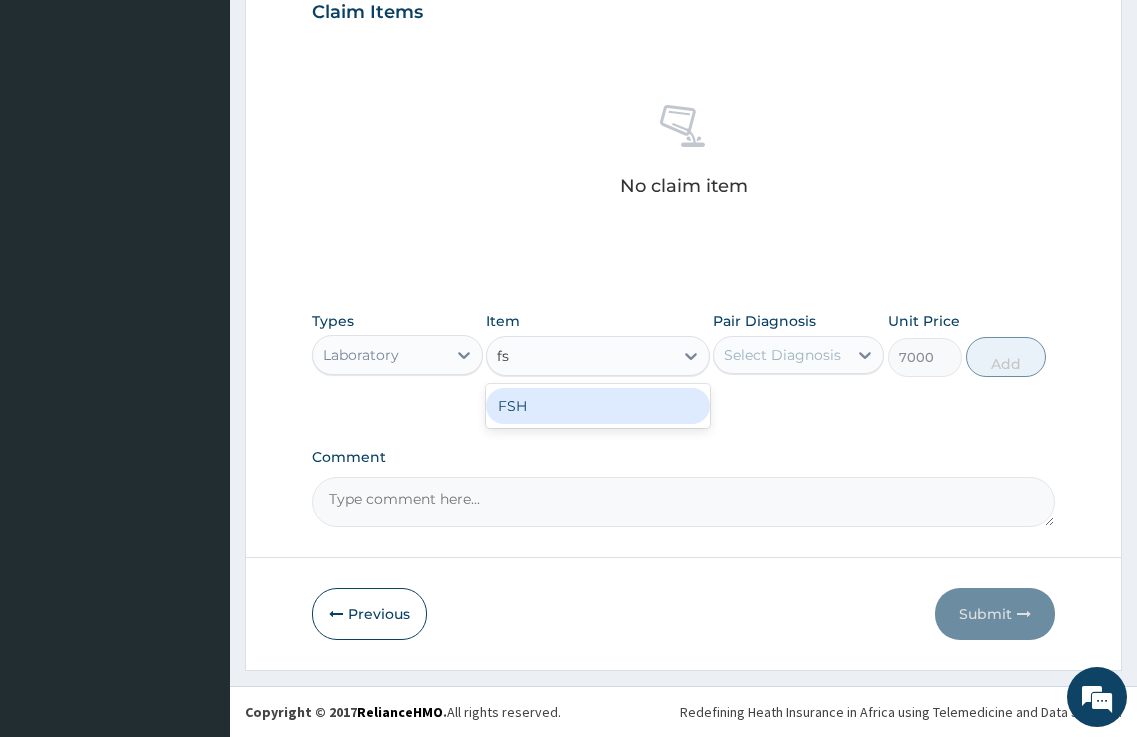 click on "FSH" at bounding box center (597, 406) 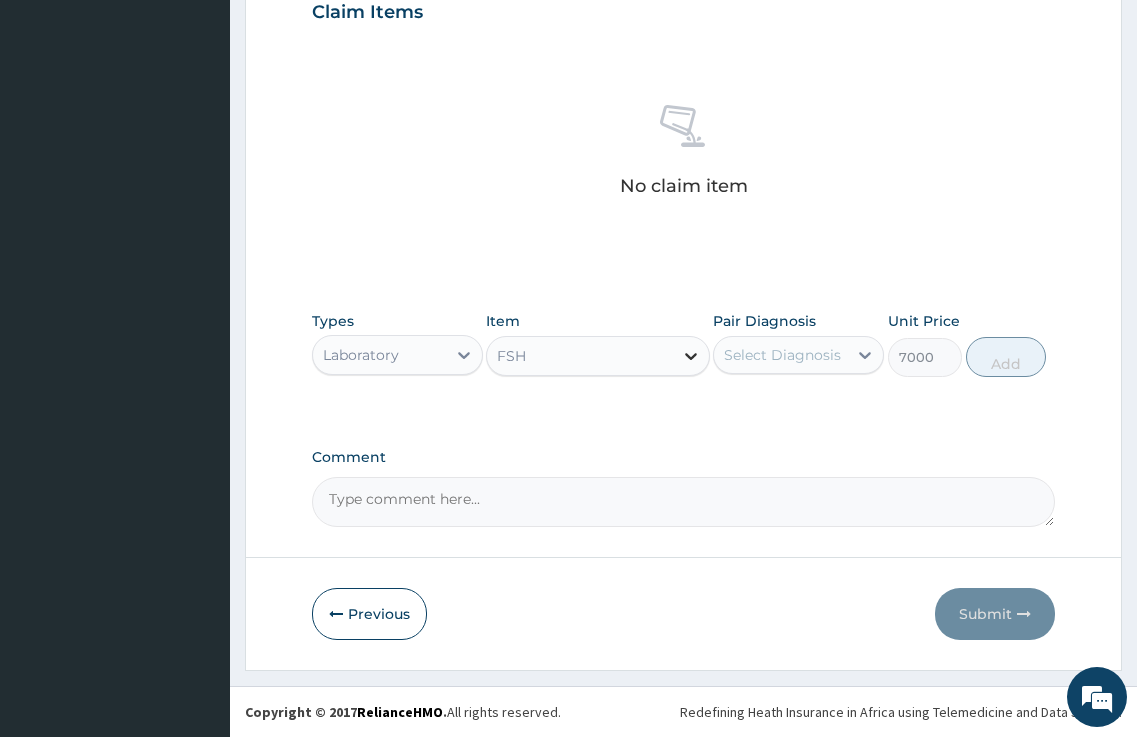 click 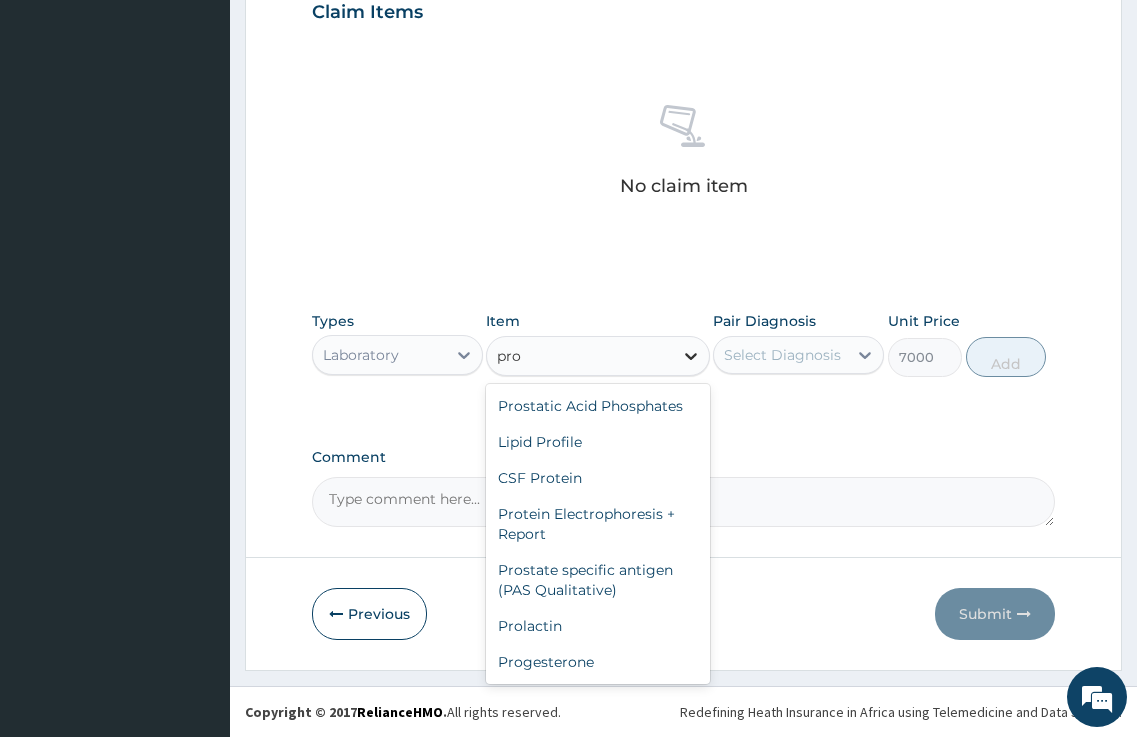 scroll, scrollTop: 72, scrollLeft: 0, axis: vertical 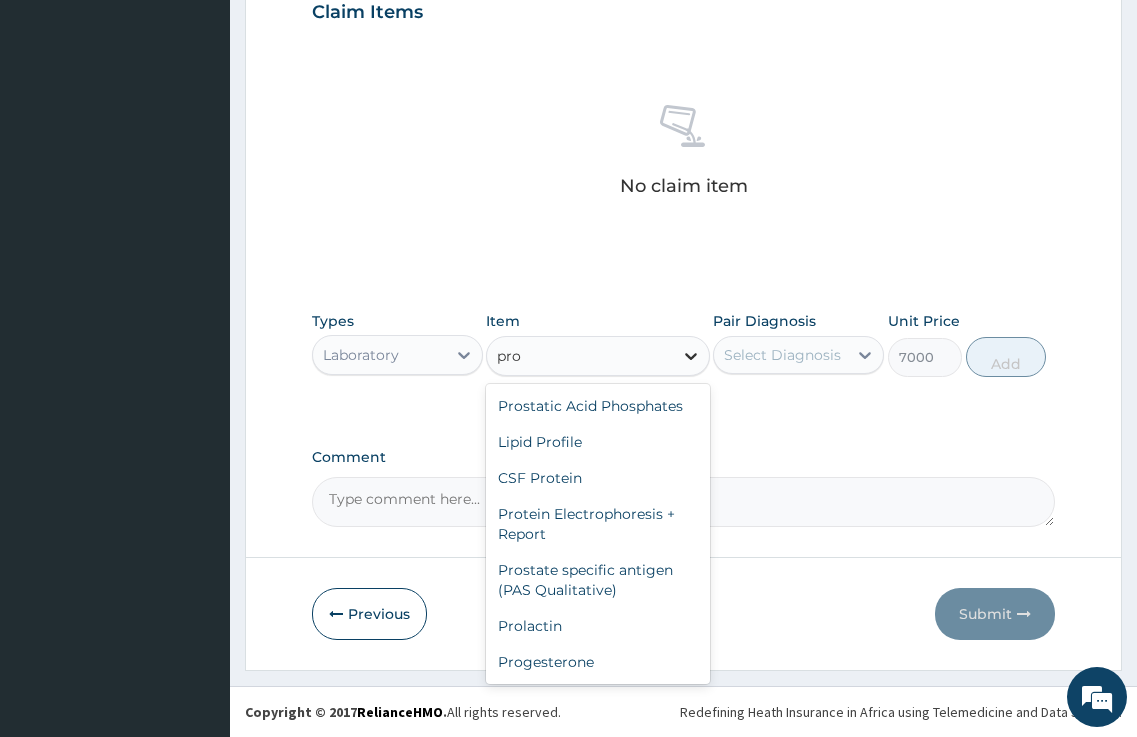 type on "prol" 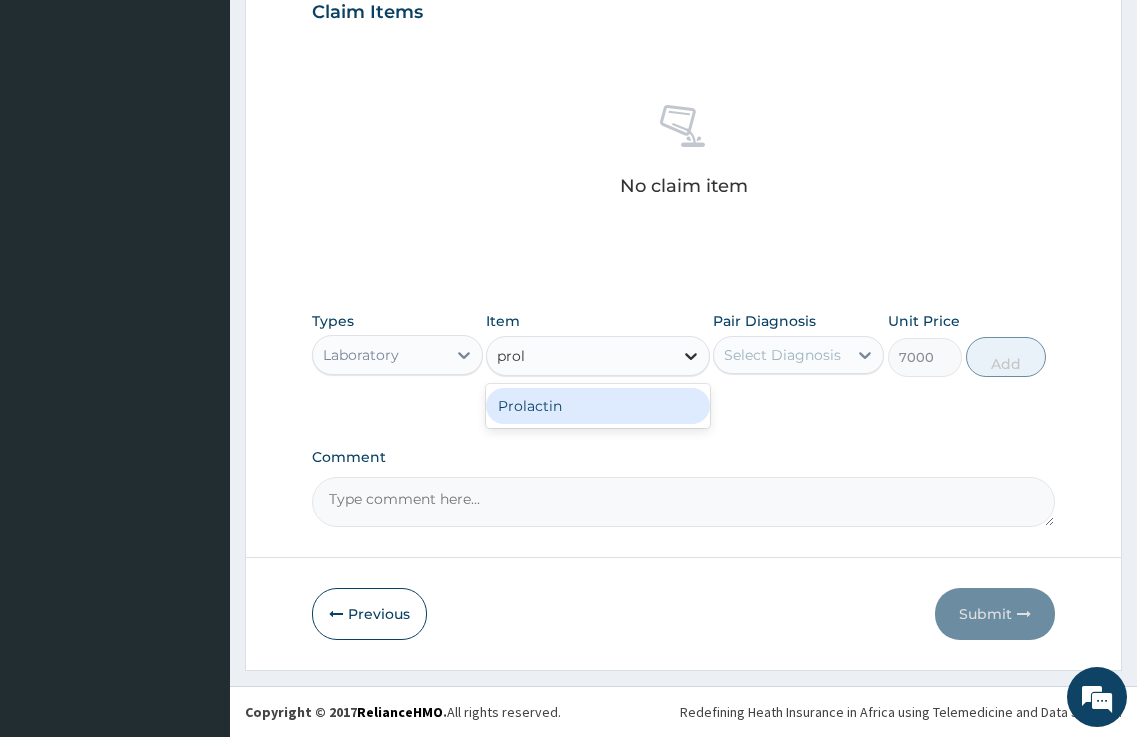 scroll, scrollTop: 0, scrollLeft: 0, axis: both 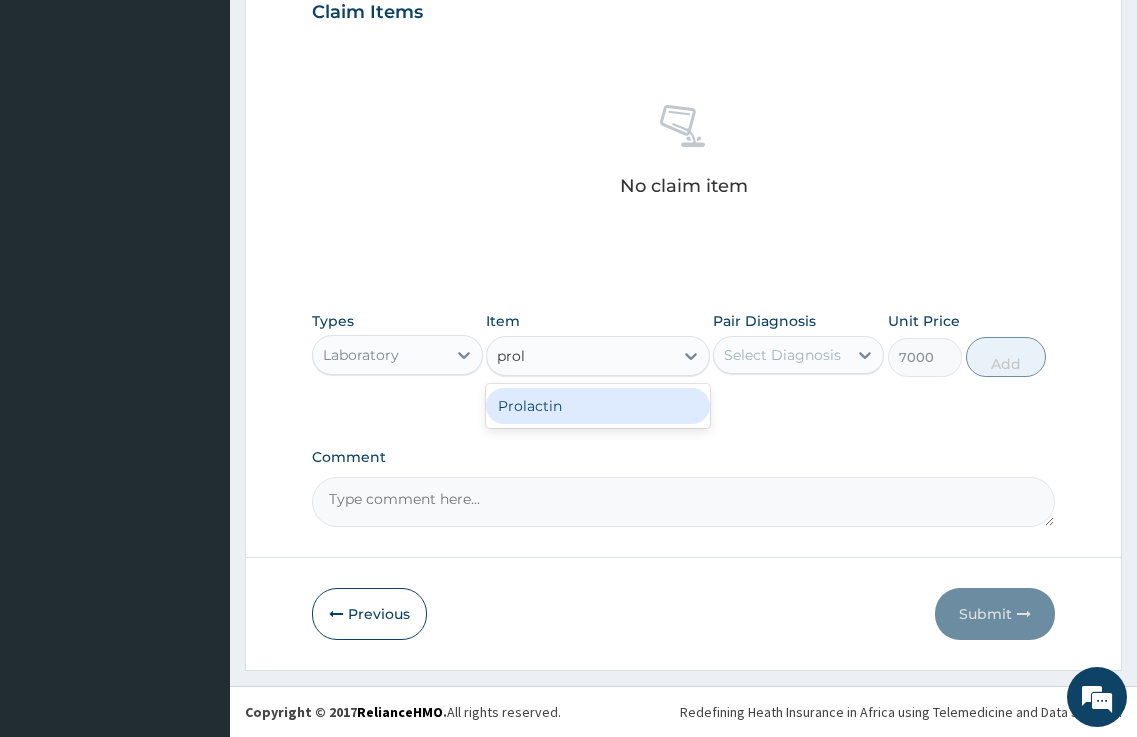 click on "Prolactin" at bounding box center [597, 406] 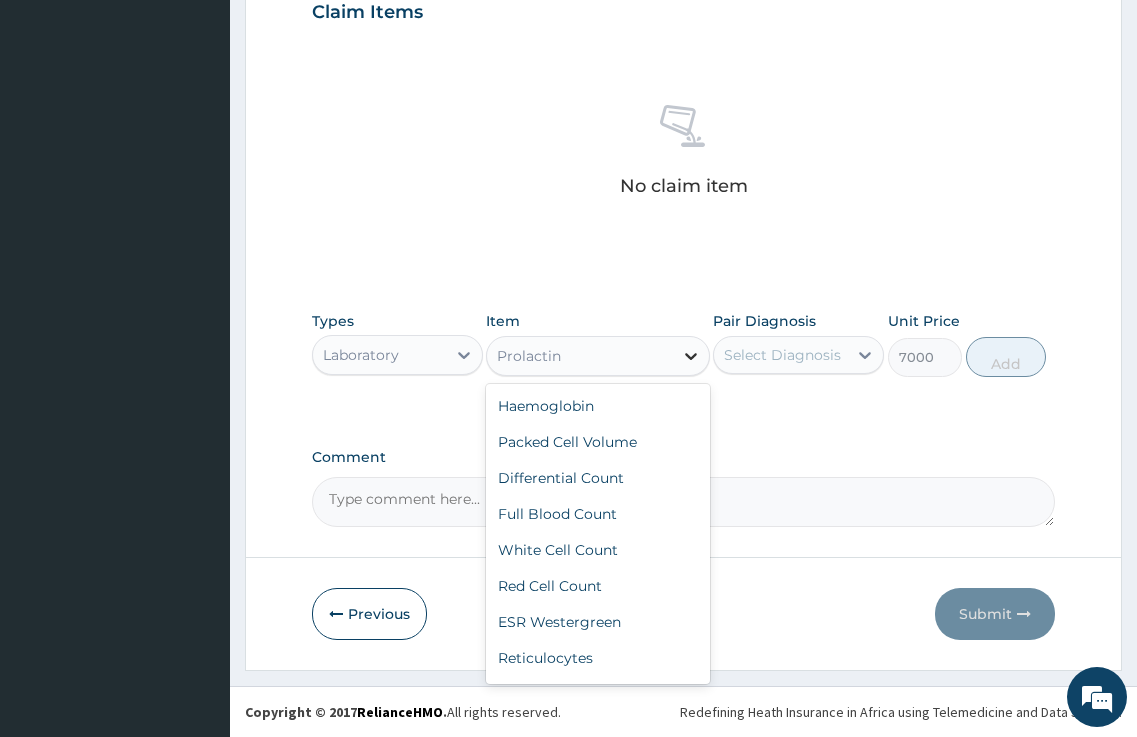 scroll, scrollTop: 3592, scrollLeft: 0, axis: vertical 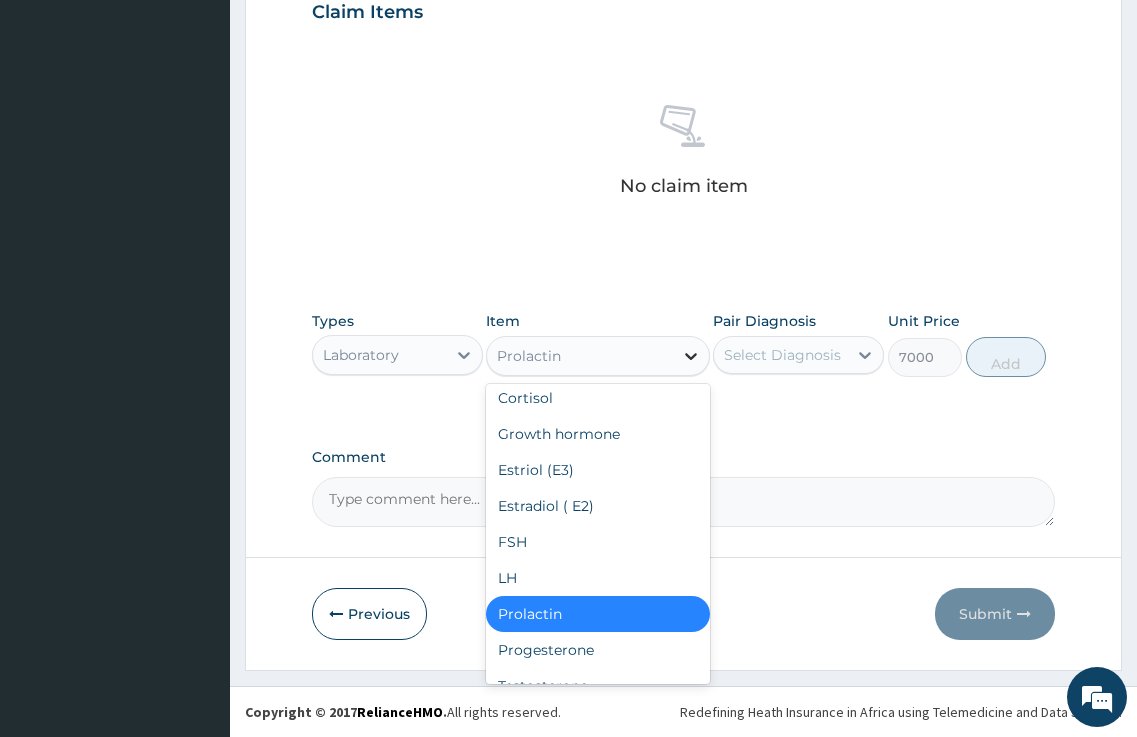 click 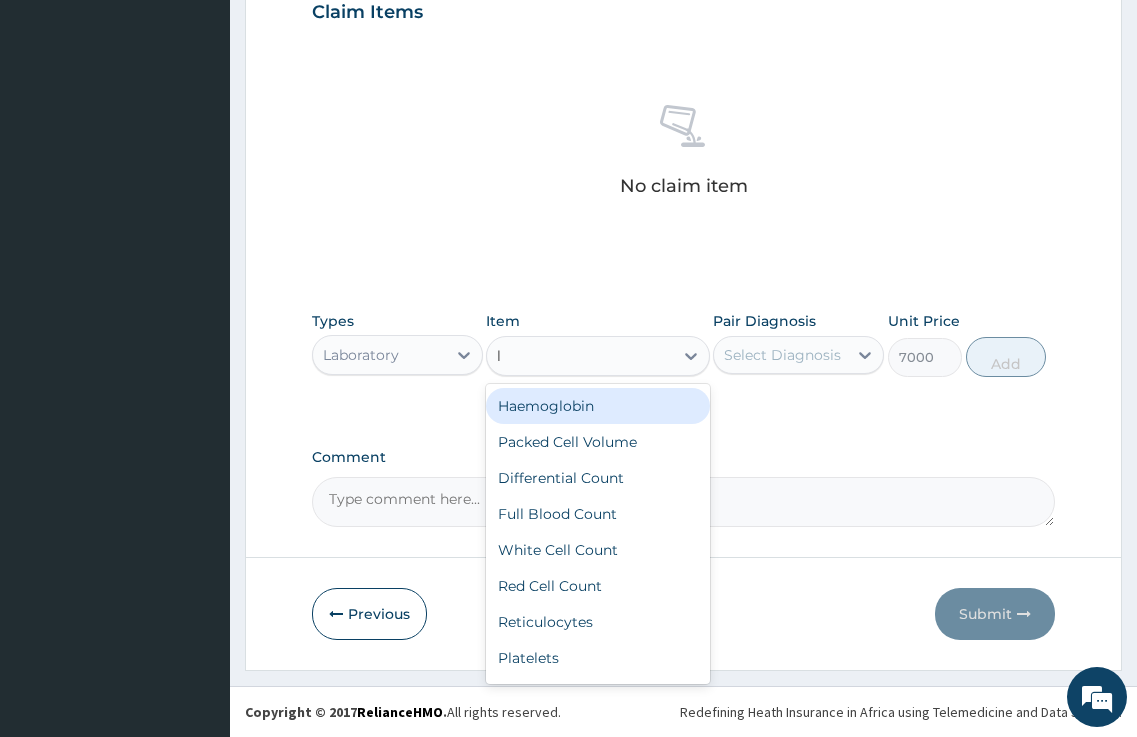 type on "lh" 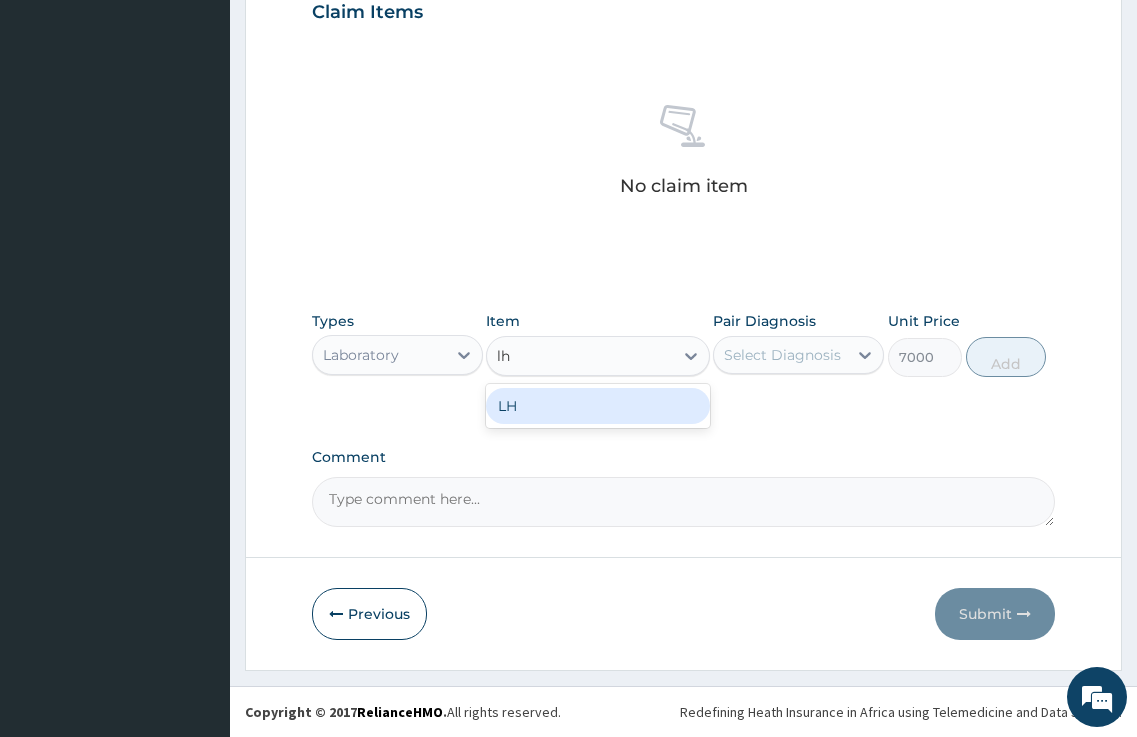 click on "LH" at bounding box center [597, 406] 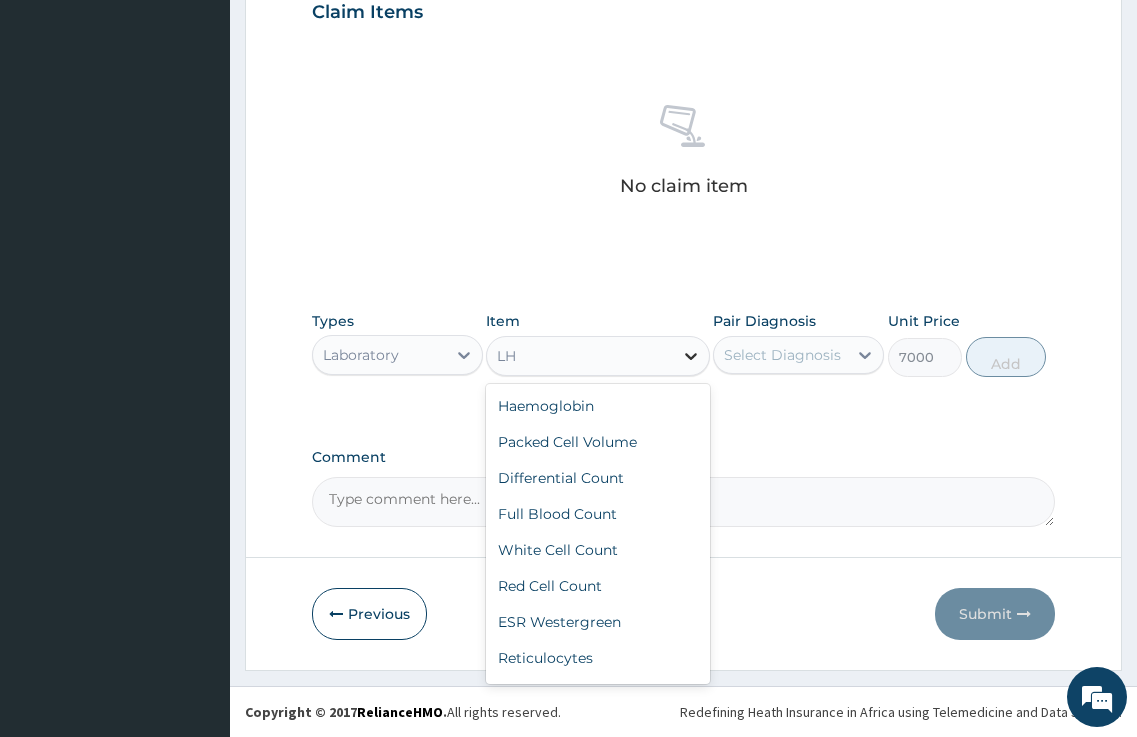 click 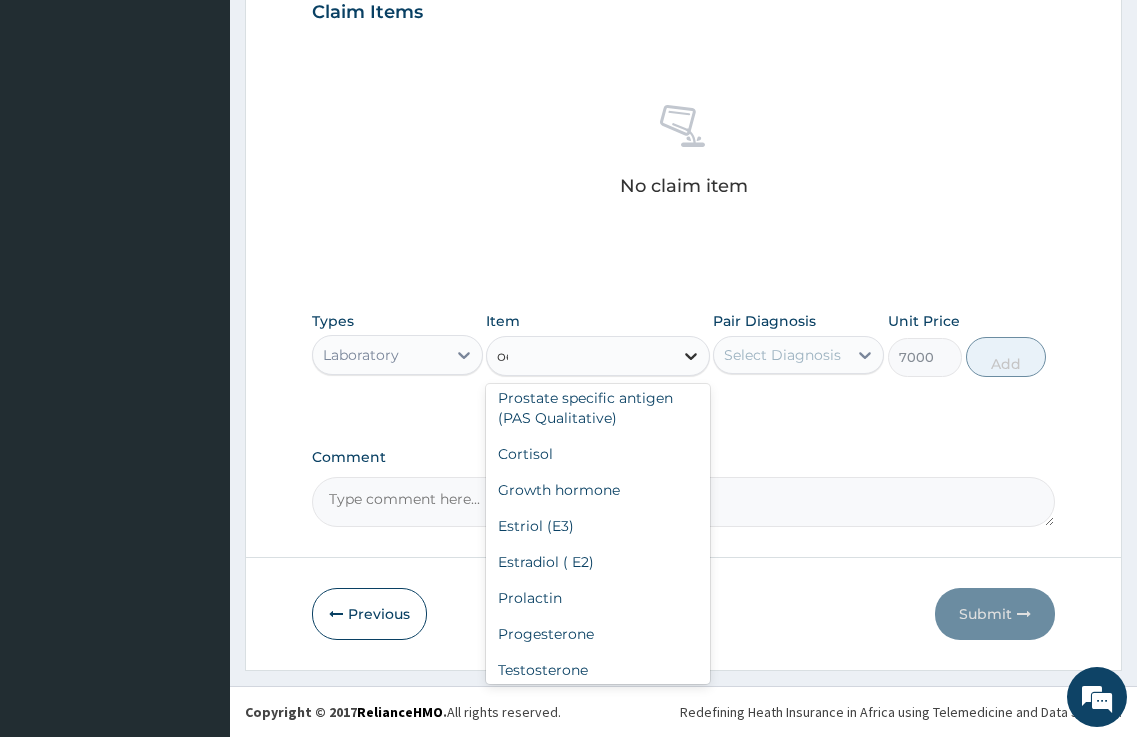 scroll, scrollTop: 0, scrollLeft: 0, axis: both 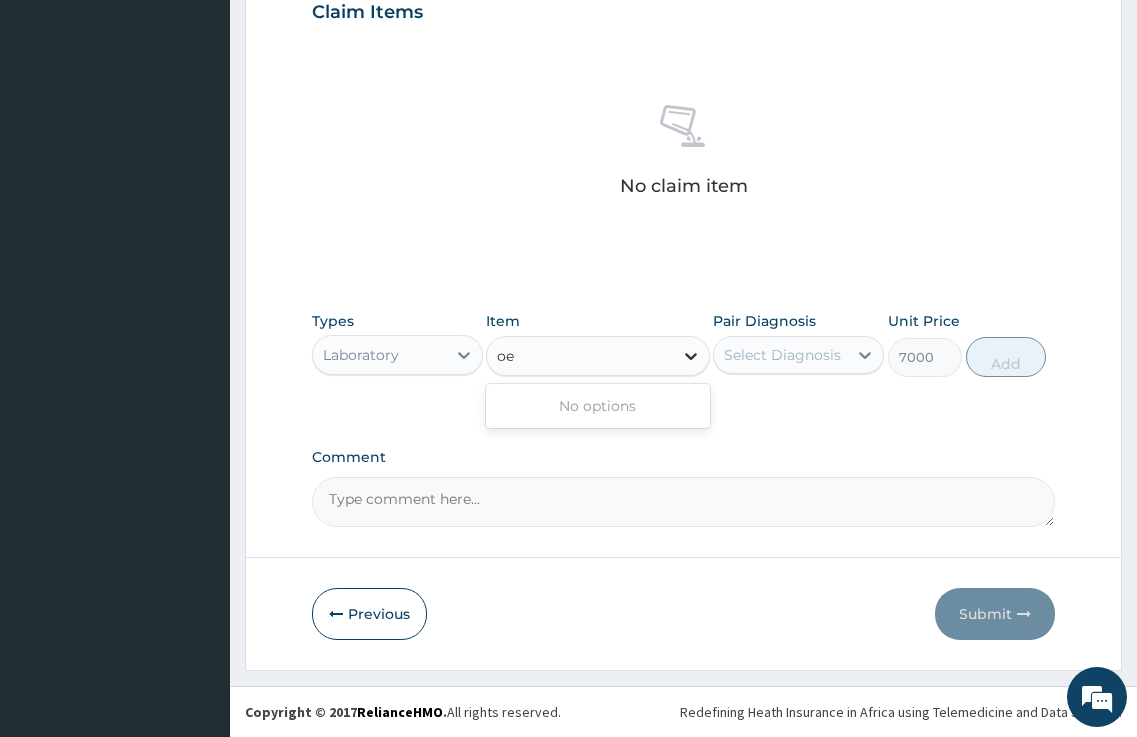 type on "o" 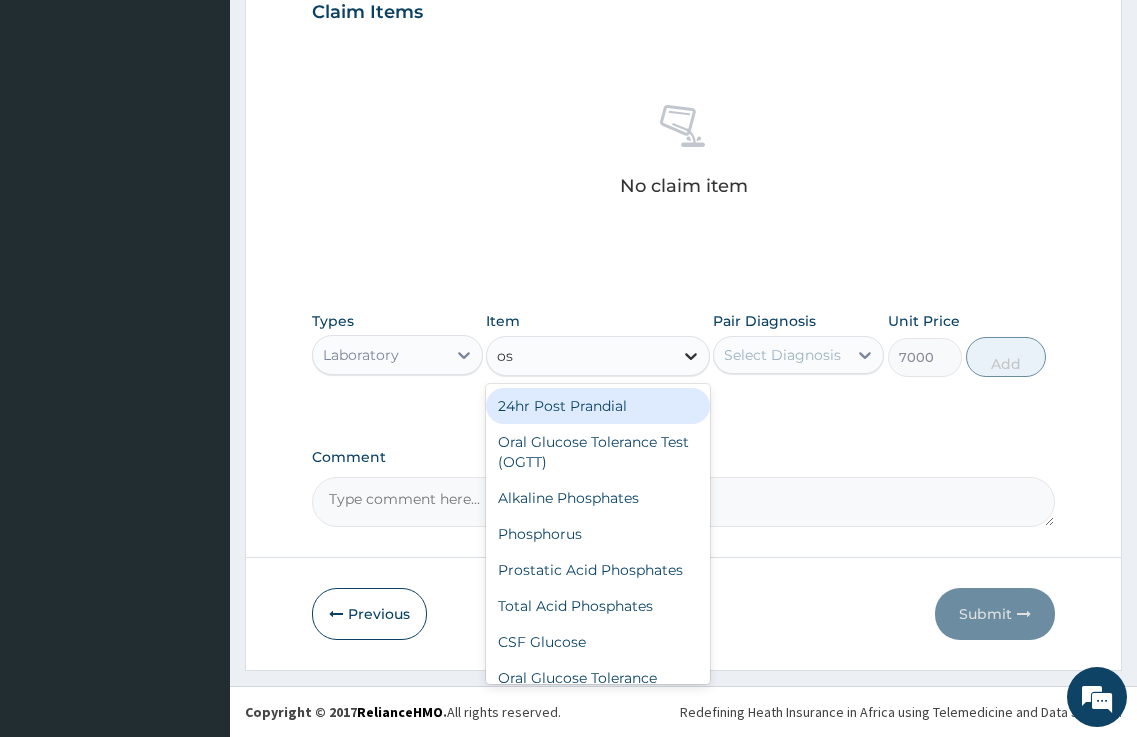 type on "ost" 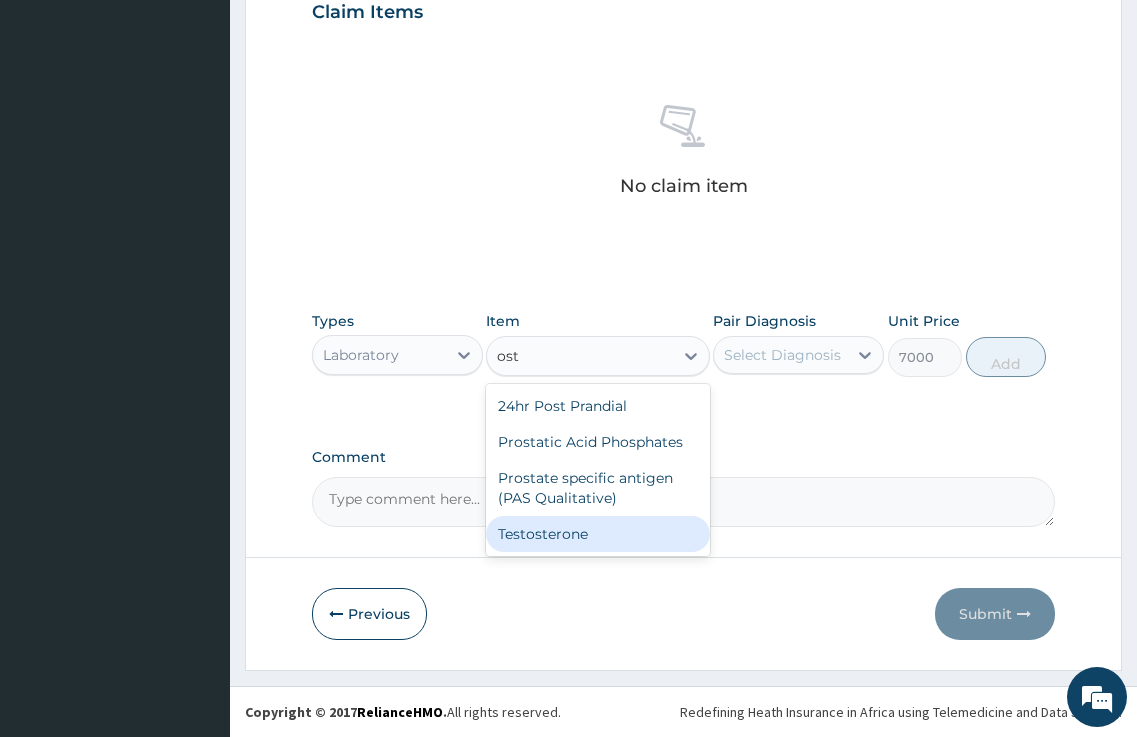 click on "Testosterone" at bounding box center [597, 534] 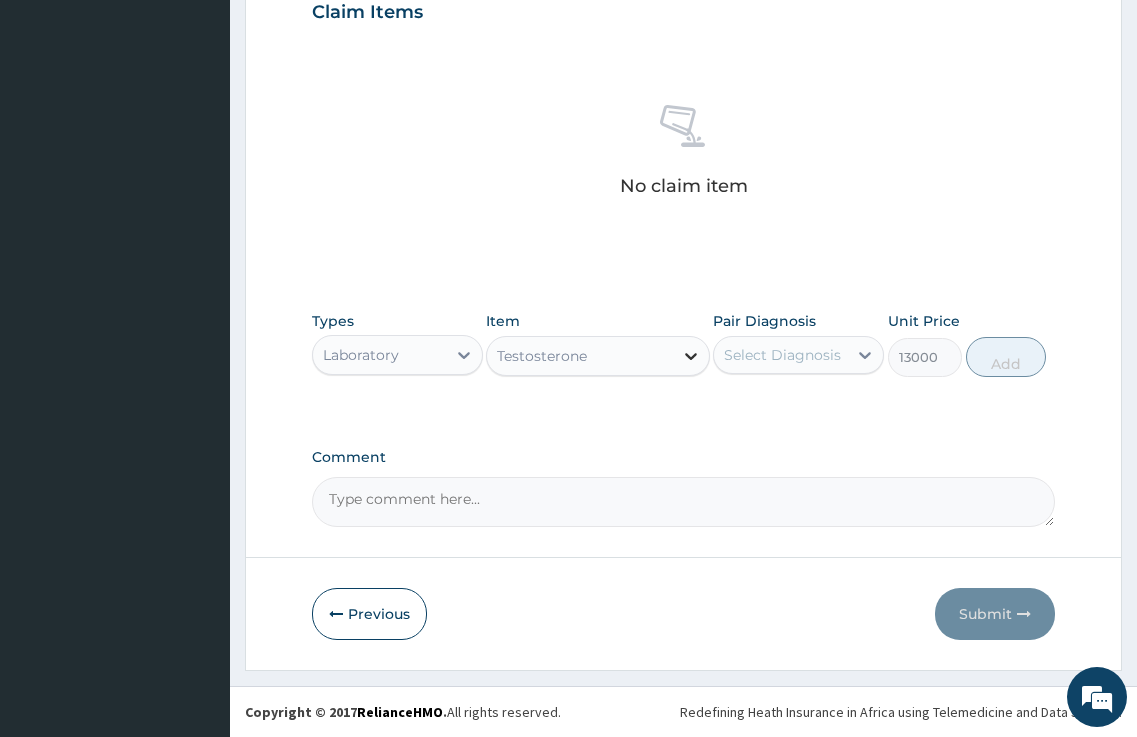 click 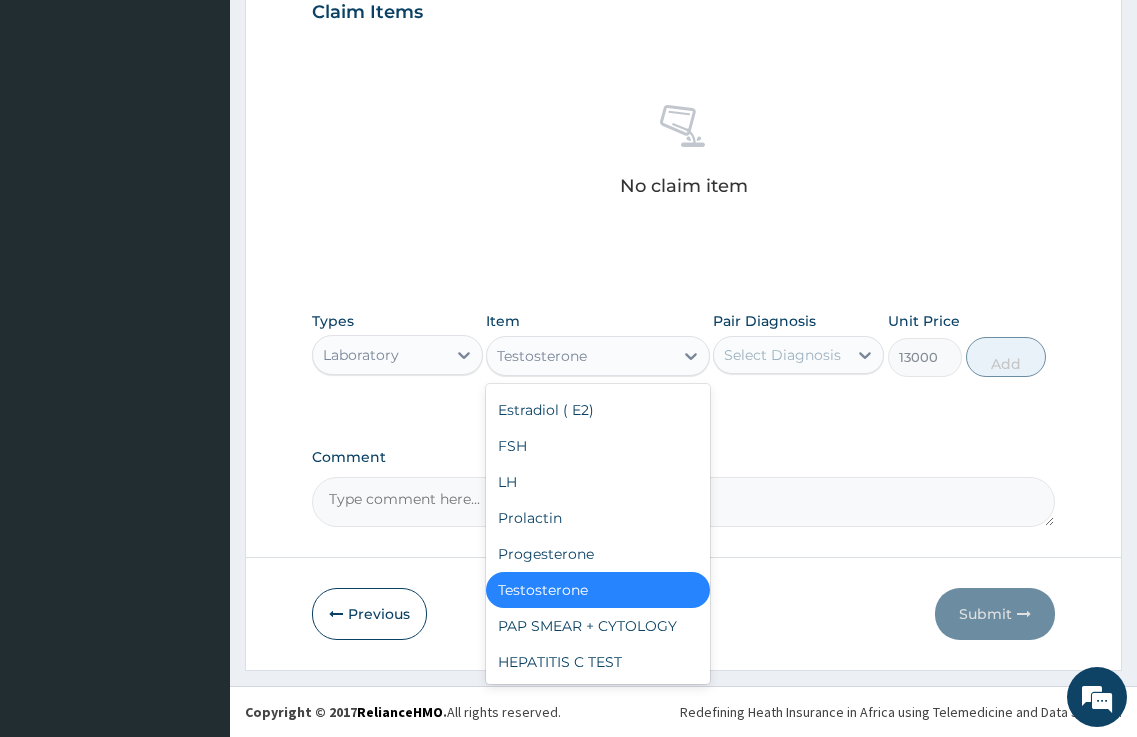 scroll, scrollTop: 3628, scrollLeft: 0, axis: vertical 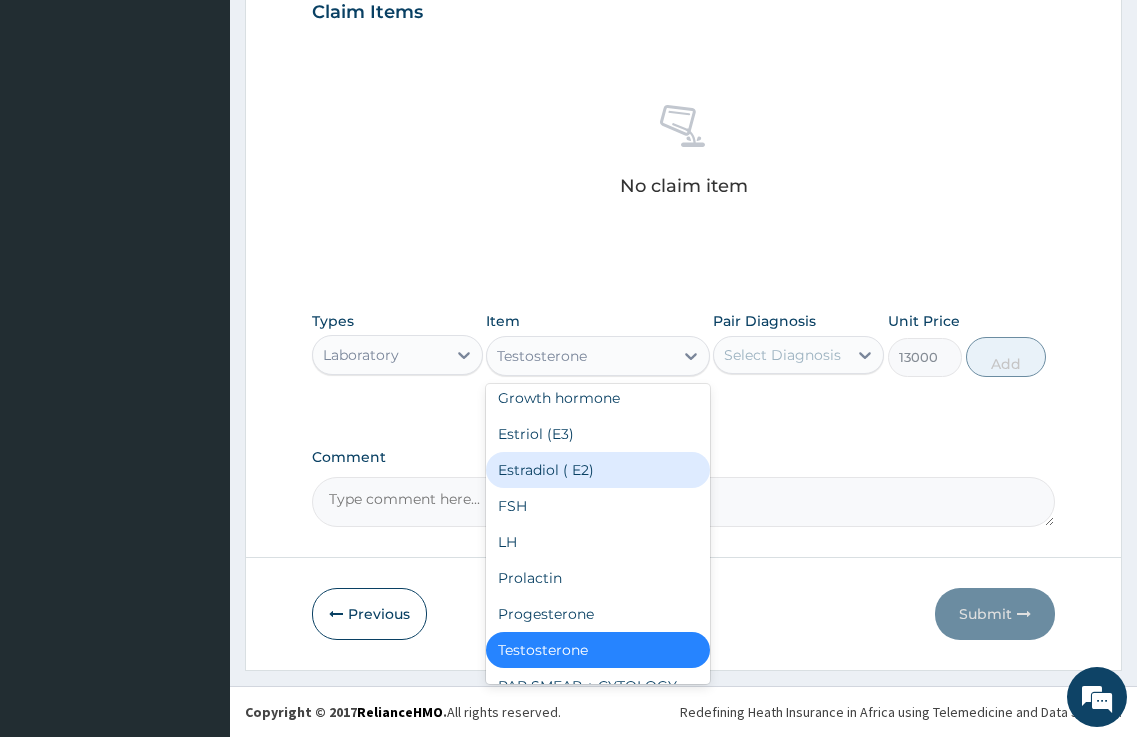 click on "Estradiol ( E2)" at bounding box center (597, 470) 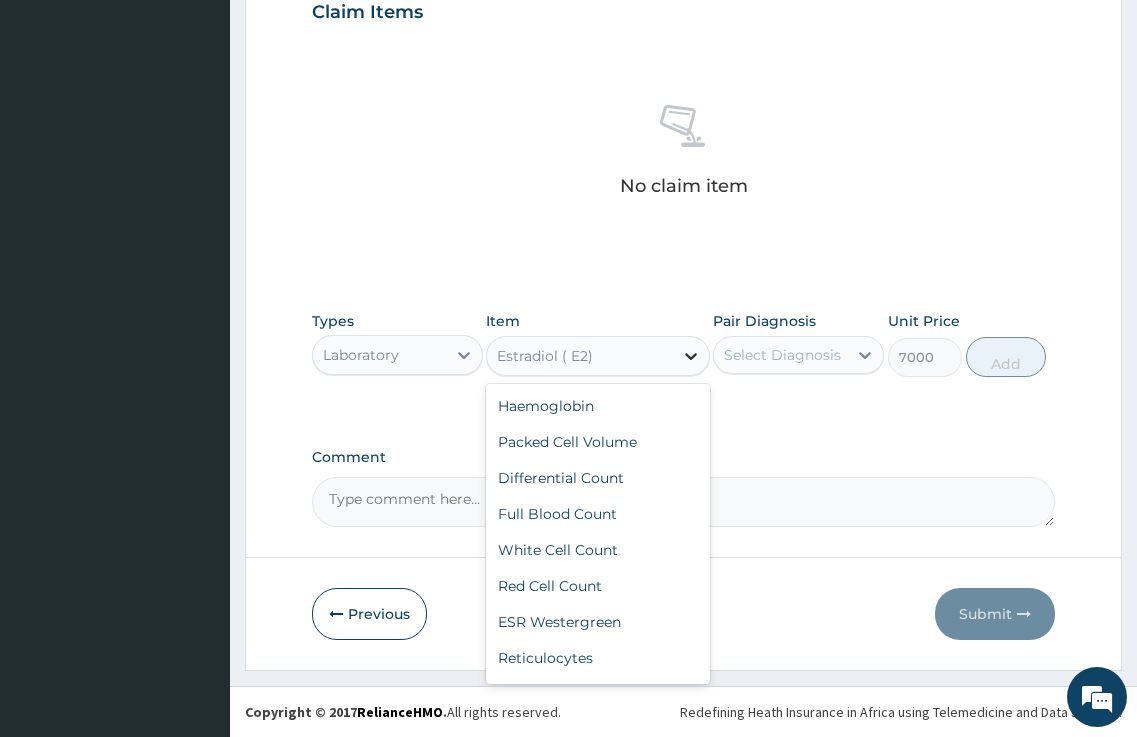 scroll, scrollTop: 3484, scrollLeft: 0, axis: vertical 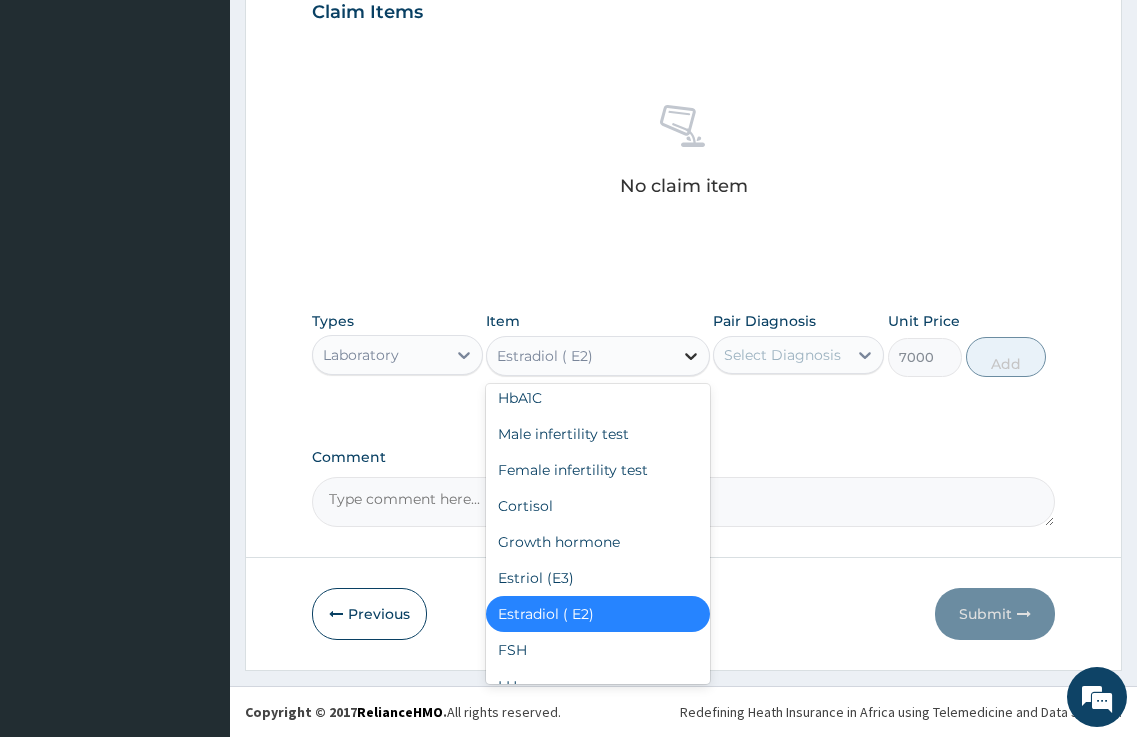 click at bounding box center (691, 356) 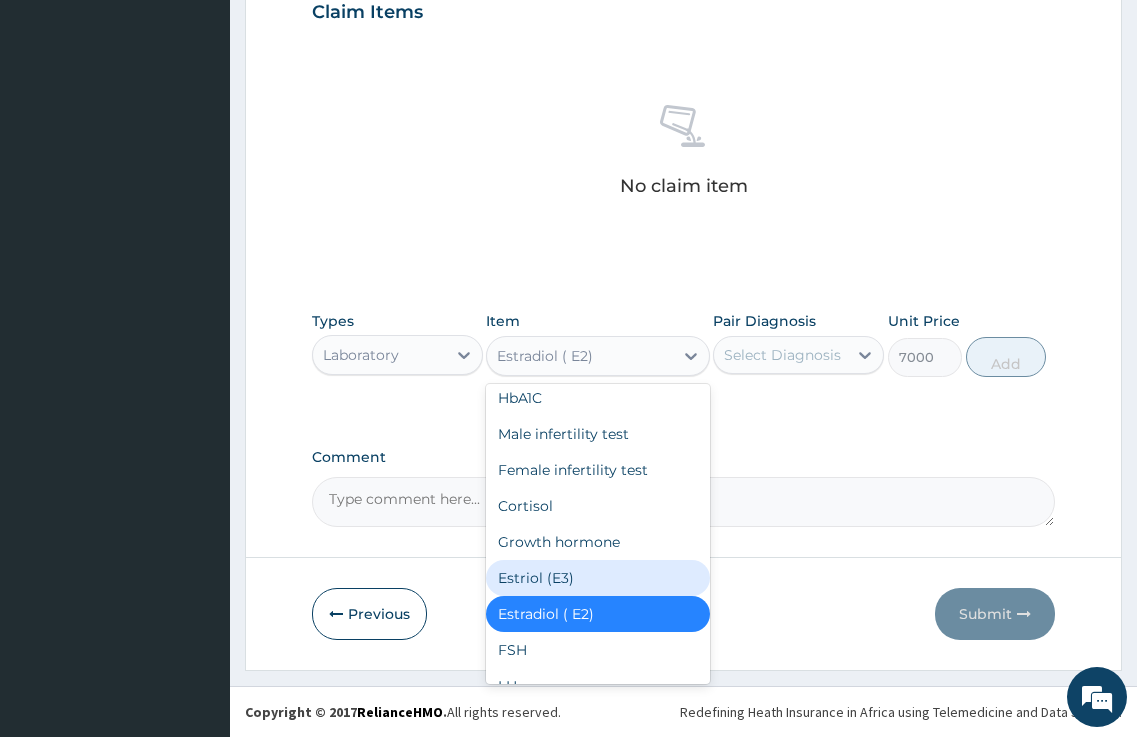 click on "Estriol (E3)" at bounding box center [597, 578] 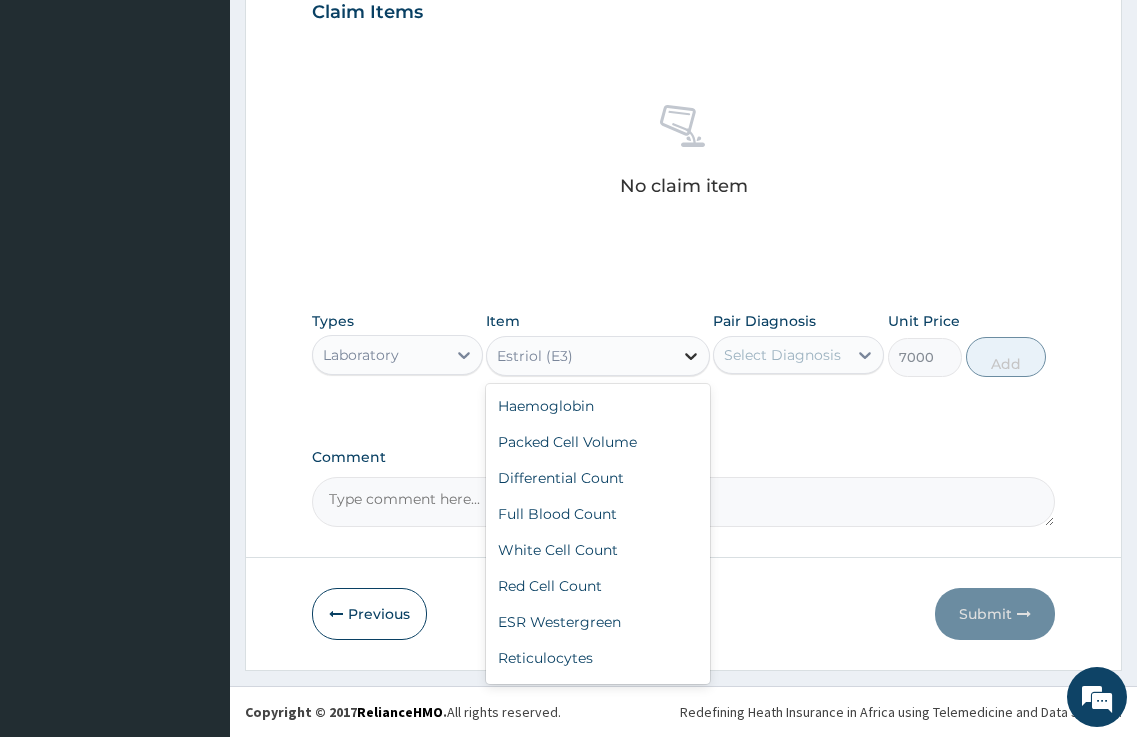 click 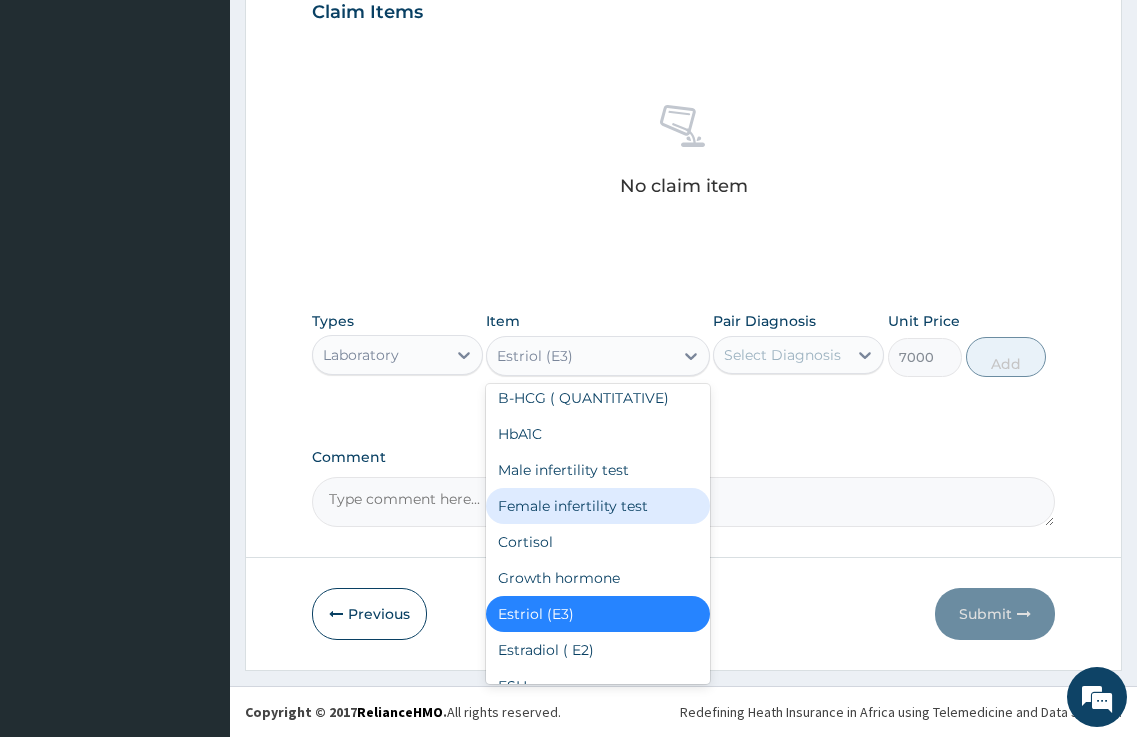 click on "Female infertility test" at bounding box center (597, 506) 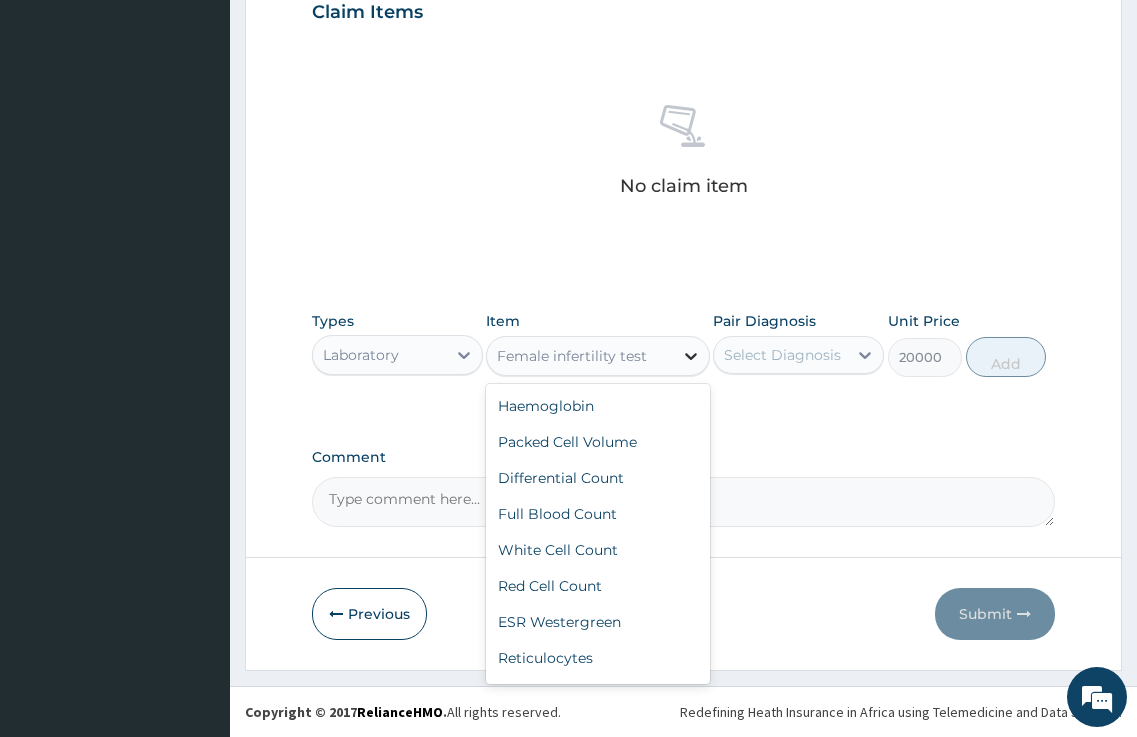 click at bounding box center [691, 356] 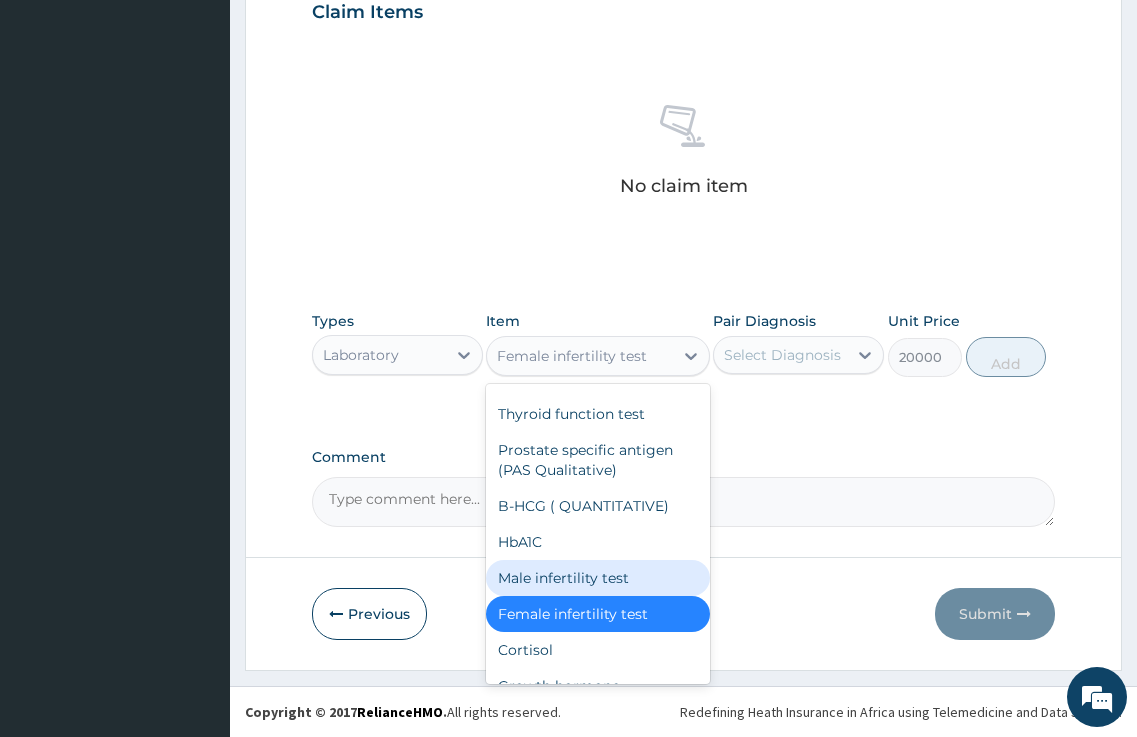 click on "Male infertility  test" at bounding box center (597, 578) 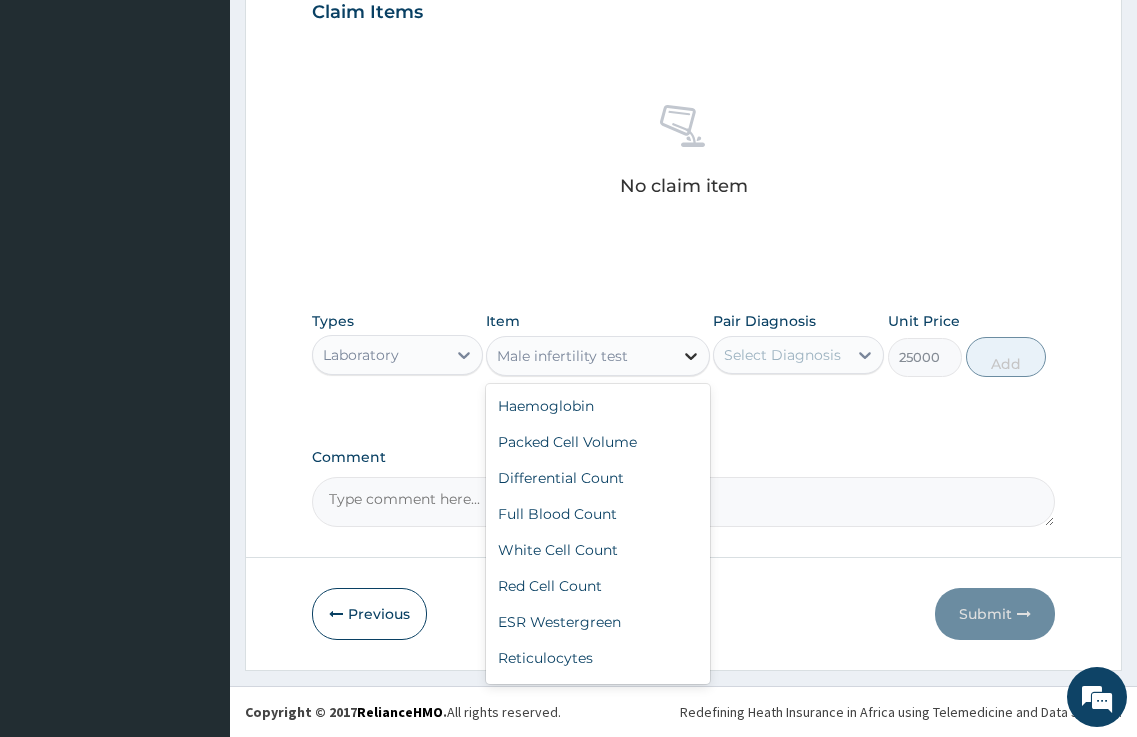 click 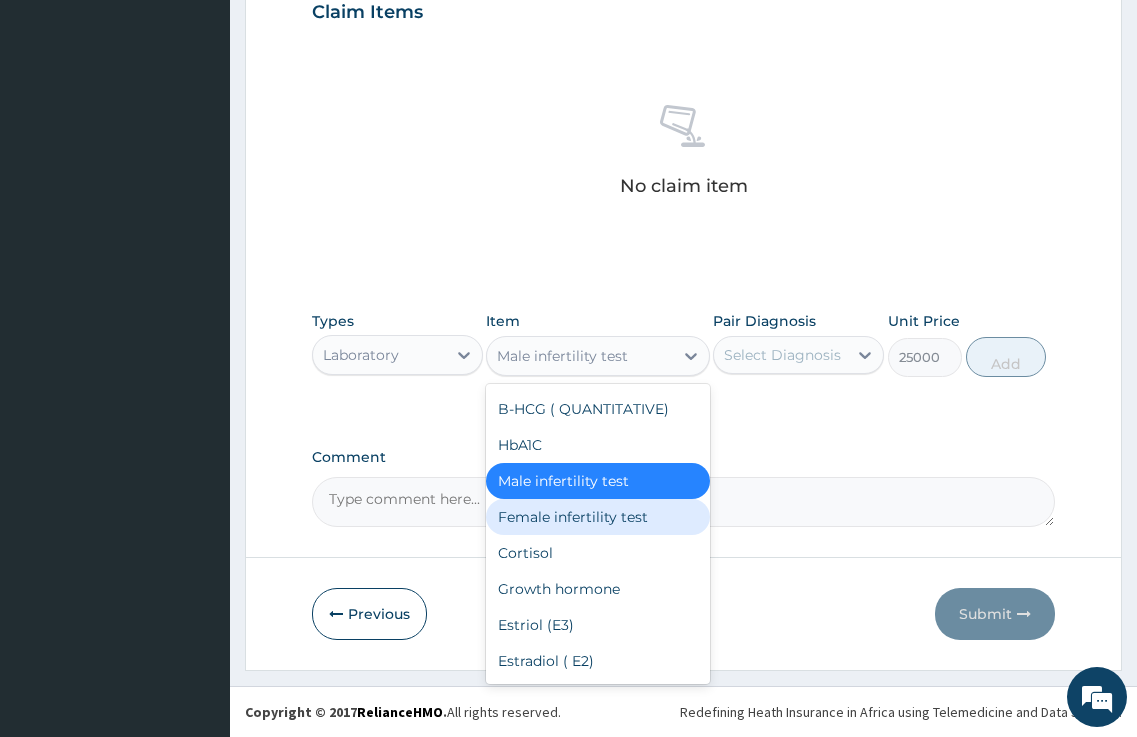 scroll, scrollTop: 3404, scrollLeft: 0, axis: vertical 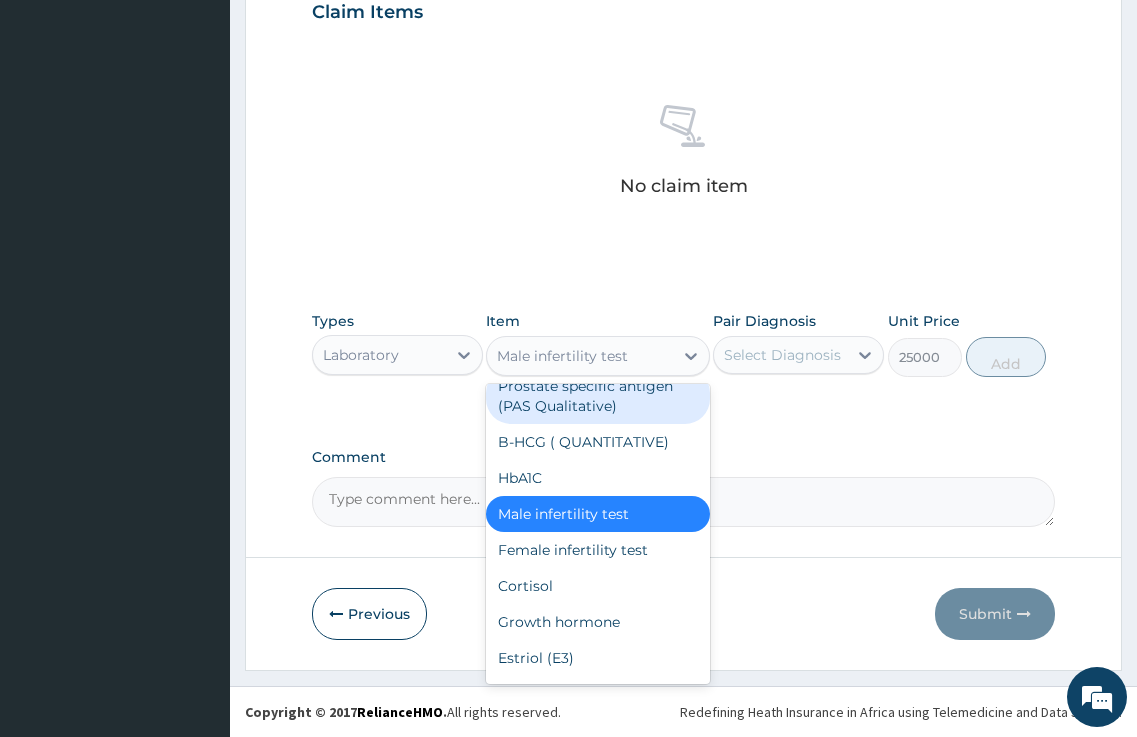 click on "Prostate specific antigen (PAS Qualitative)" at bounding box center (597, 396) 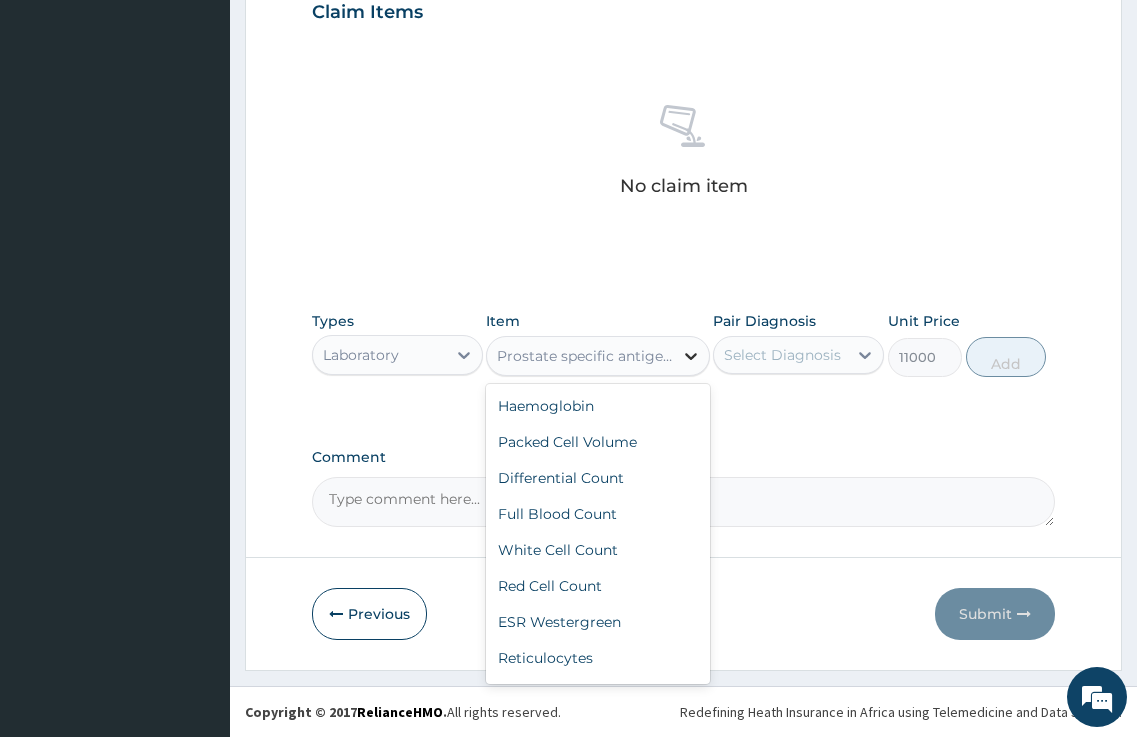 click 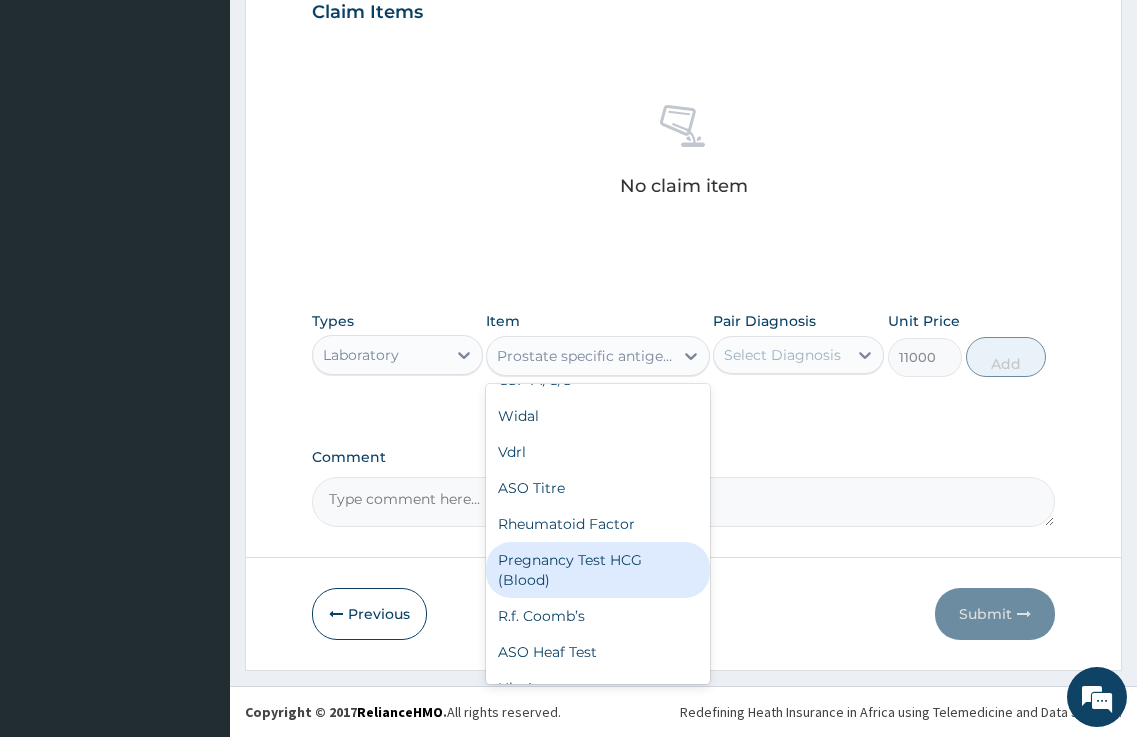 scroll, scrollTop: 2903, scrollLeft: 0, axis: vertical 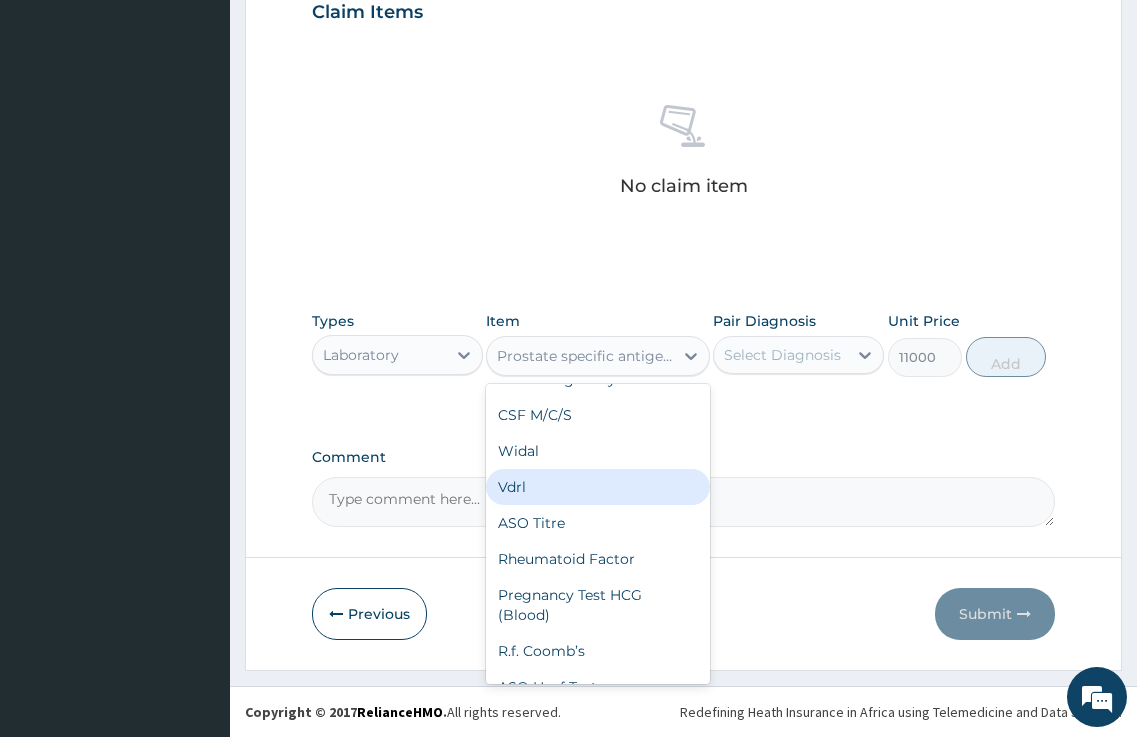 click on "Vdrl" at bounding box center [597, 487] 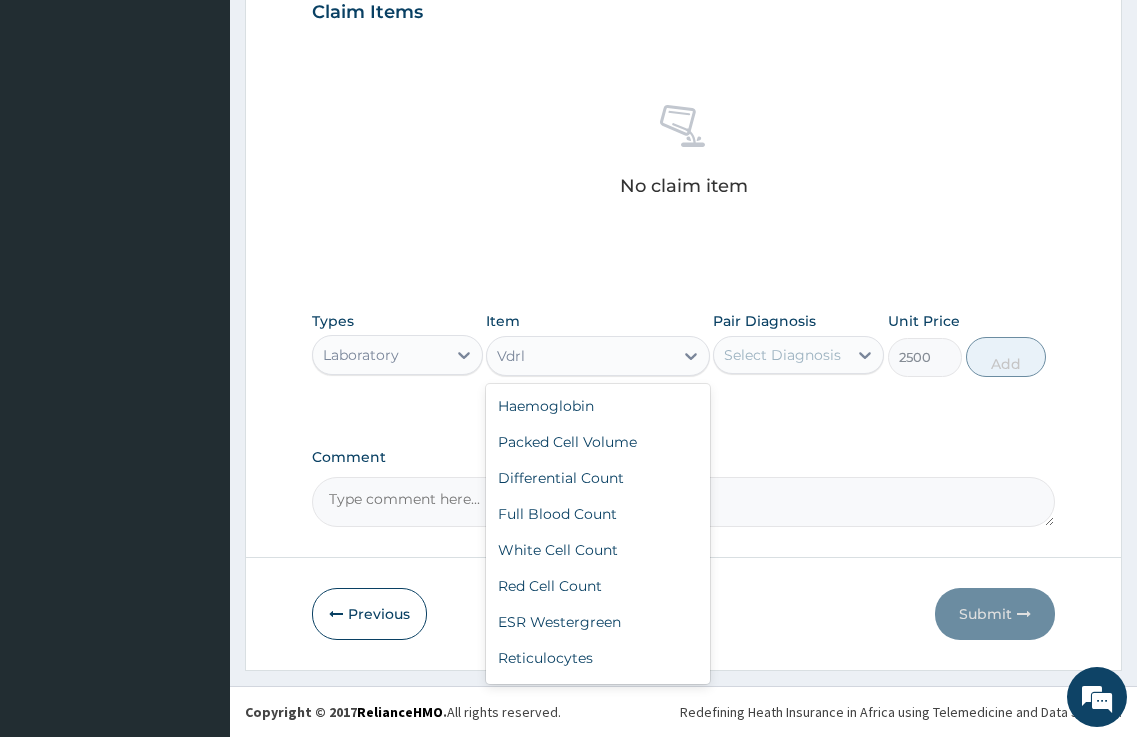 click on "Vdrl" at bounding box center (579, 356) 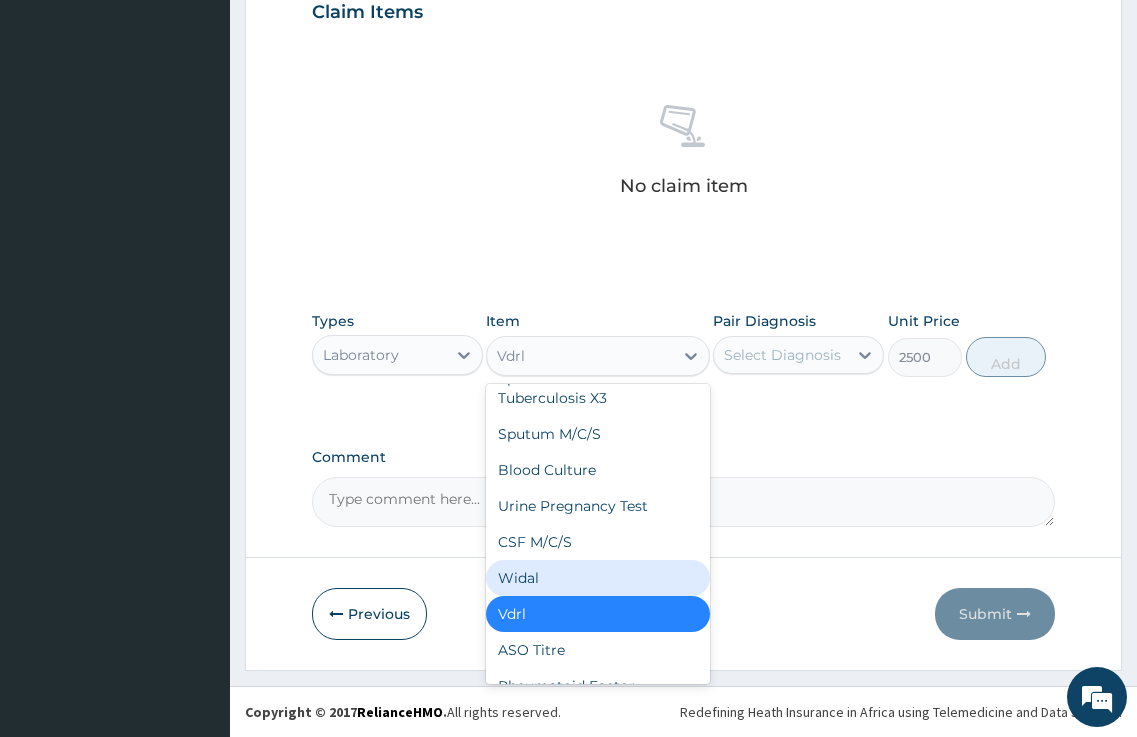 click on "Widal" at bounding box center [597, 578] 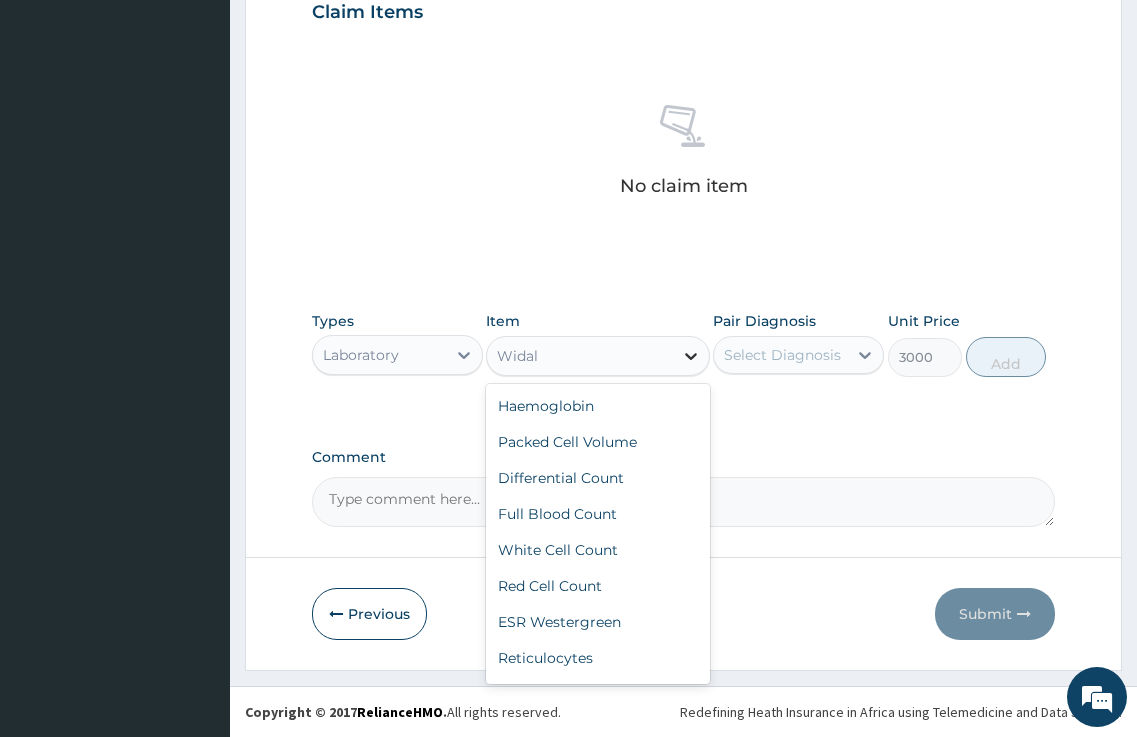 scroll, scrollTop: 2740, scrollLeft: 0, axis: vertical 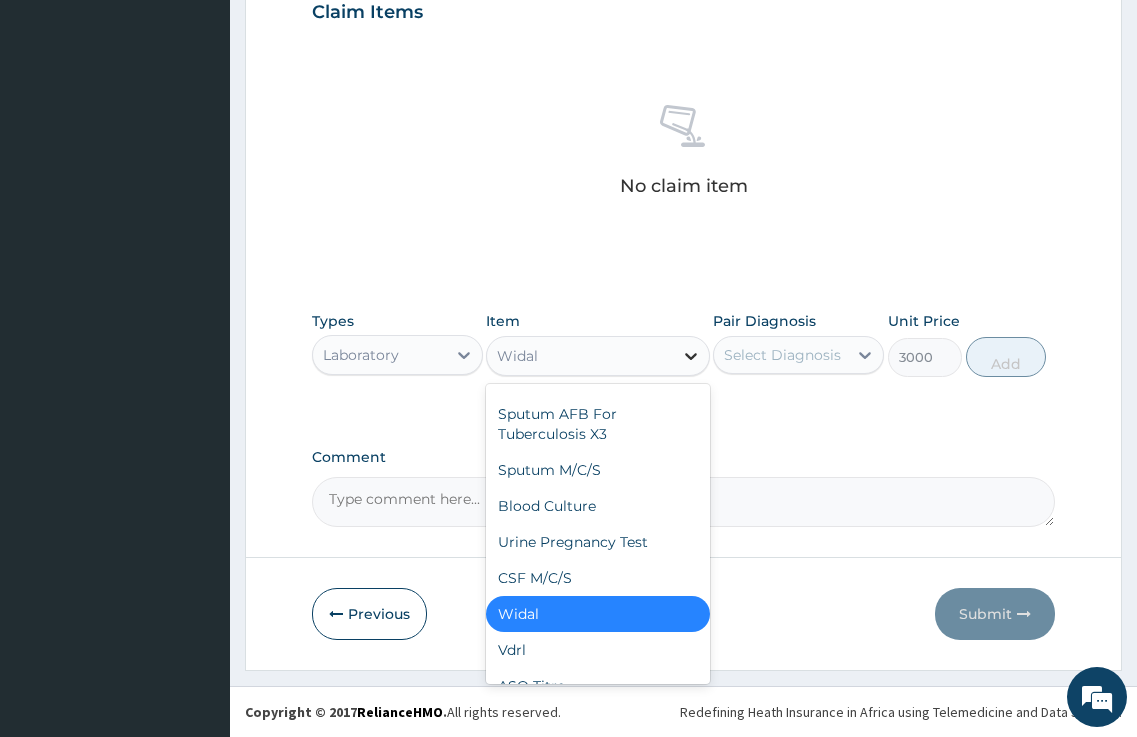 click 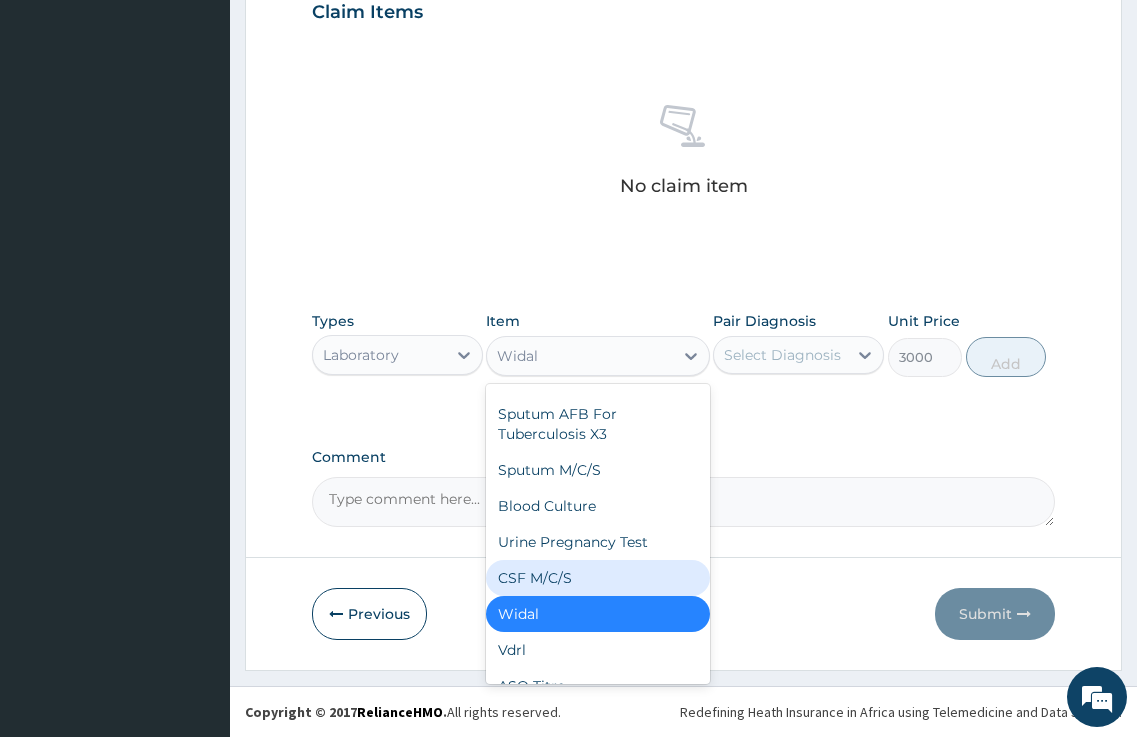 click on "CSF M/C/S" at bounding box center (597, 578) 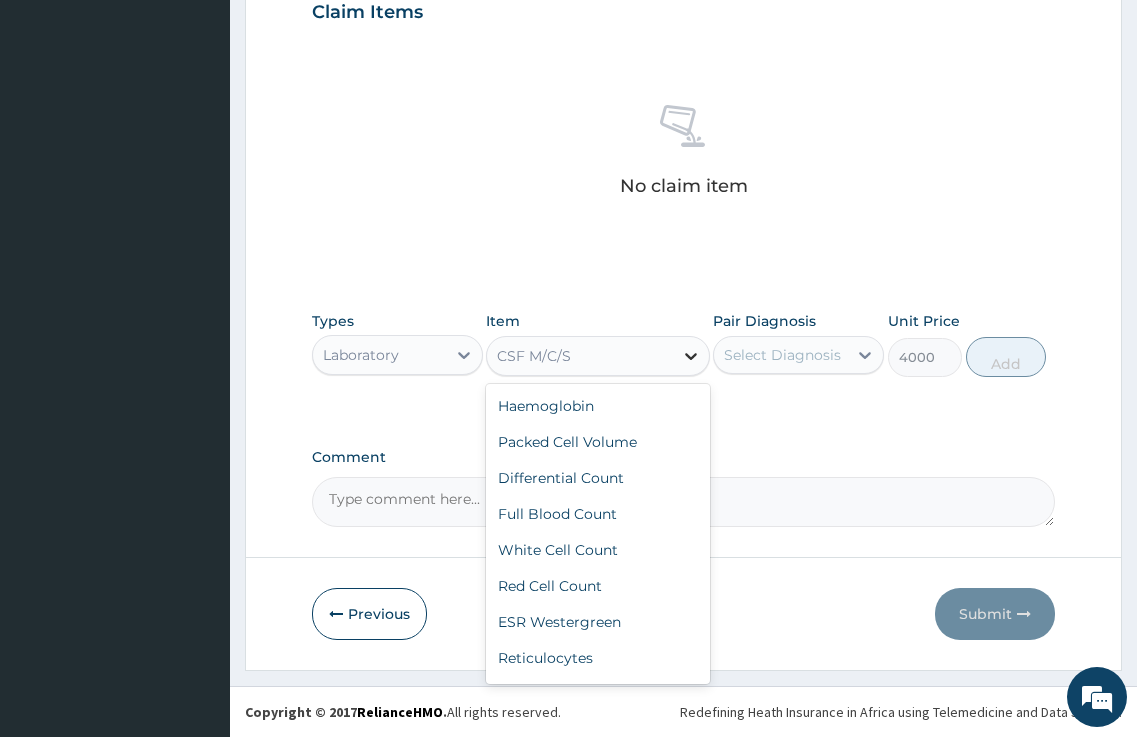 click 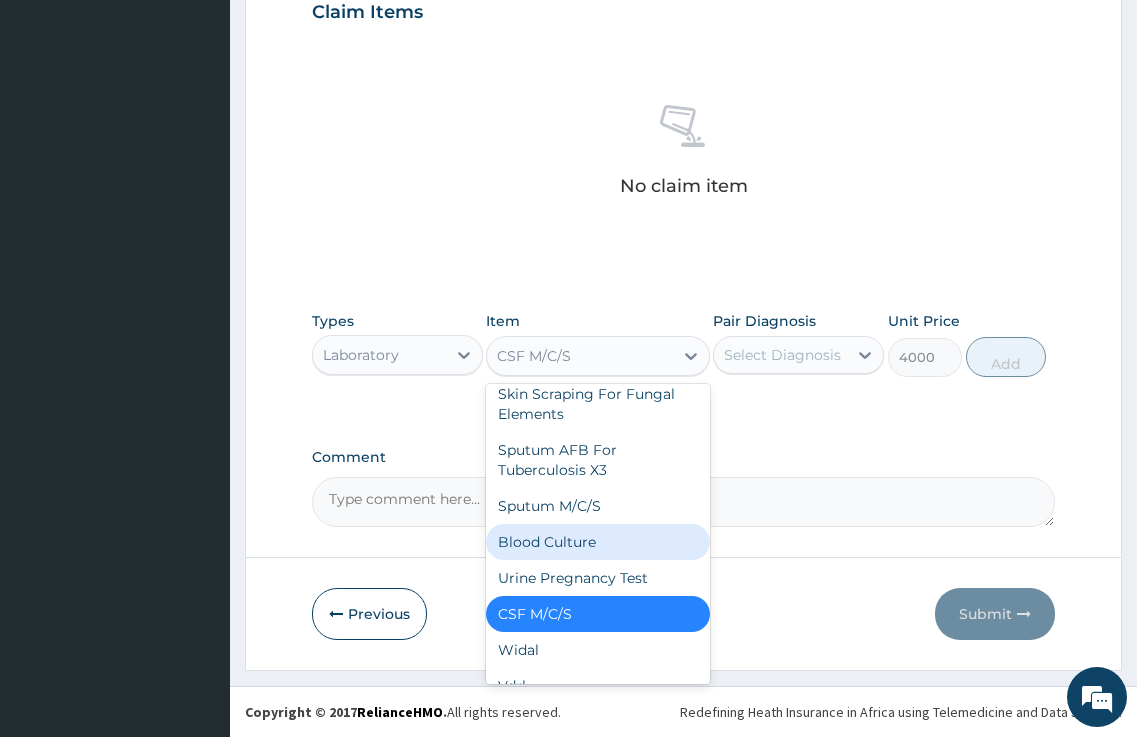 click on "Blood Culture" at bounding box center (597, 542) 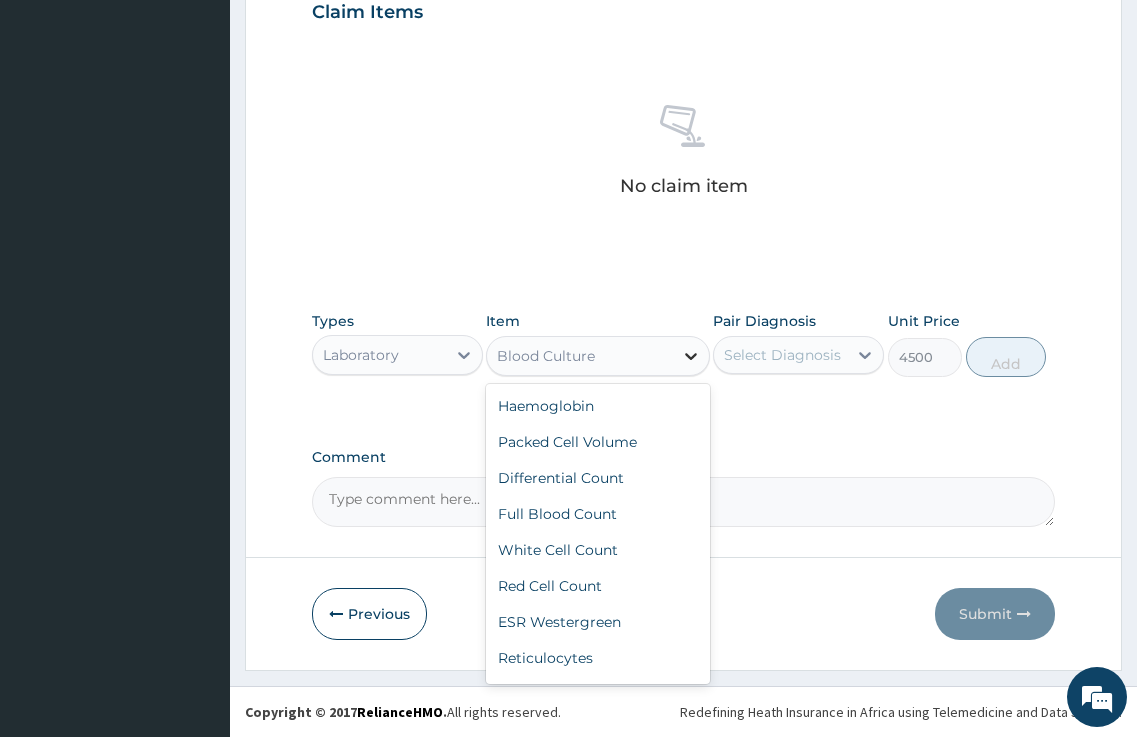 click 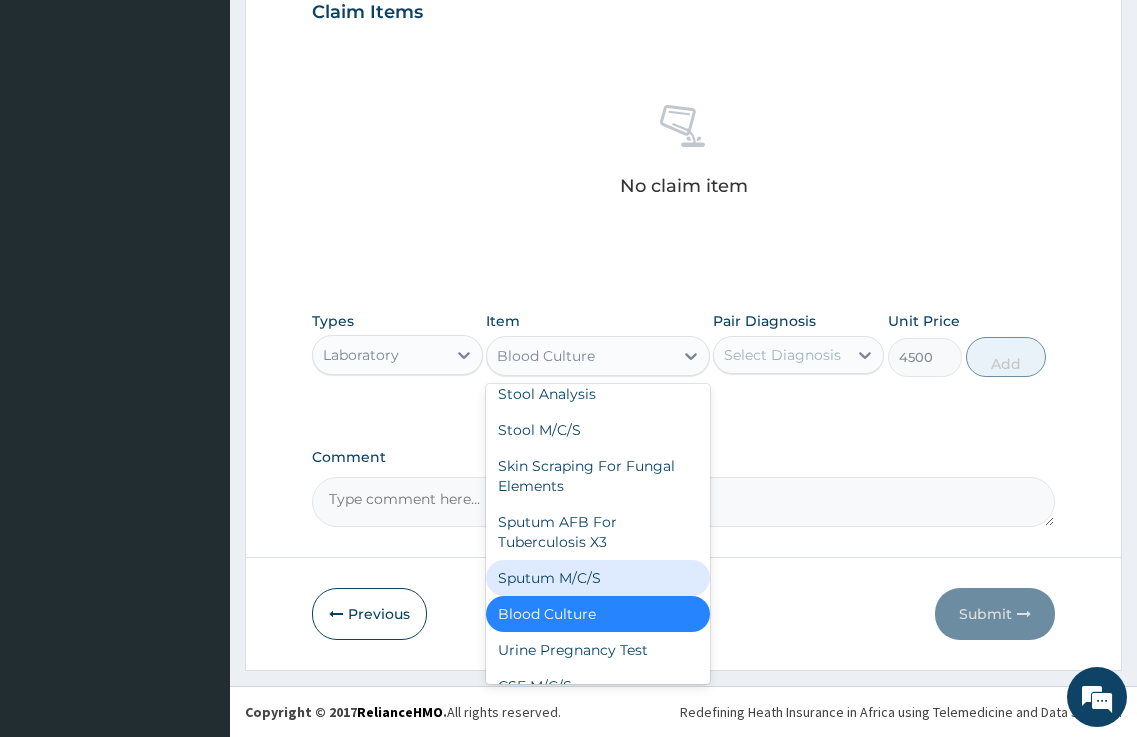 click on "Sputum M/C/S" at bounding box center [597, 578] 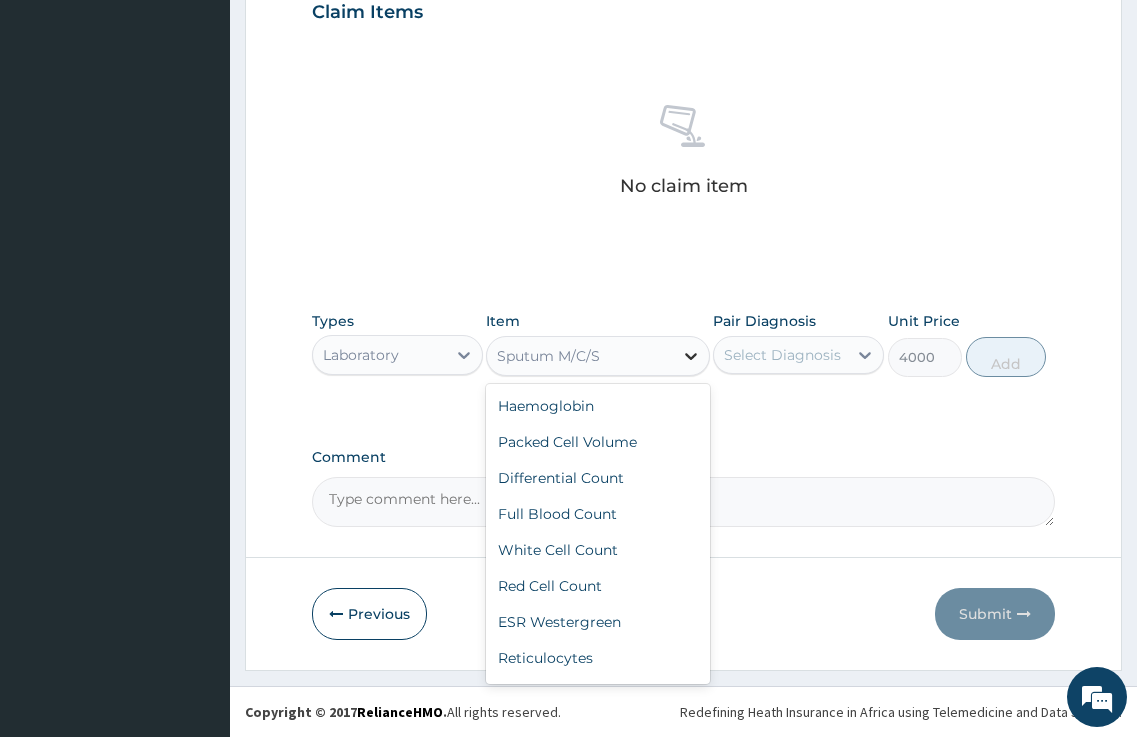 click 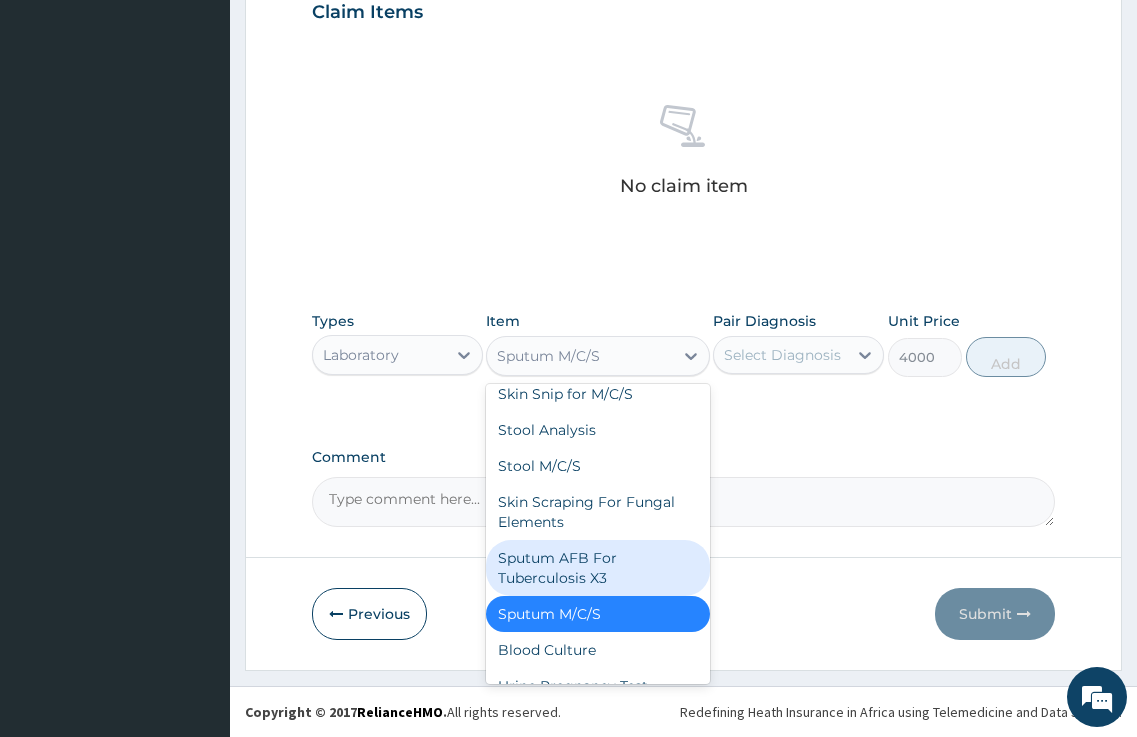click on "Sputum AFB For Tuberculosis X3" at bounding box center [597, 568] 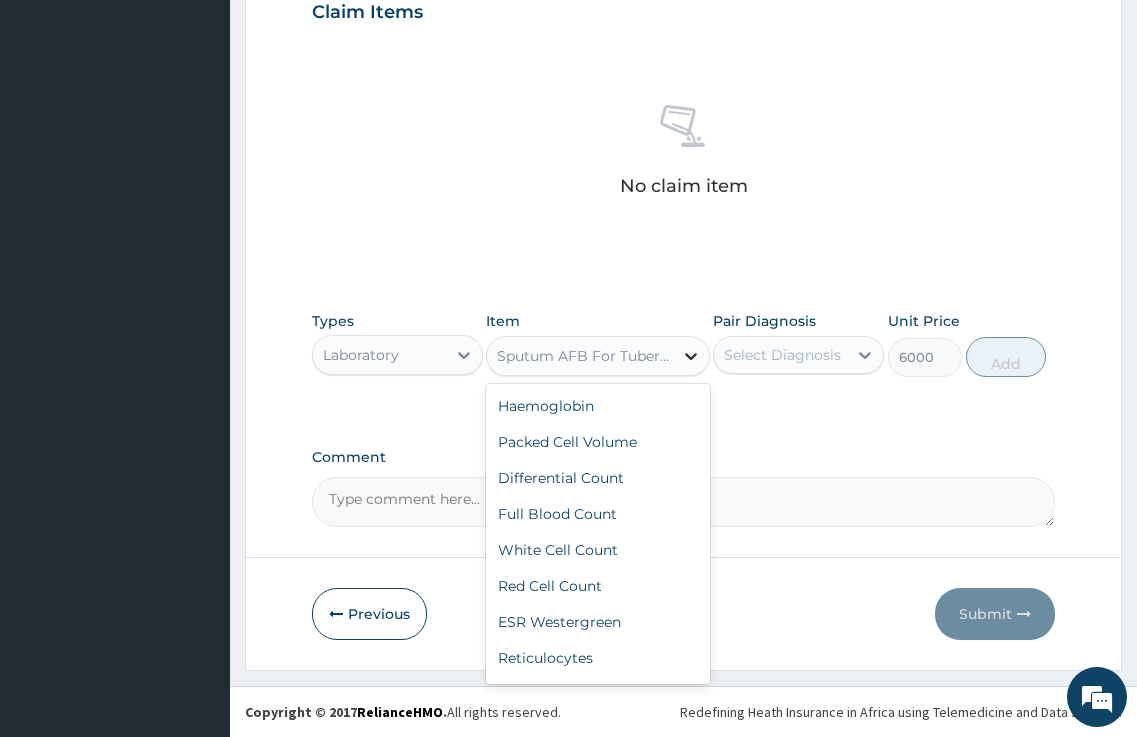 scroll, scrollTop: 2567, scrollLeft: 0, axis: vertical 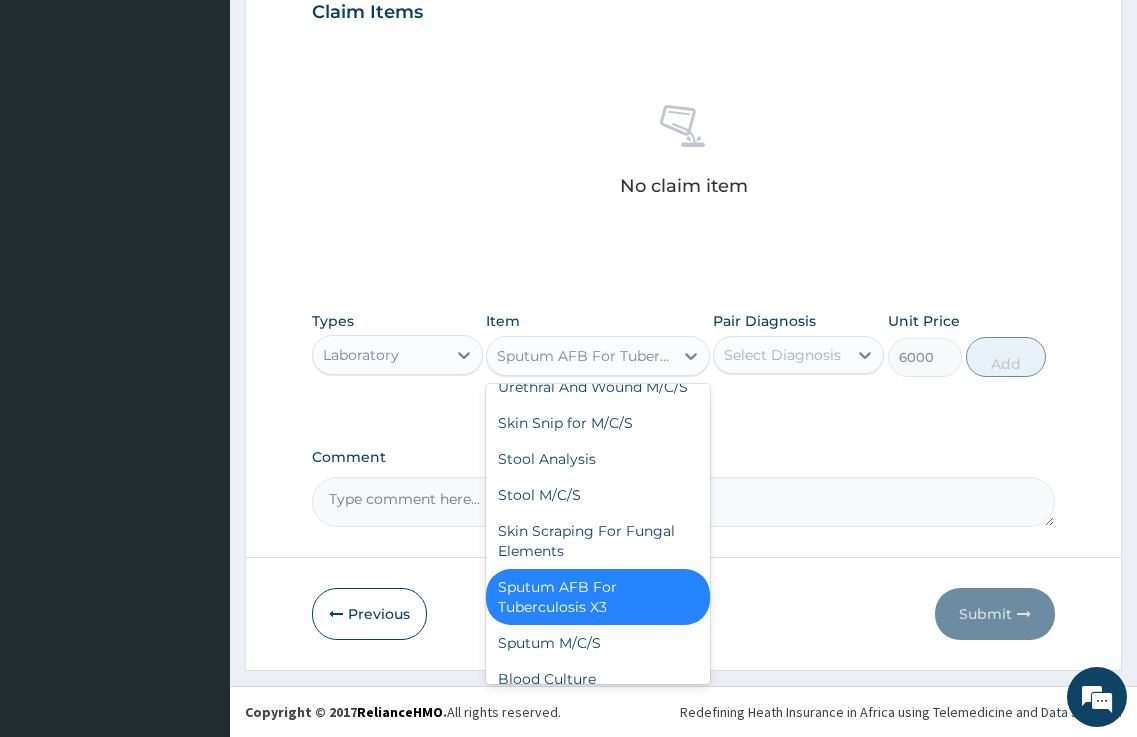 drag, startPoint x: 685, startPoint y: 361, endPoint x: 705, endPoint y: 501, distance: 141.42136 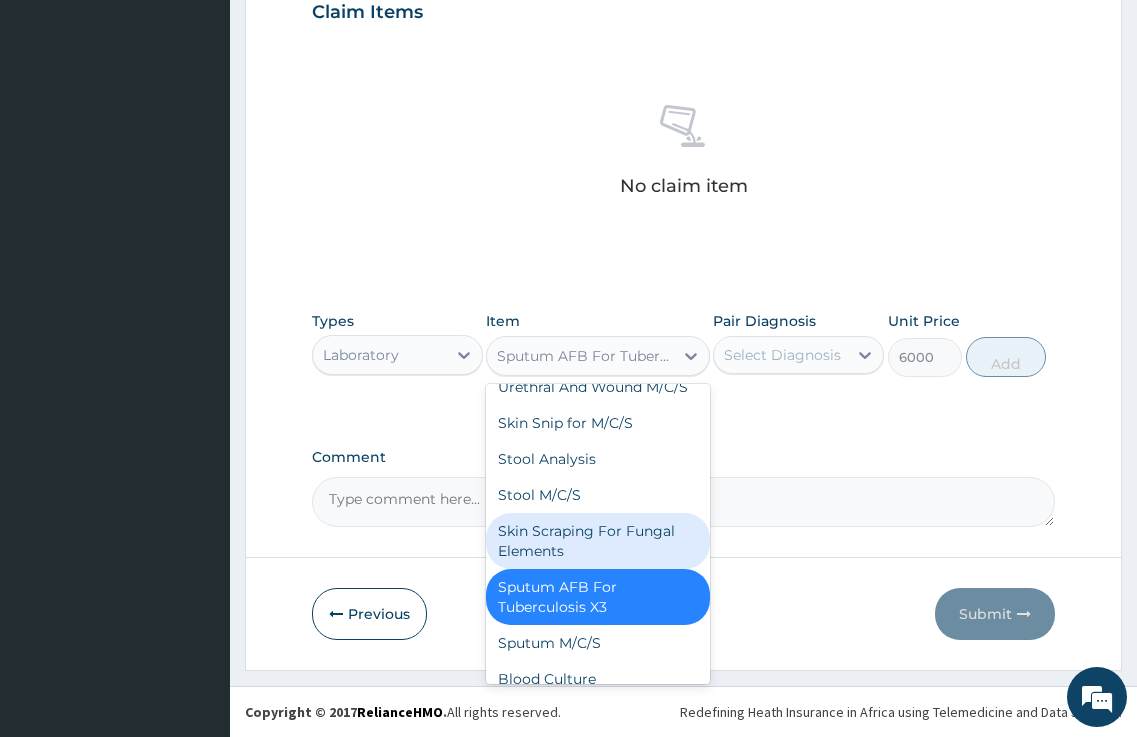 click on "Skin Scraping For Fungal Elements" at bounding box center [597, 541] 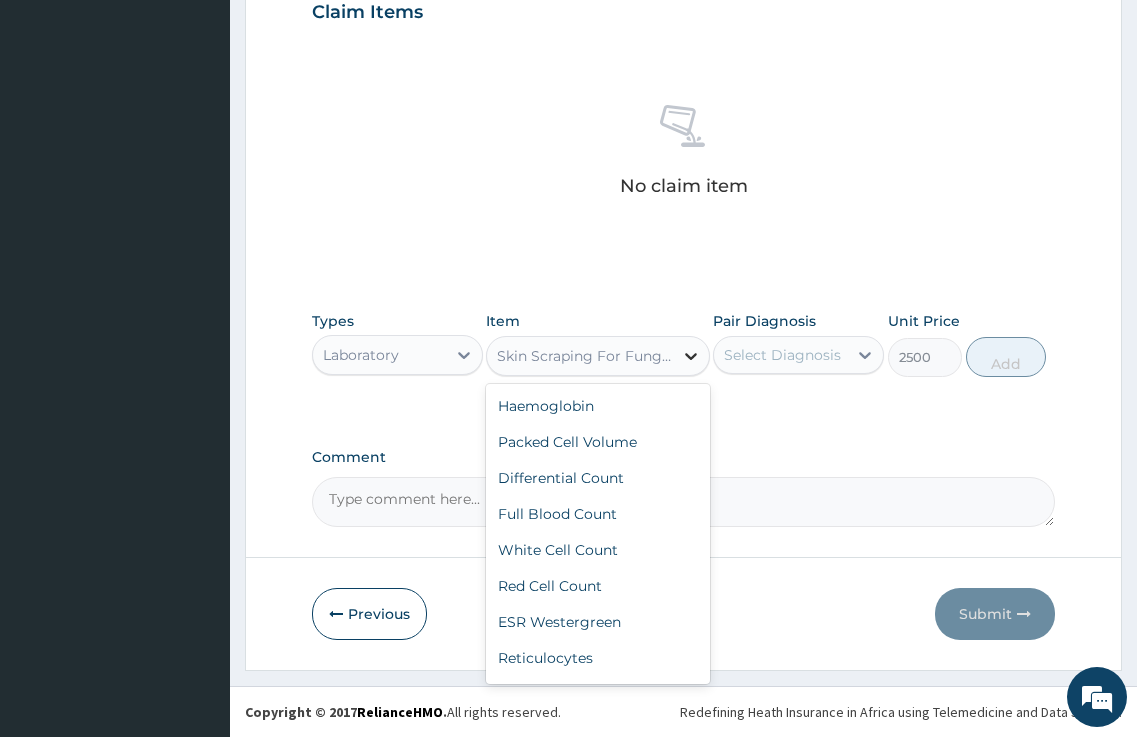 click 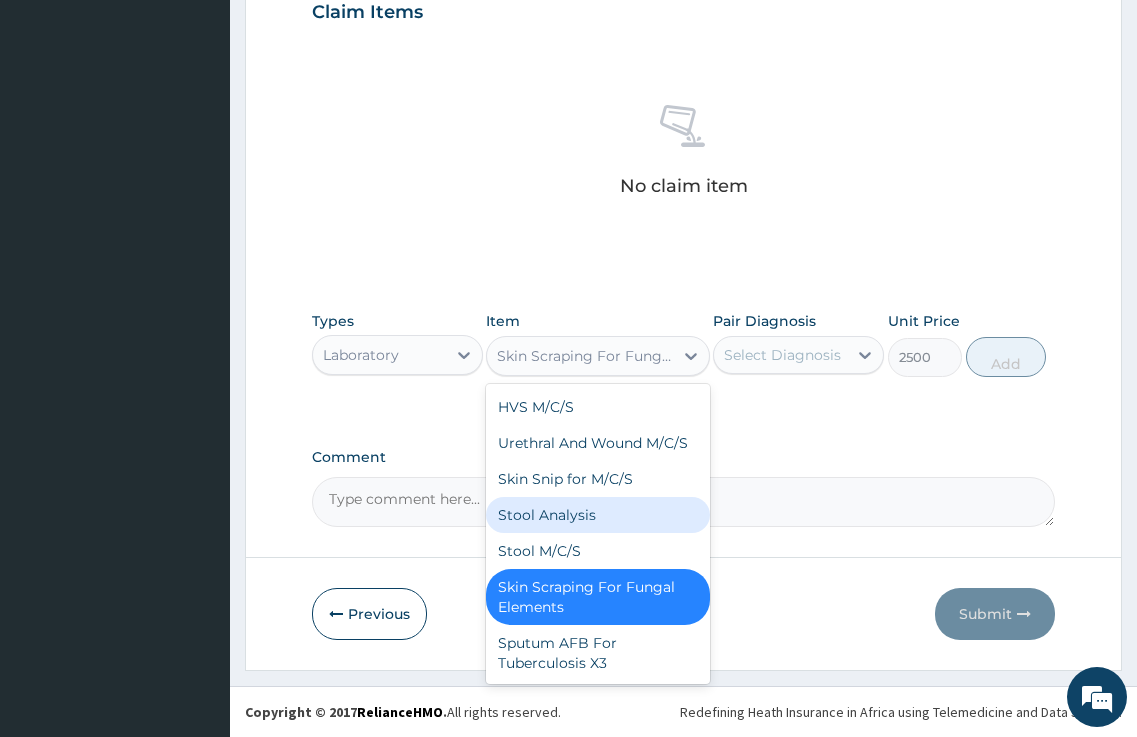 click on "Stool Analysis" at bounding box center (597, 515) 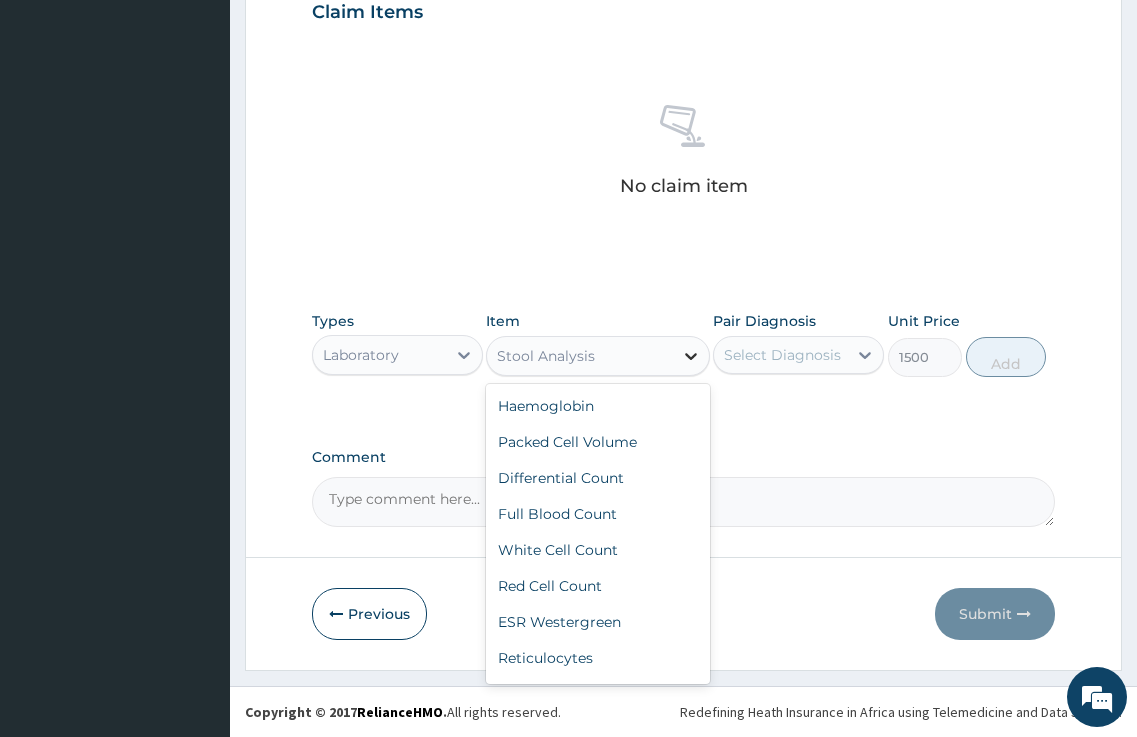 click at bounding box center (691, 356) 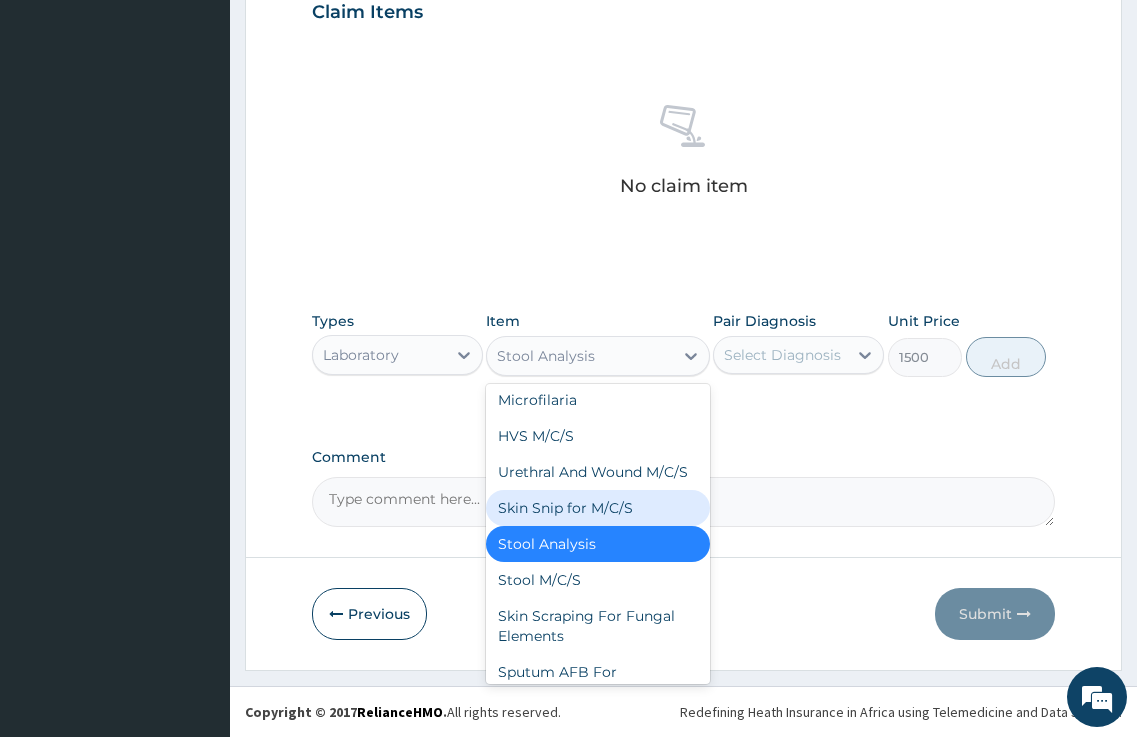 scroll, scrollTop: 2512, scrollLeft: 0, axis: vertical 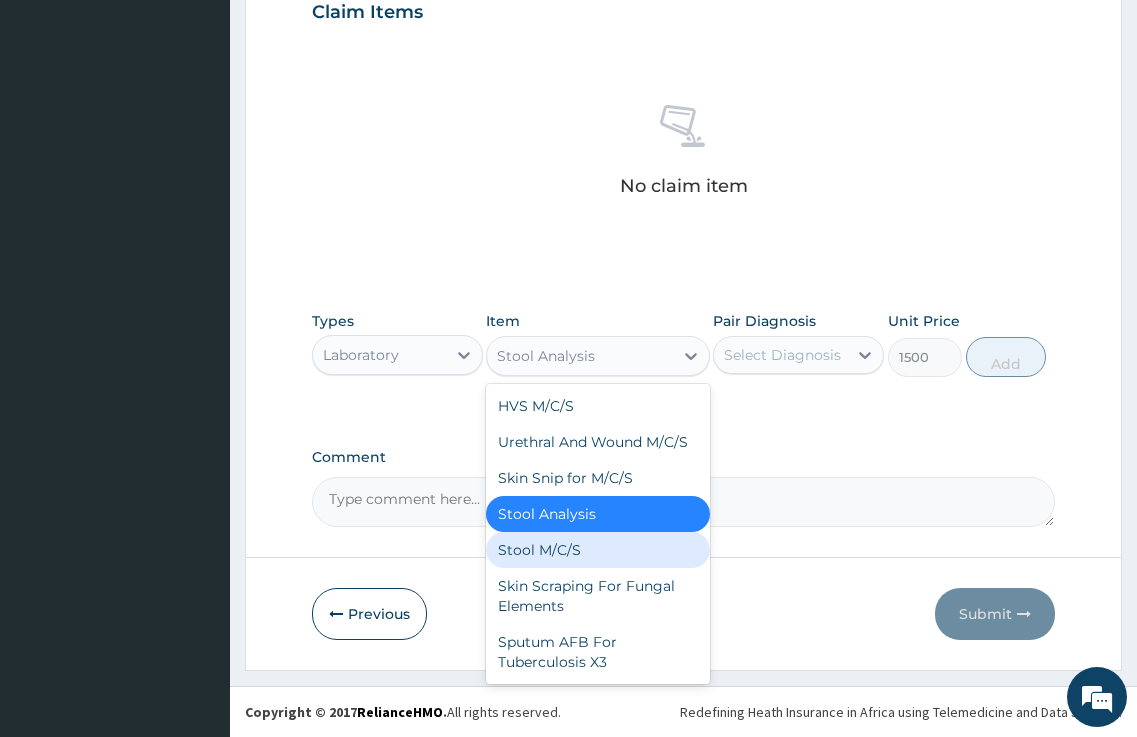 click on "Stool M/C/S" at bounding box center [597, 550] 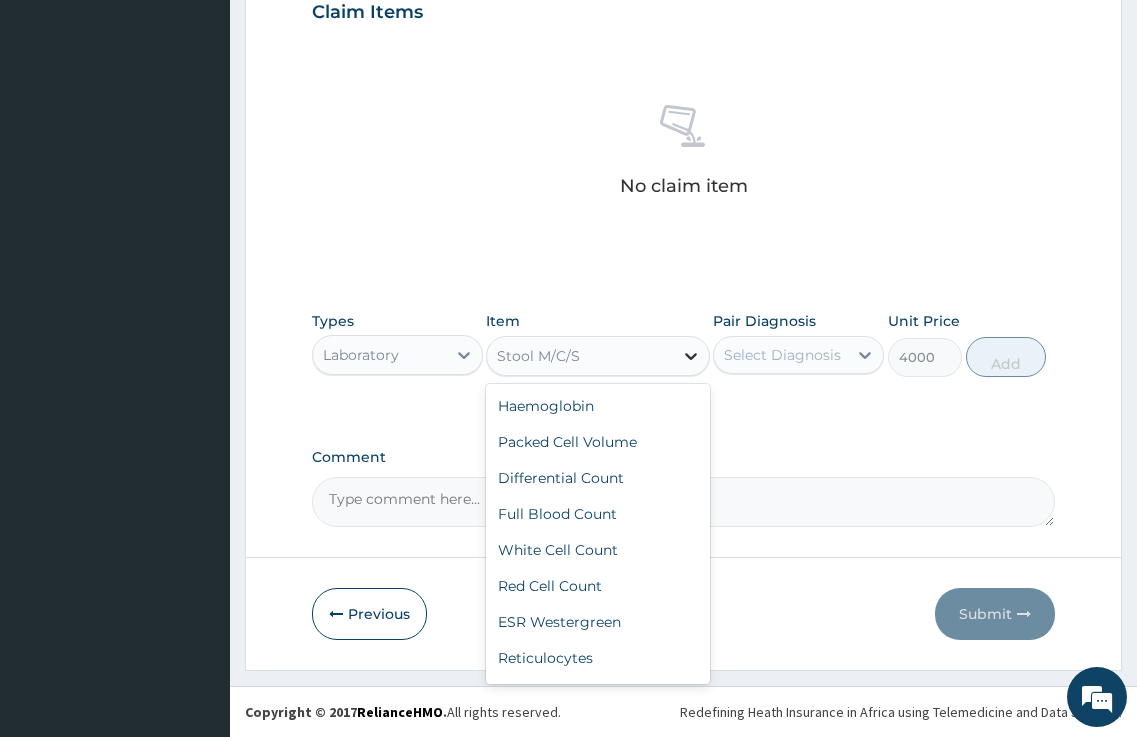scroll, scrollTop: 2448, scrollLeft: 0, axis: vertical 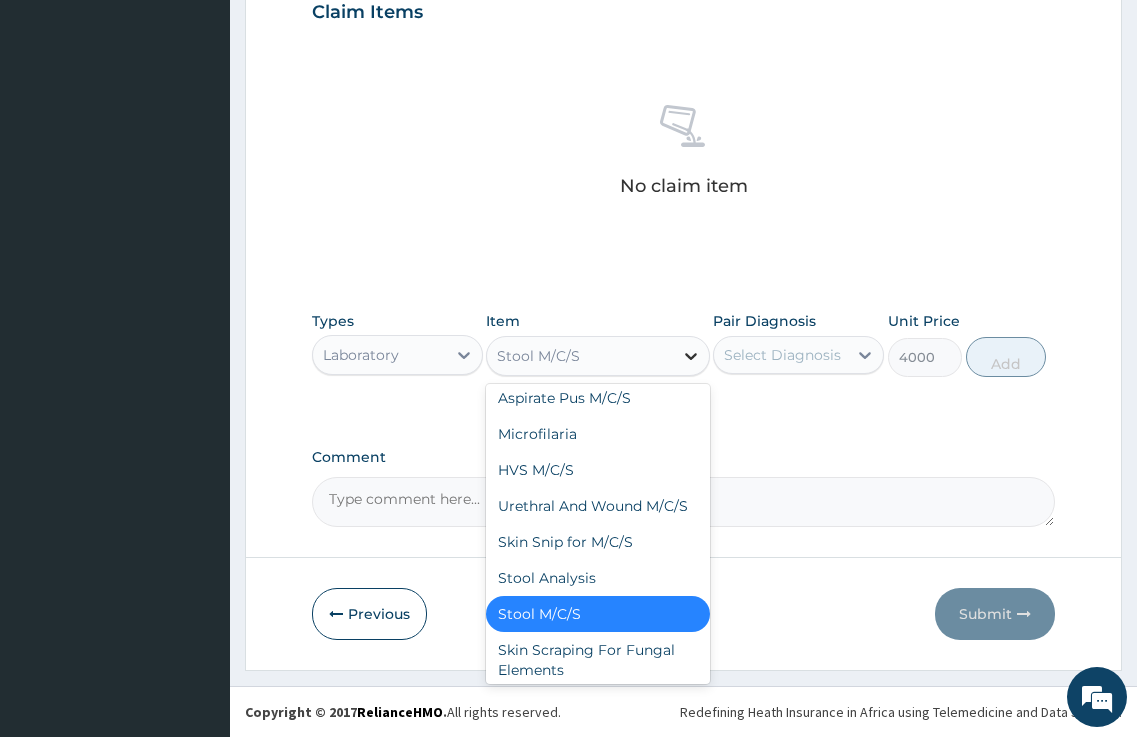 click 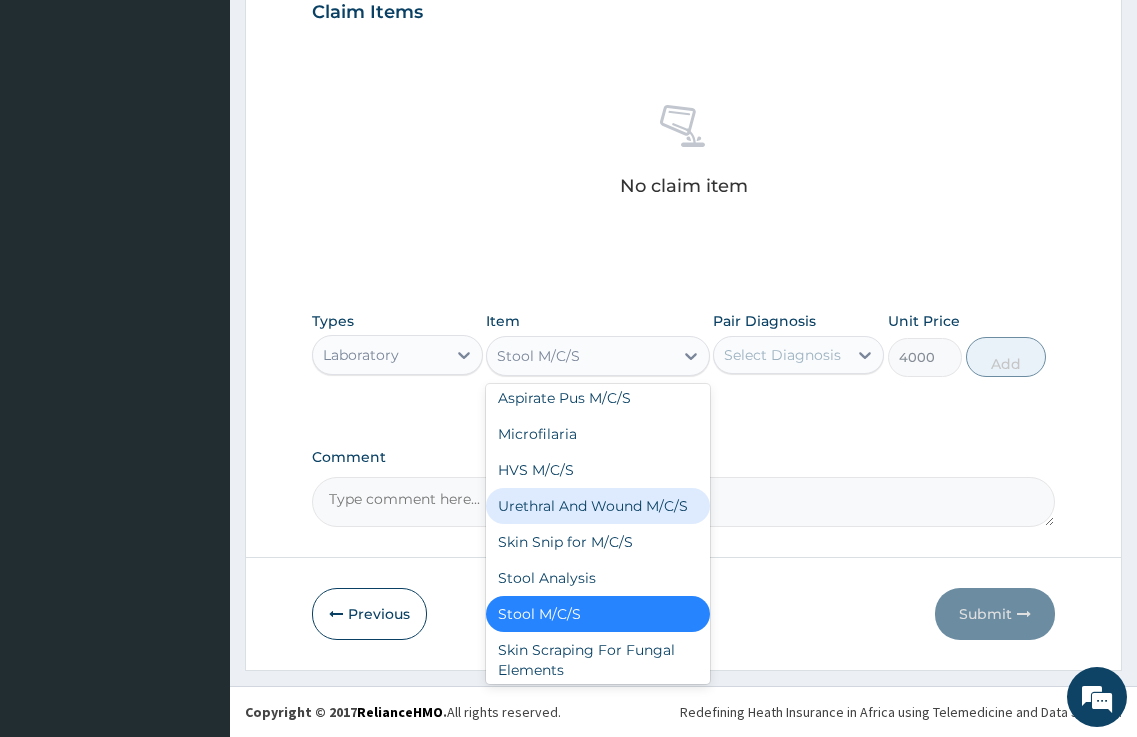 click on "Urethral And Wound M/C/S" at bounding box center (597, 506) 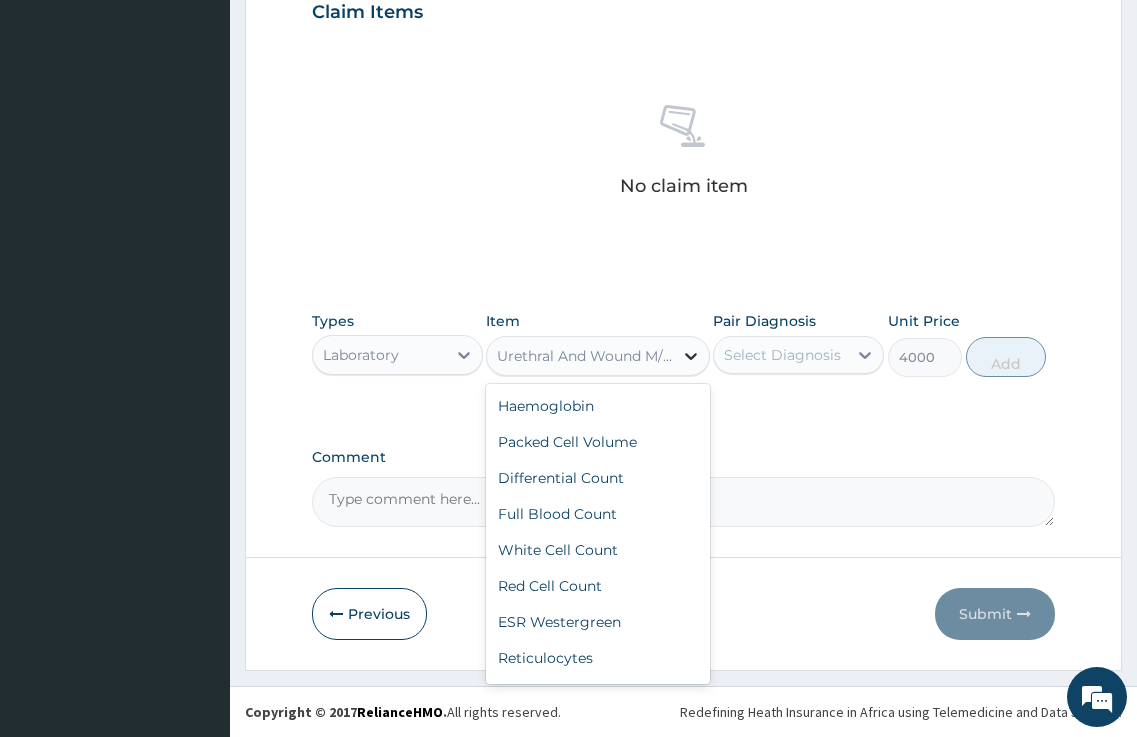 click 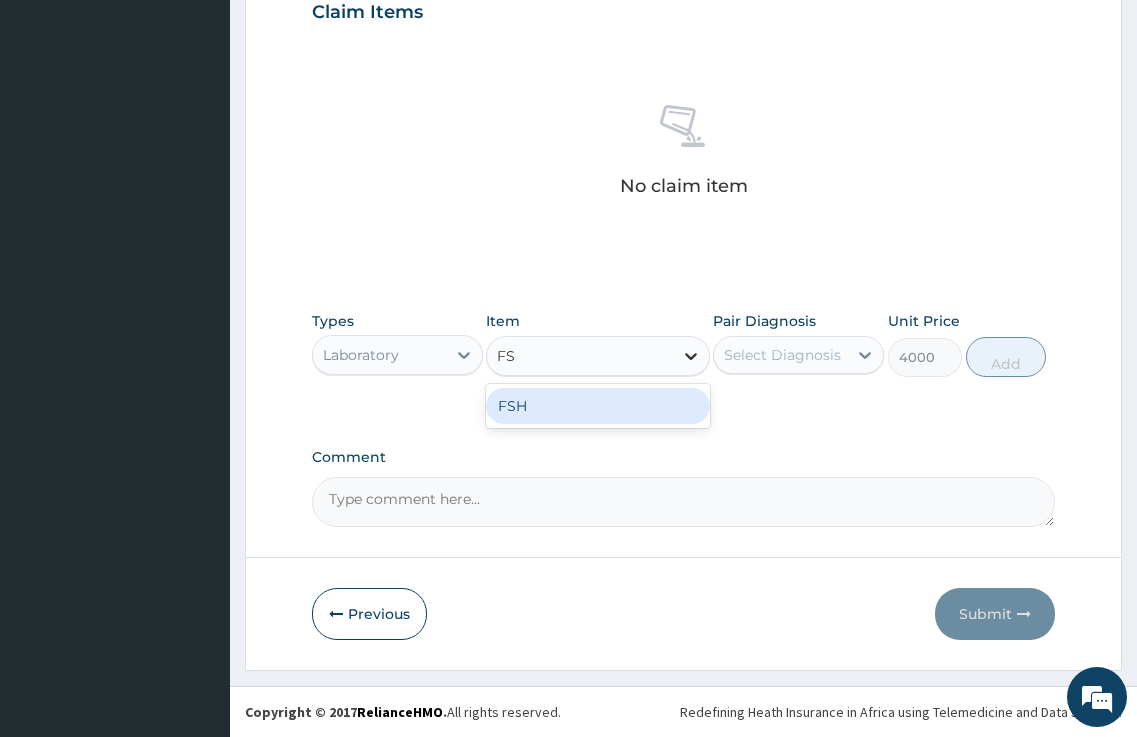 scroll, scrollTop: 0, scrollLeft: 0, axis: both 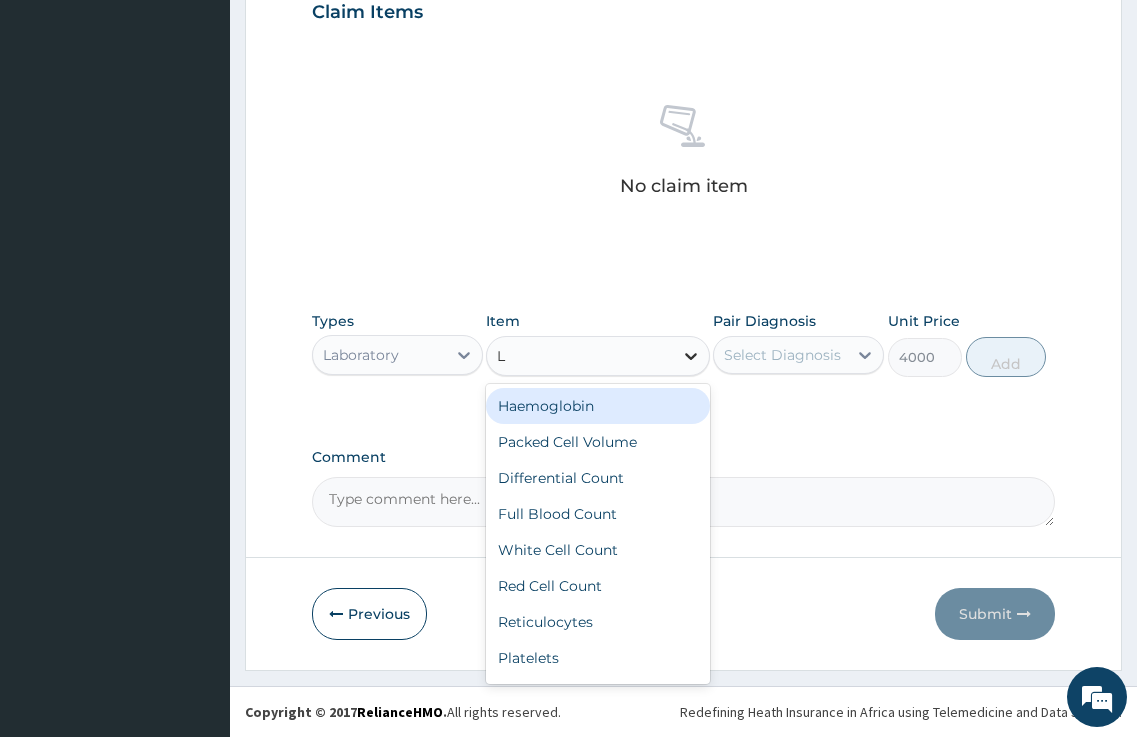 type on "LH" 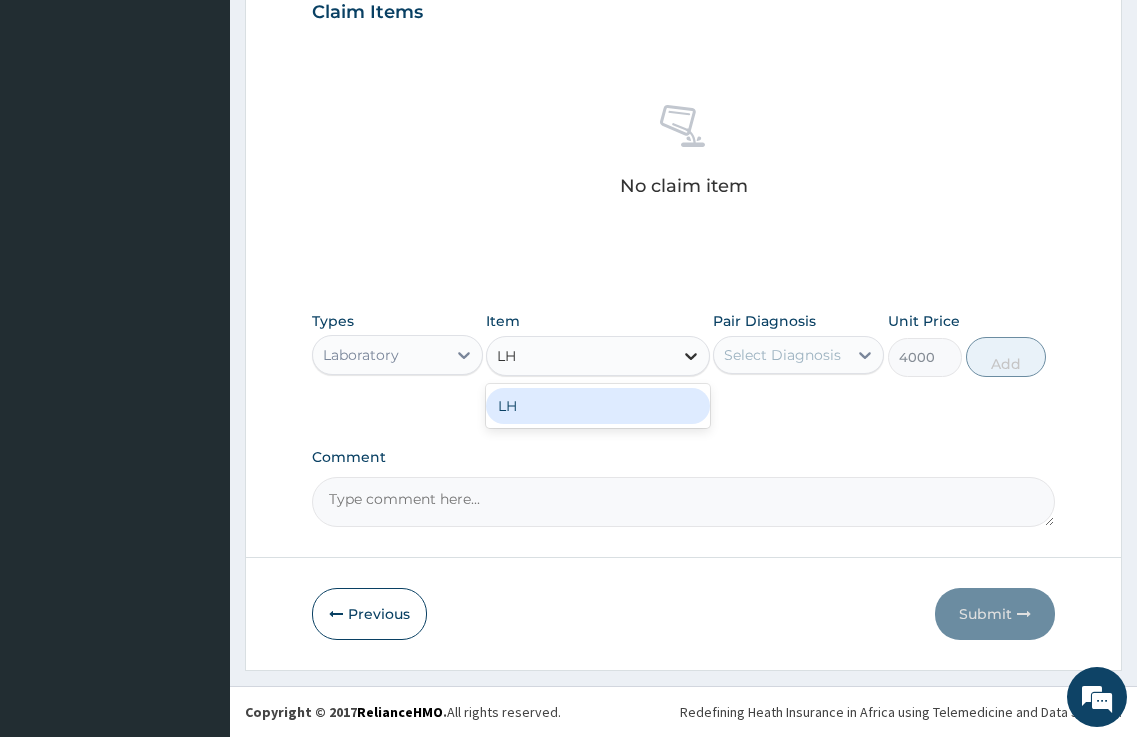 type 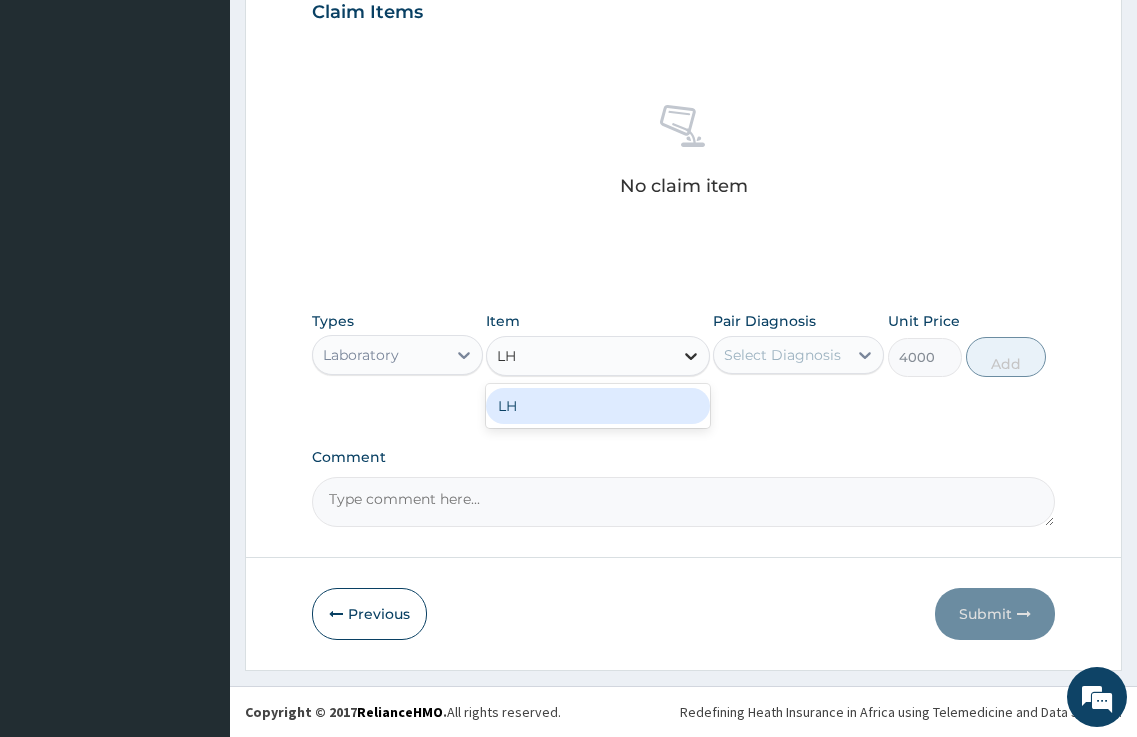 type on "7000" 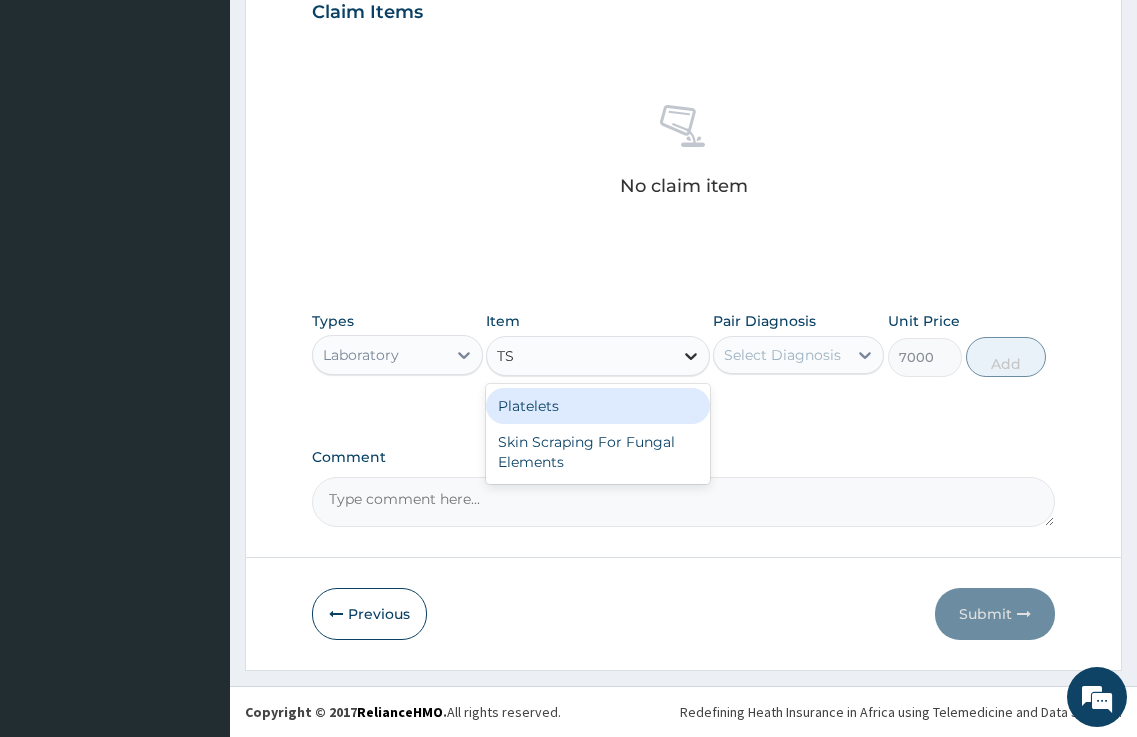 type on "T" 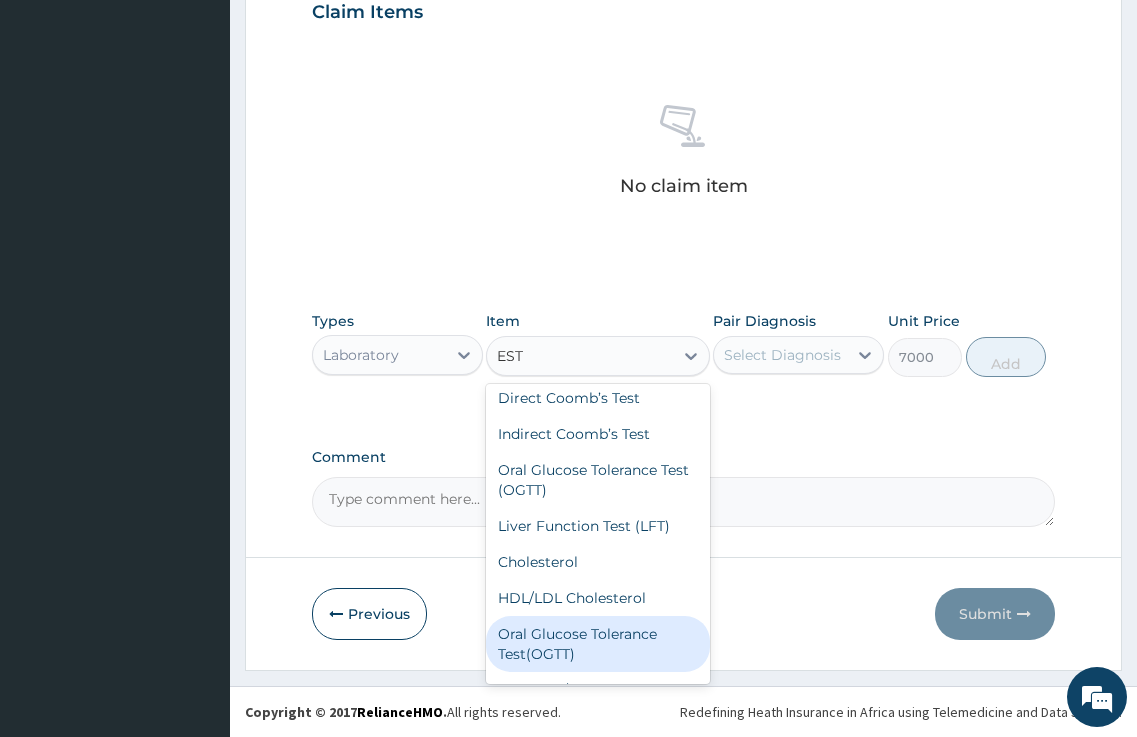 scroll, scrollTop: 0, scrollLeft: 0, axis: both 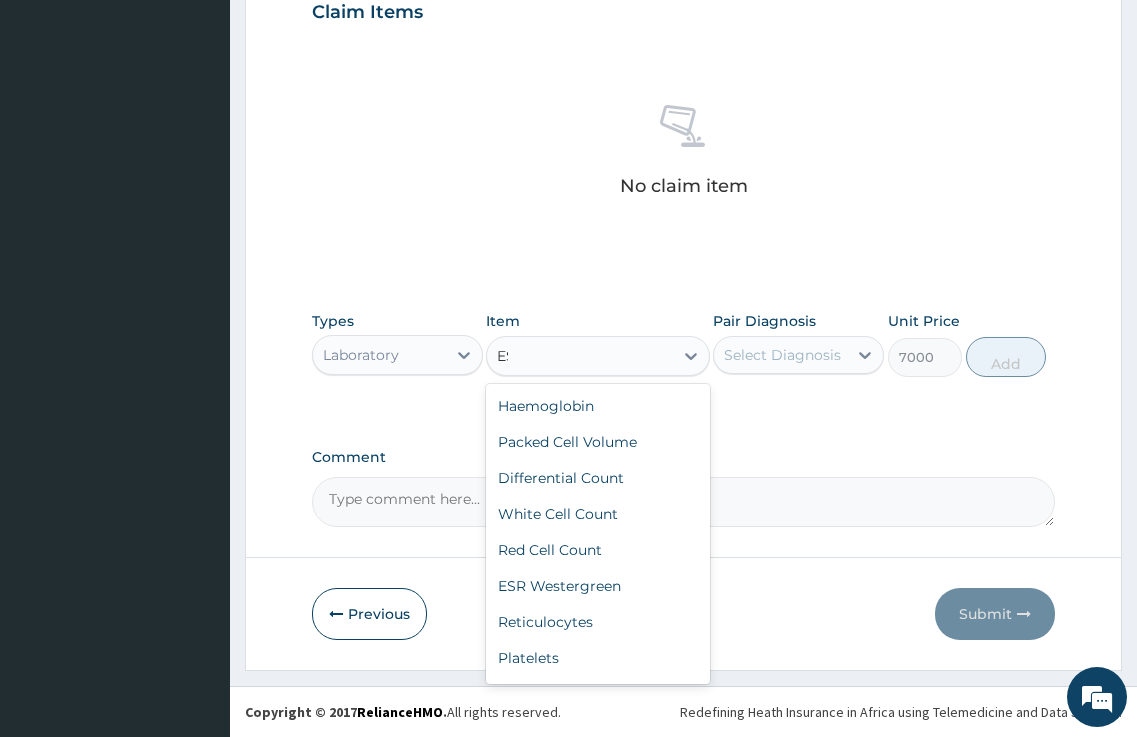 type on "E" 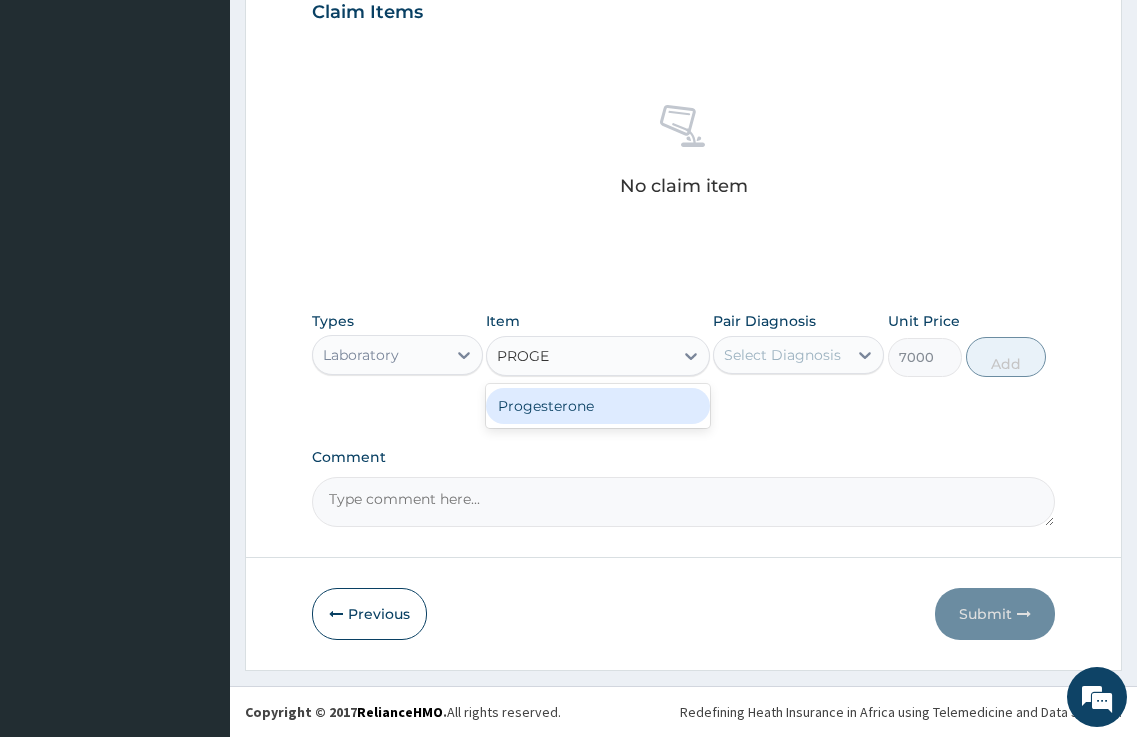 type on "PROGES" 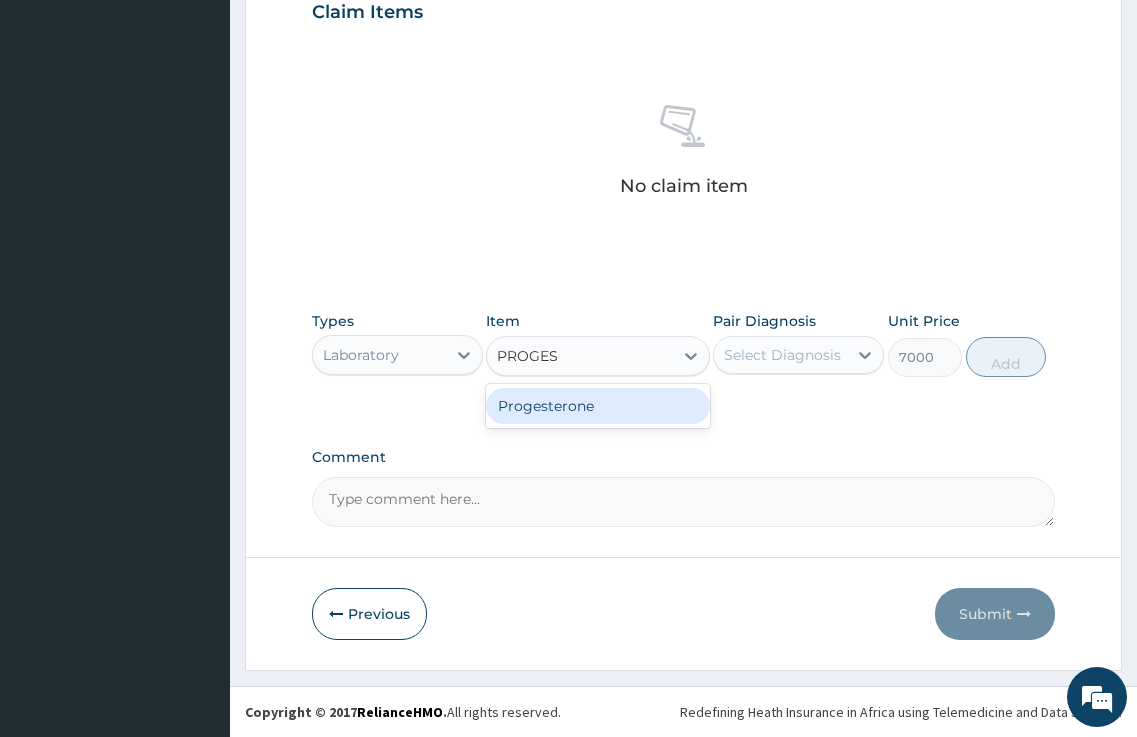 click on "Progesterone" at bounding box center [597, 406] 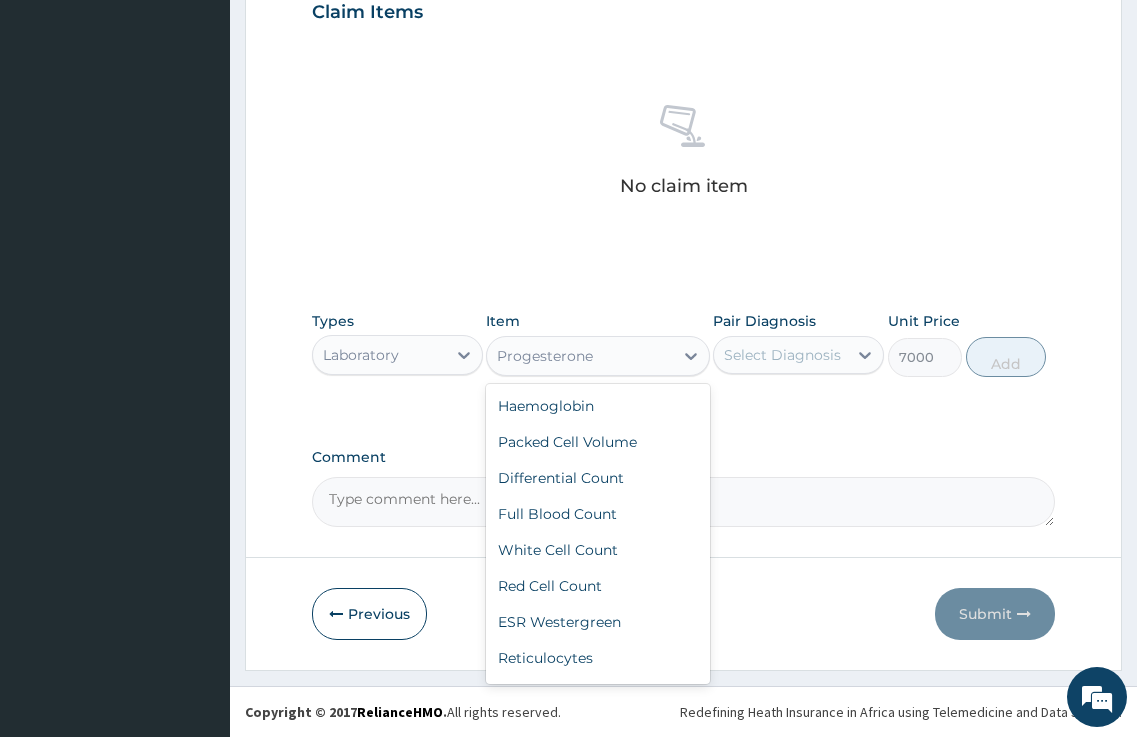 click on "Progesterone" at bounding box center [579, 356] 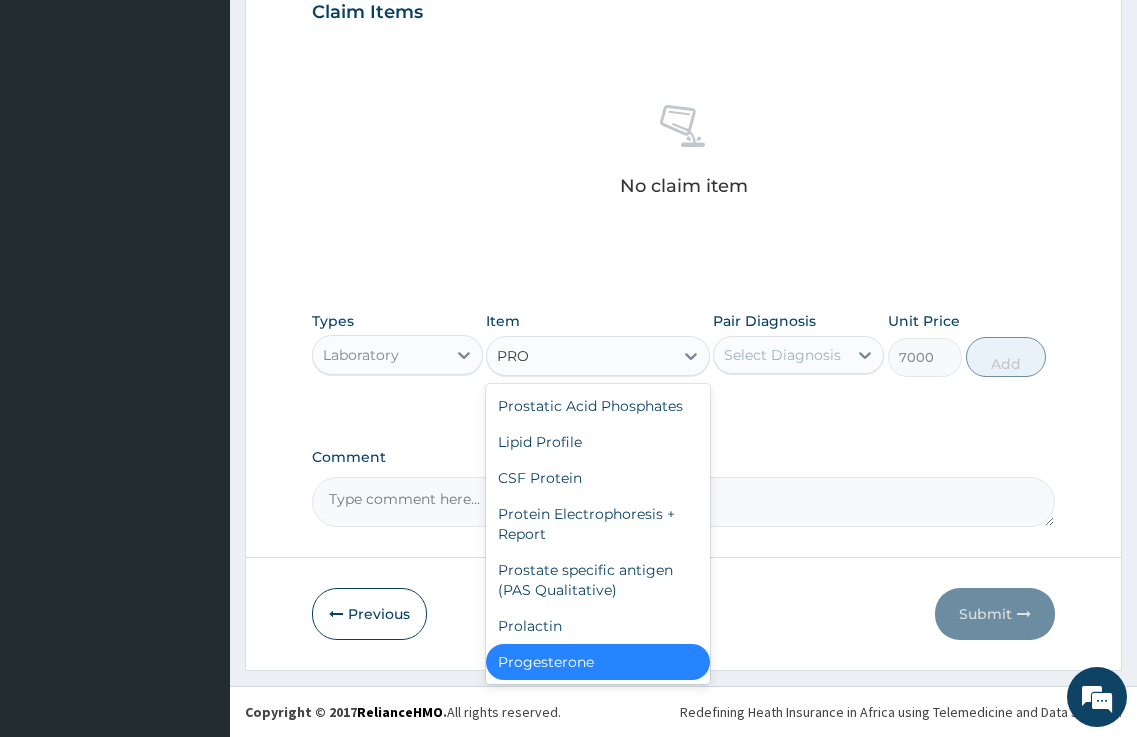 scroll, scrollTop: 72, scrollLeft: 0, axis: vertical 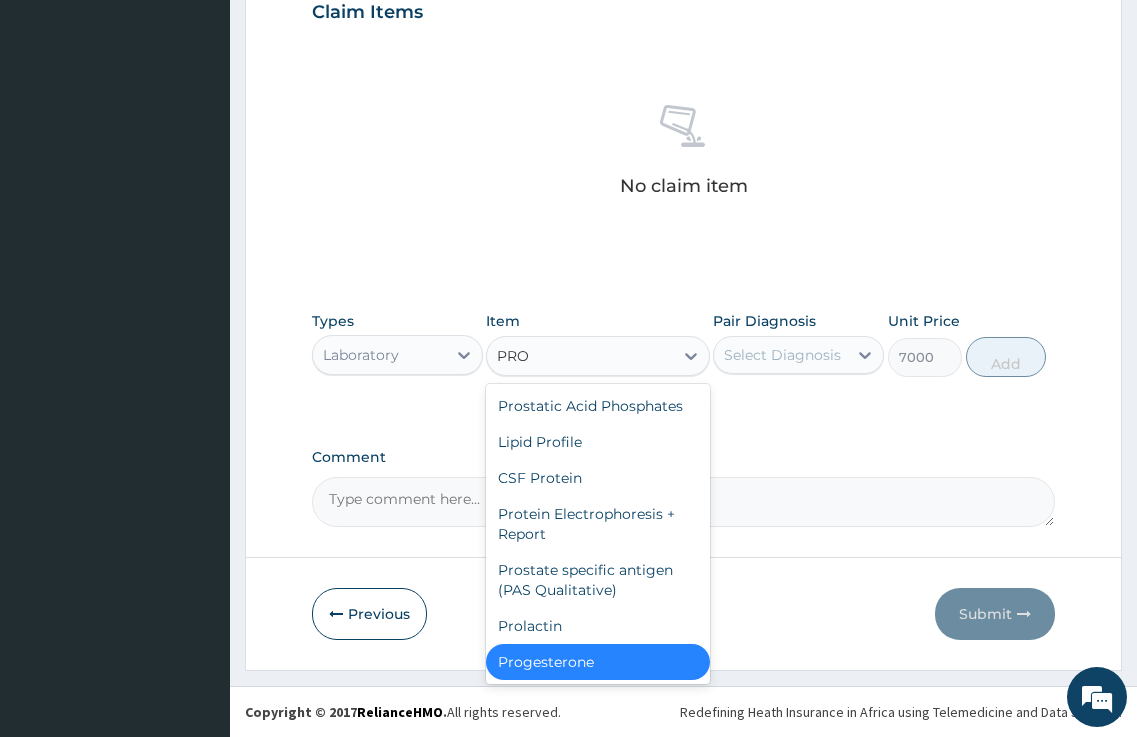 type on "PROL" 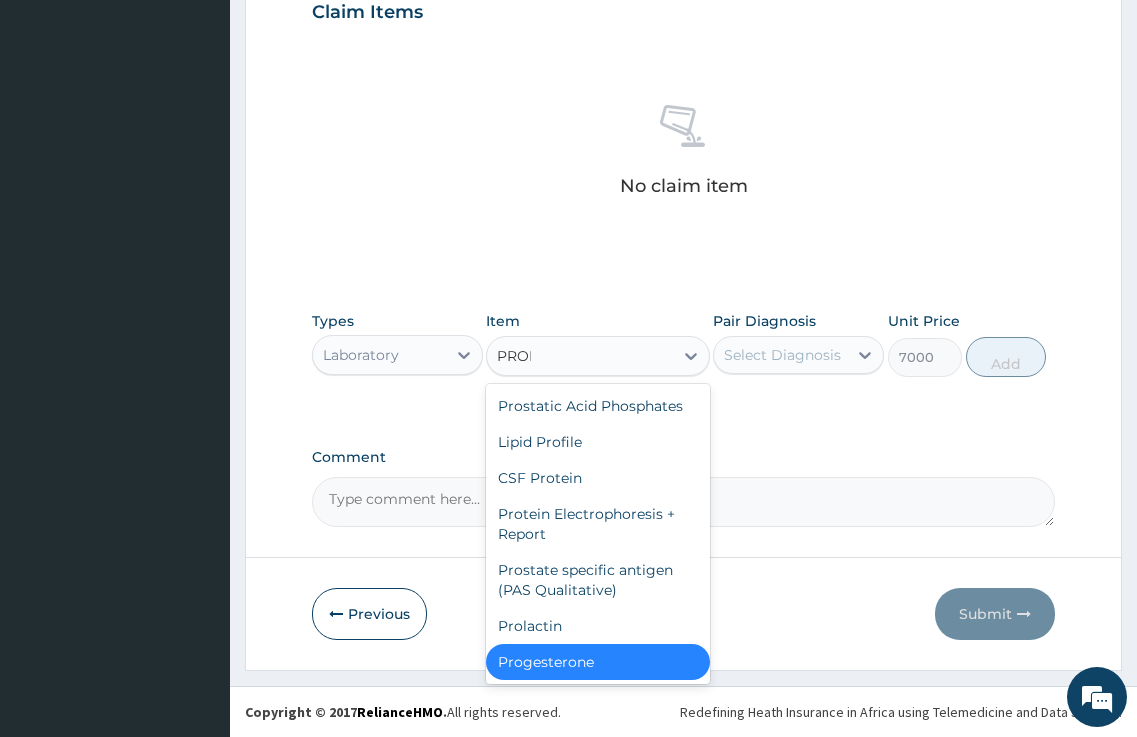 scroll, scrollTop: 0, scrollLeft: 0, axis: both 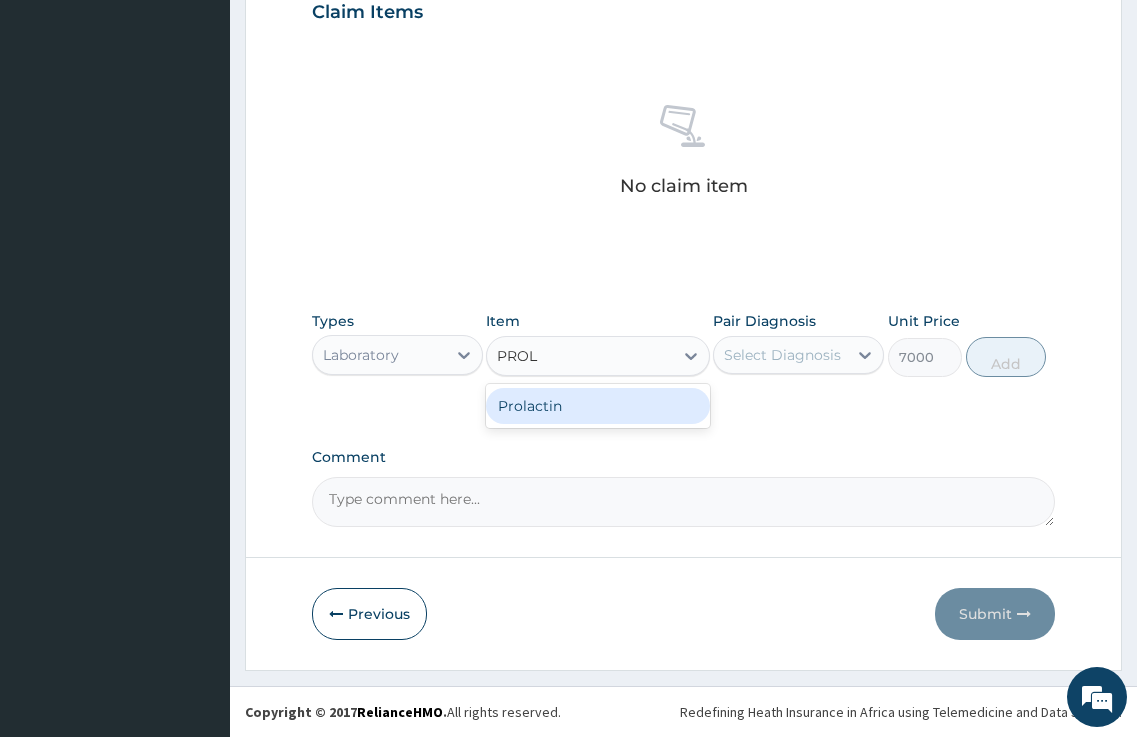 click on "Prolactin" at bounding box center (597, 406) 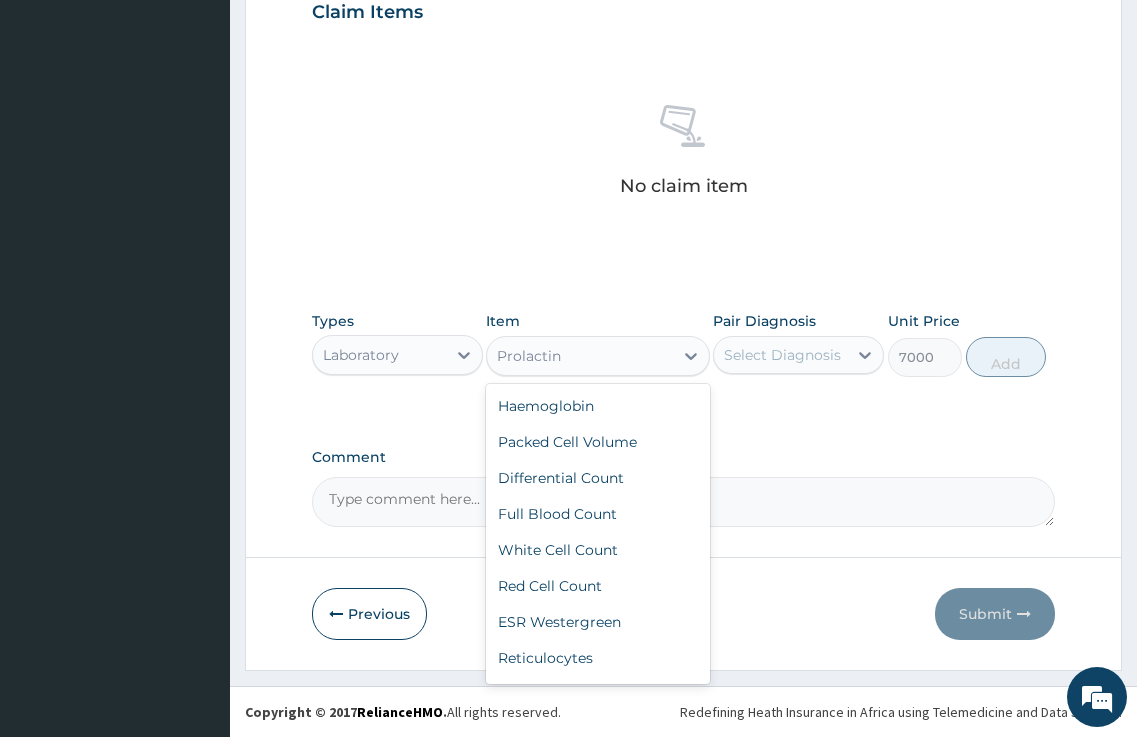 click on "Prolactin" at bounding box center [529, 356] 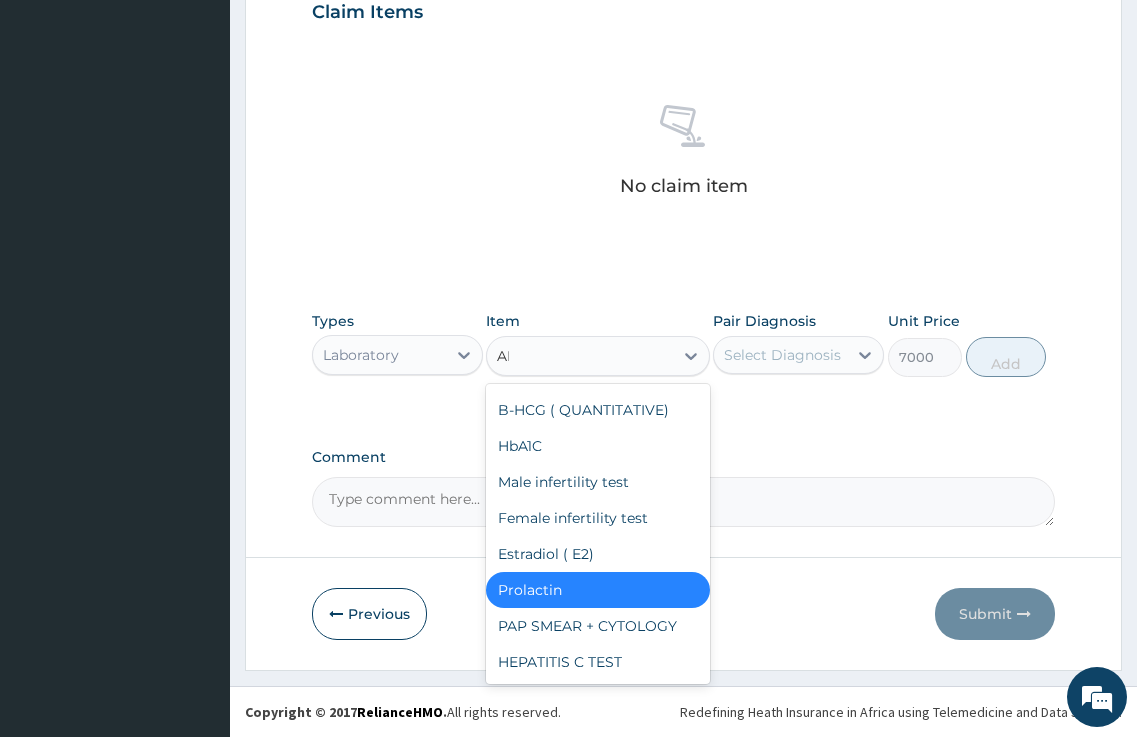 scroll, scrollTop: 0, scrollLeft: 0, axis: both 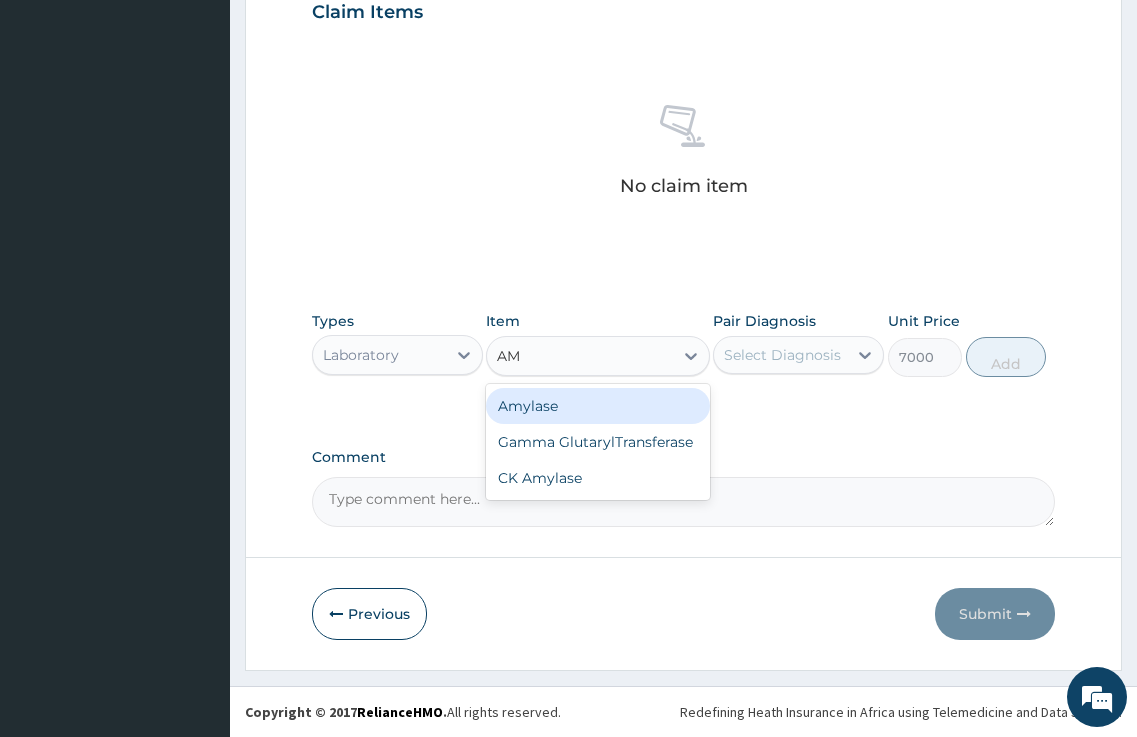 type on "A" 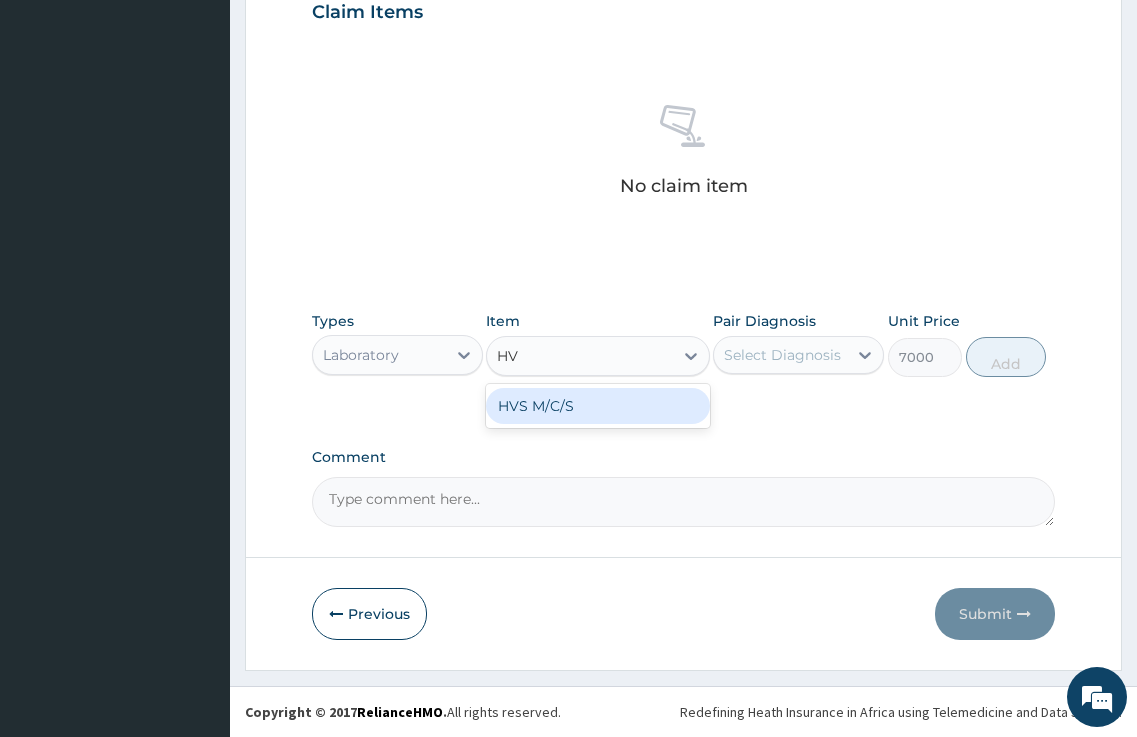 type on "HVS" 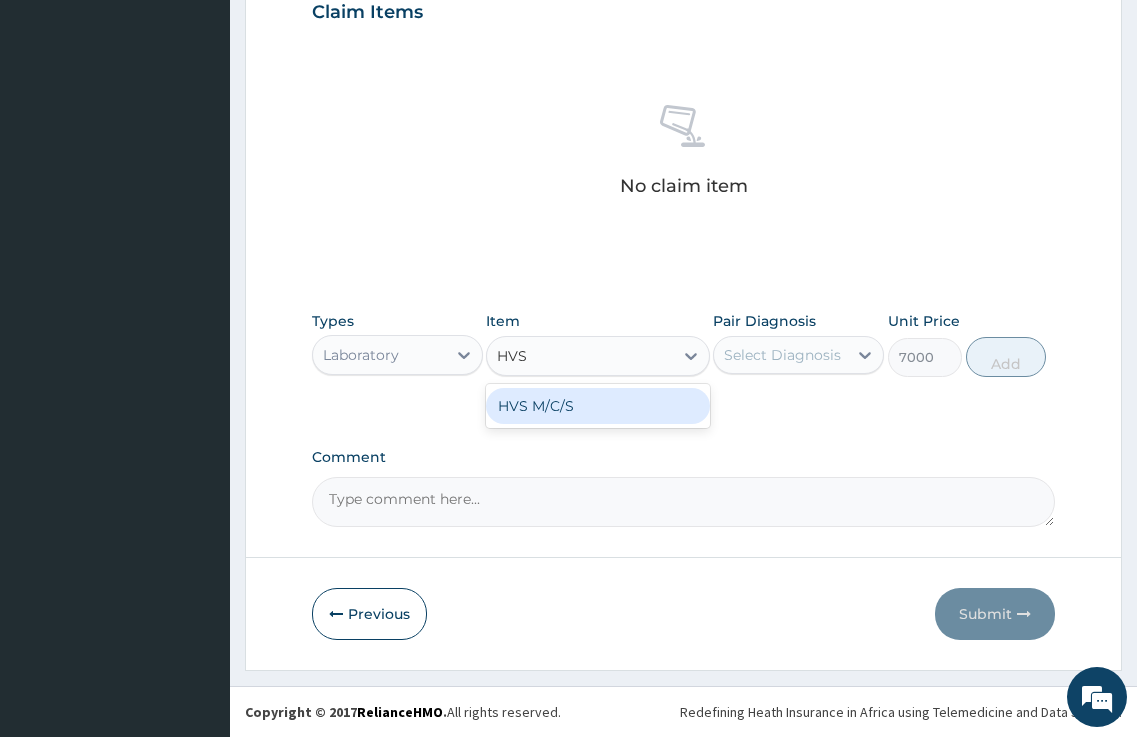 click on "HVS M/C/S" at bounding box center [597, 406] 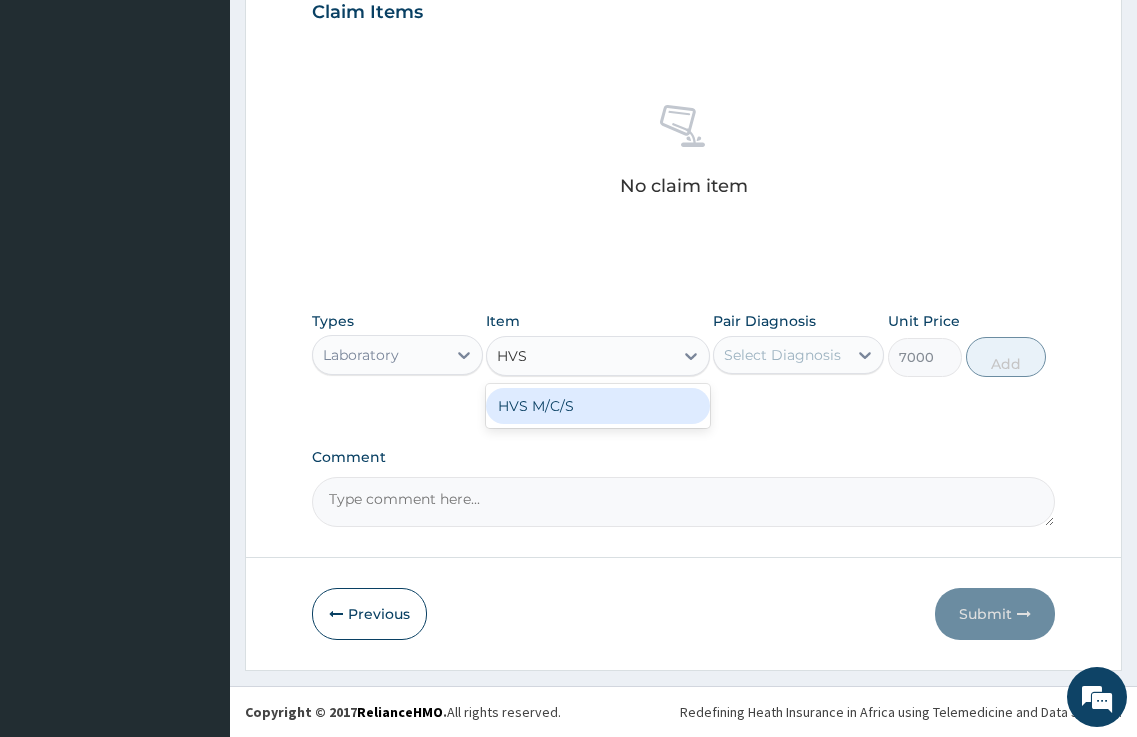 type 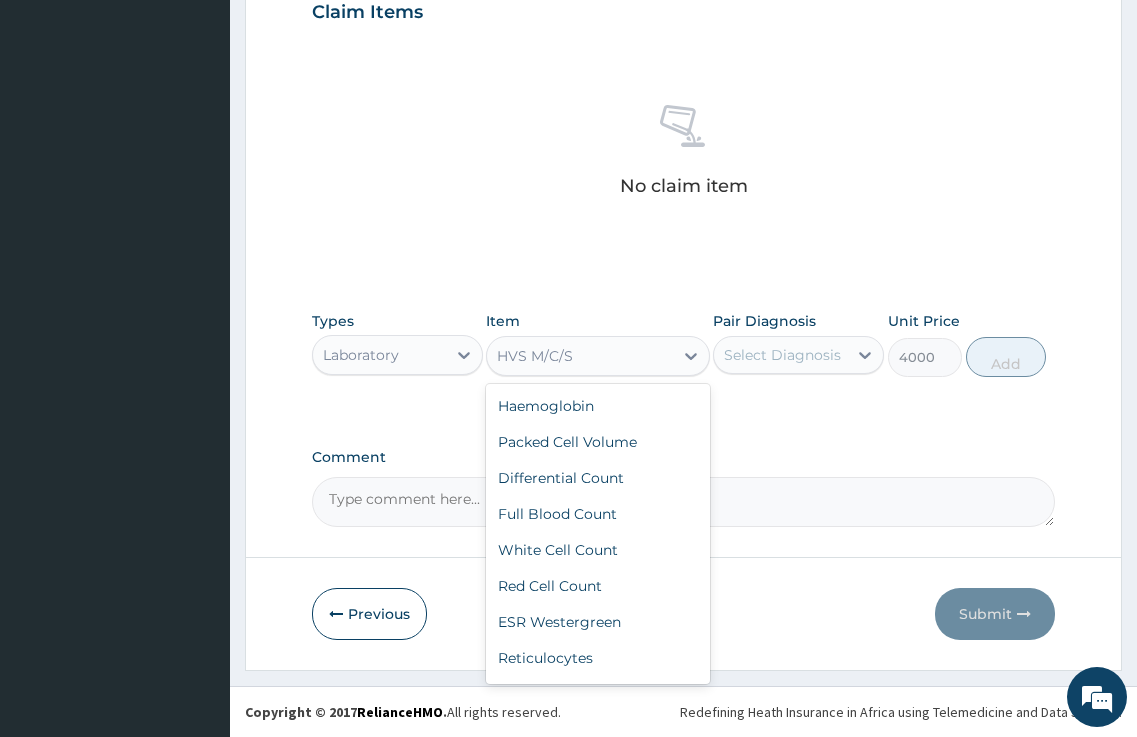 drag, startPoint x: 592, startPoint y: 354, endPoint x: 584, endPoint y: 340, distance: 16.124516 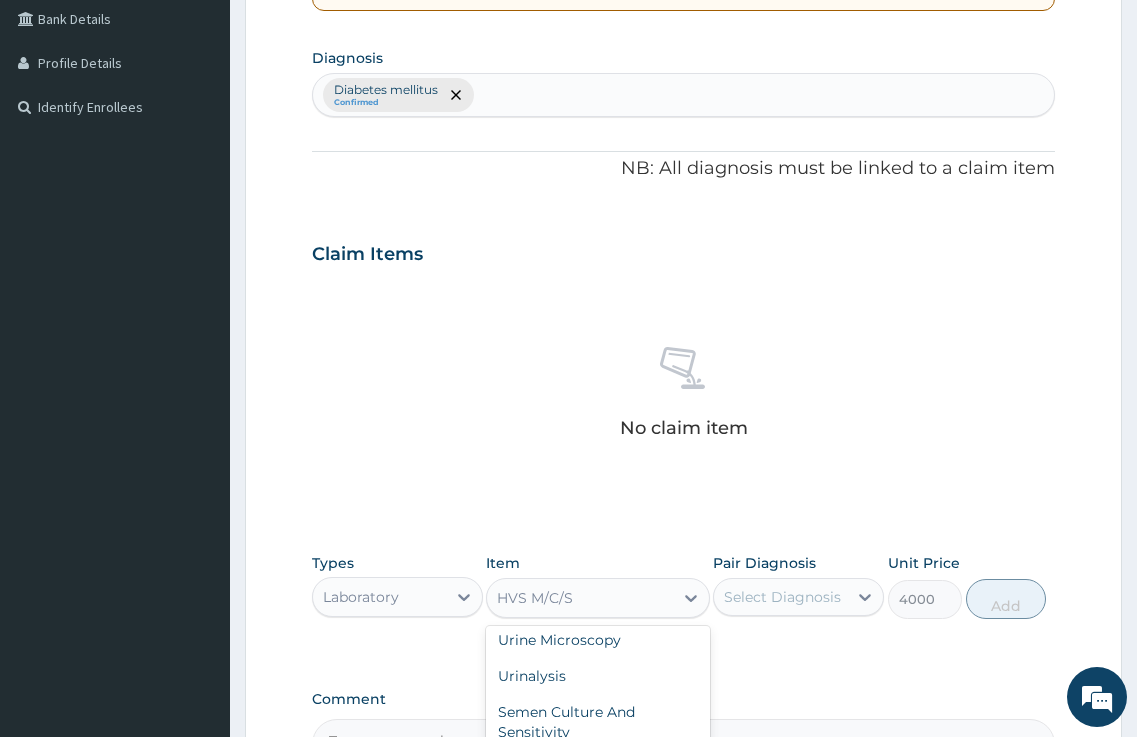 scroll, scrollTop: 705, scrollLeft: 0, axis: vertical 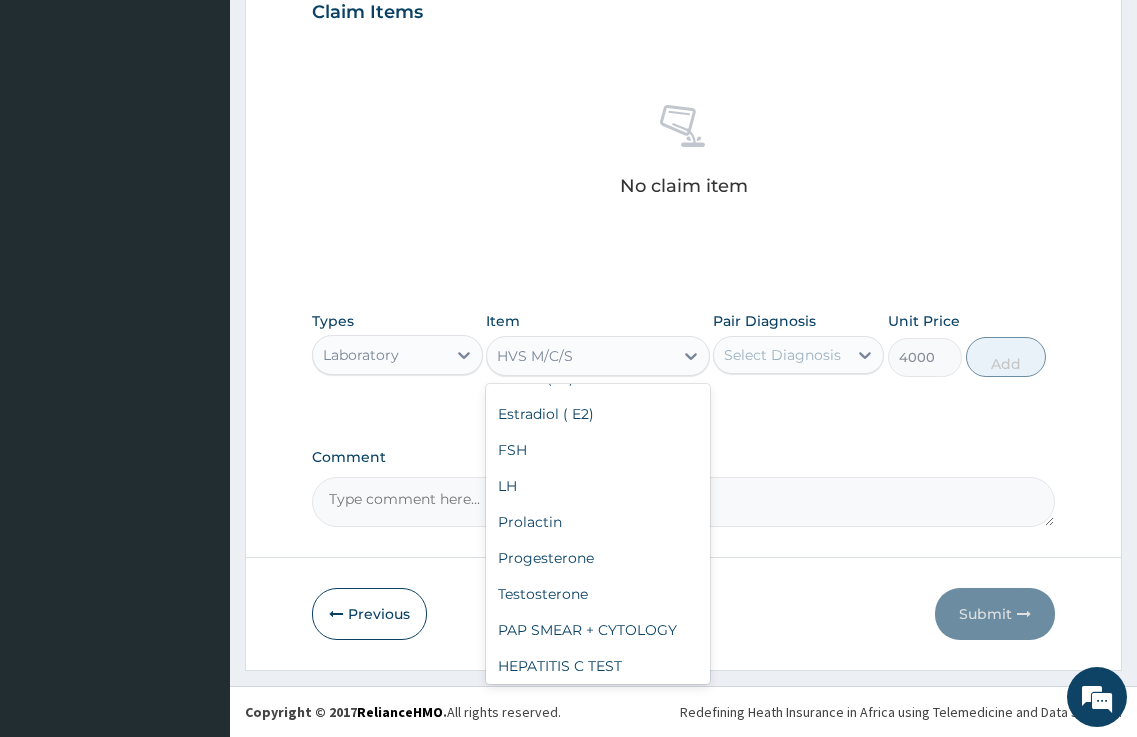 type on "H" 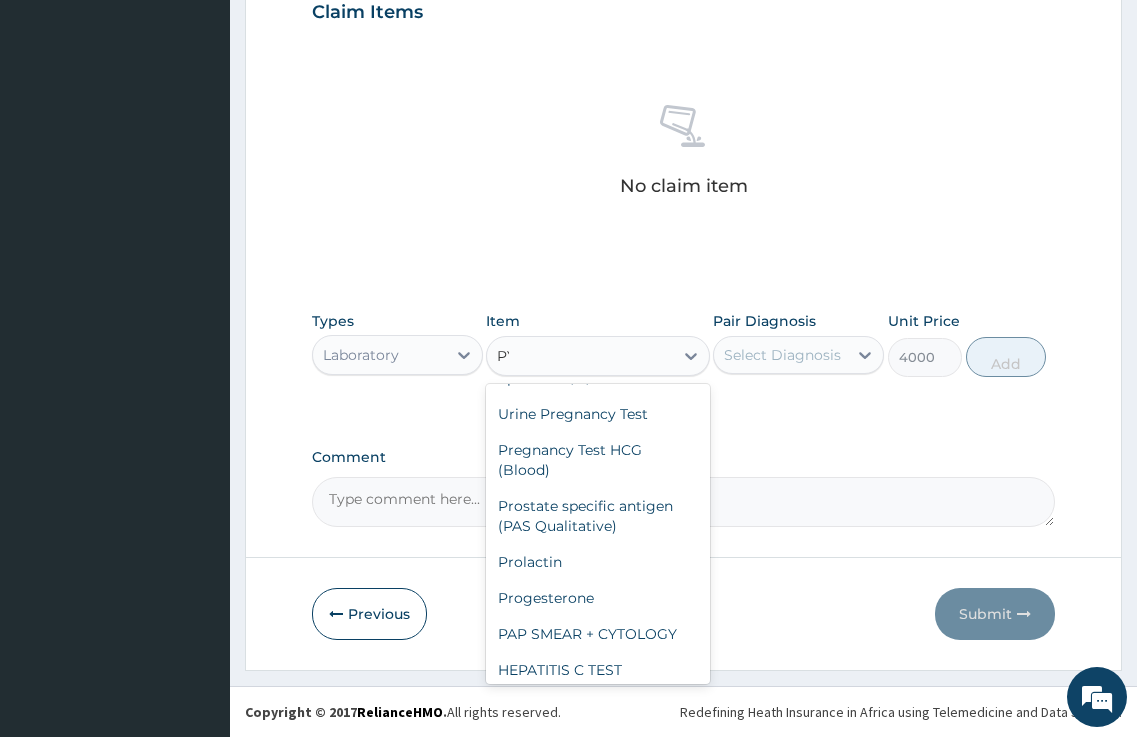 scroll, scrollTop: 0, scrollLeft: 0, axis: both 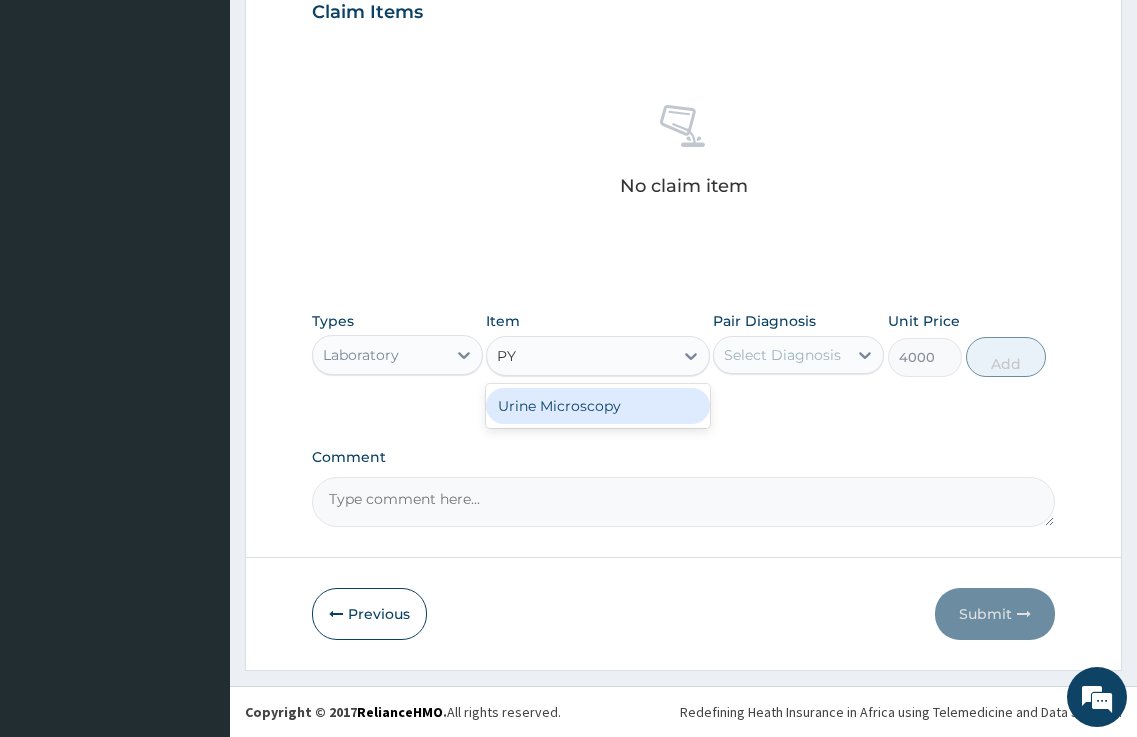 type on "P" 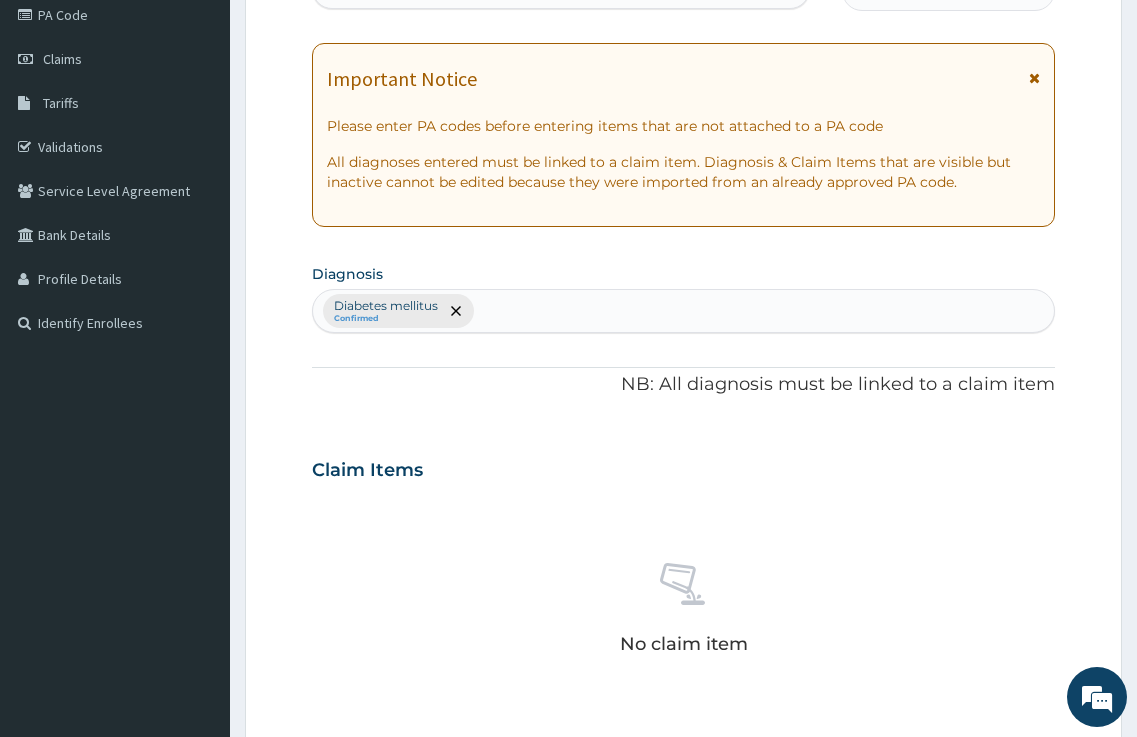 scroll, scrollTop: 0, scrollLeft: 0, axis: both 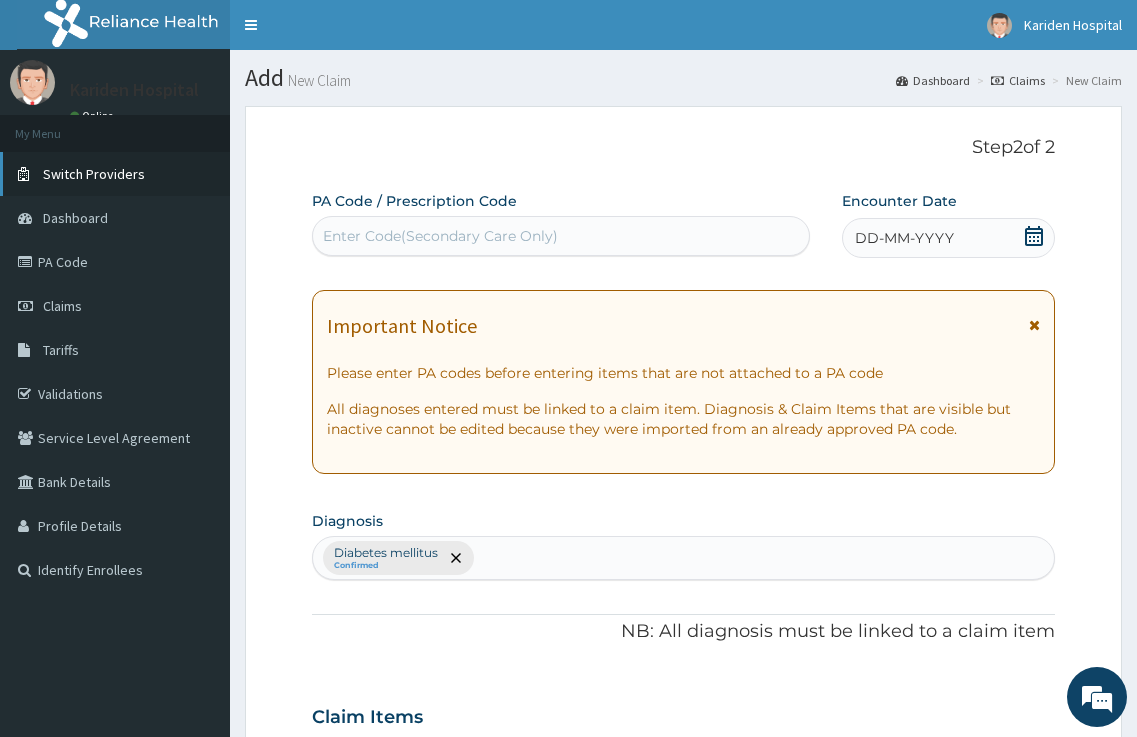 type on "HELI" 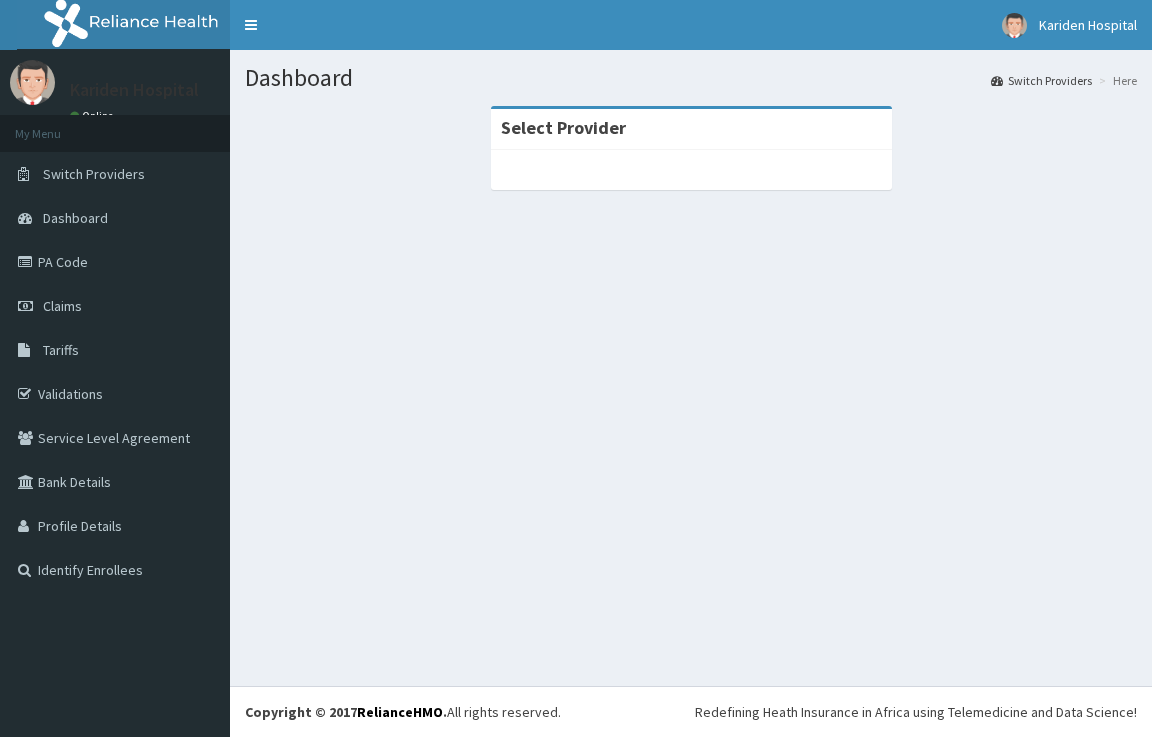 scroll, scrollTop: 0, scrollLeft: 0, axis: both 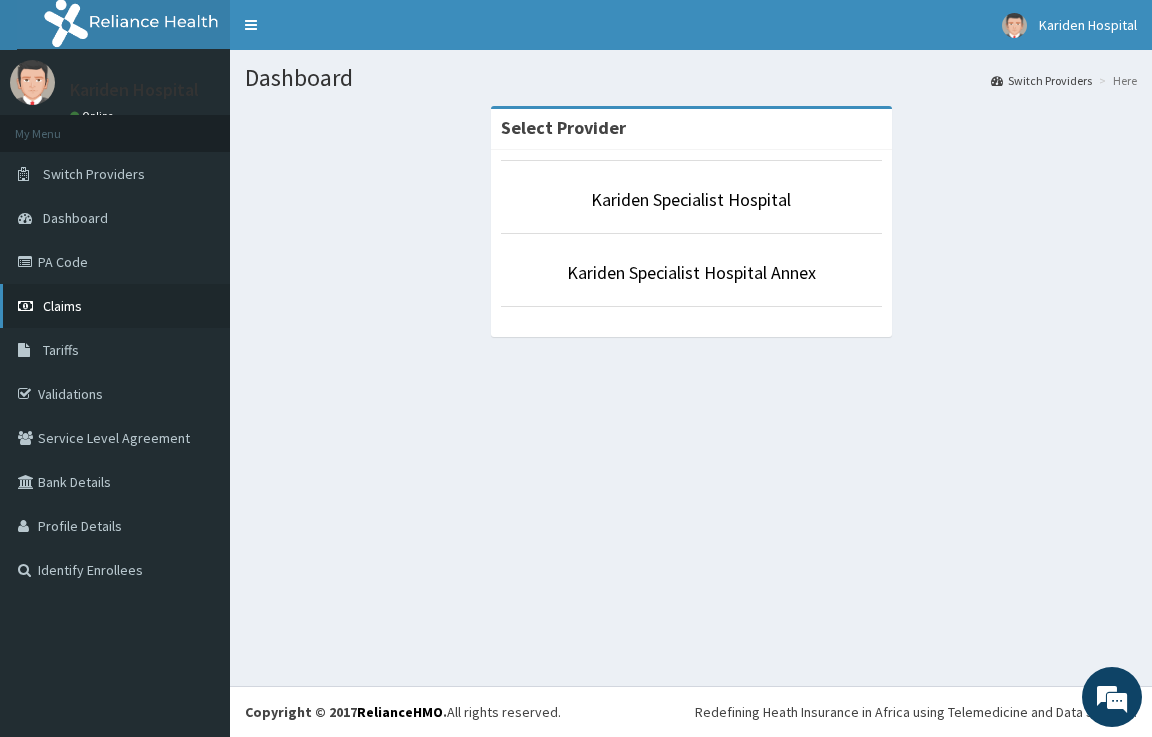 click on "Claims" at bounding box center [115, 306] 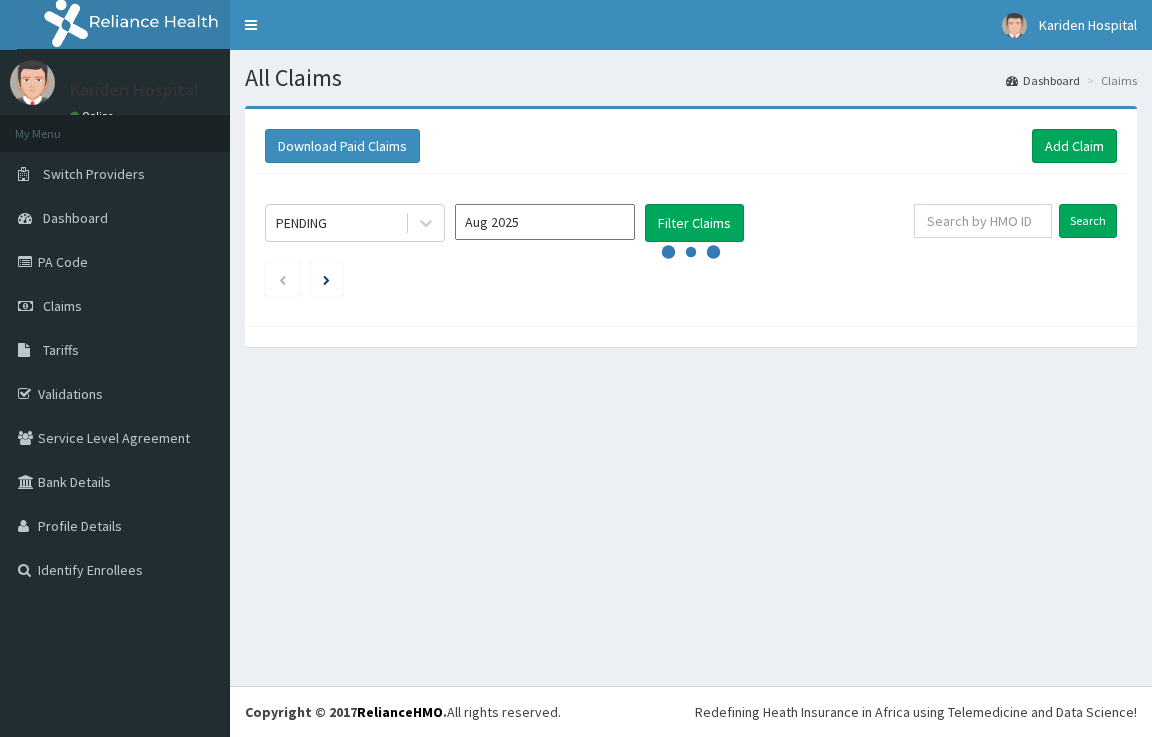 scroll, scrollTop: 0, scrollLeft: 0, axis: both 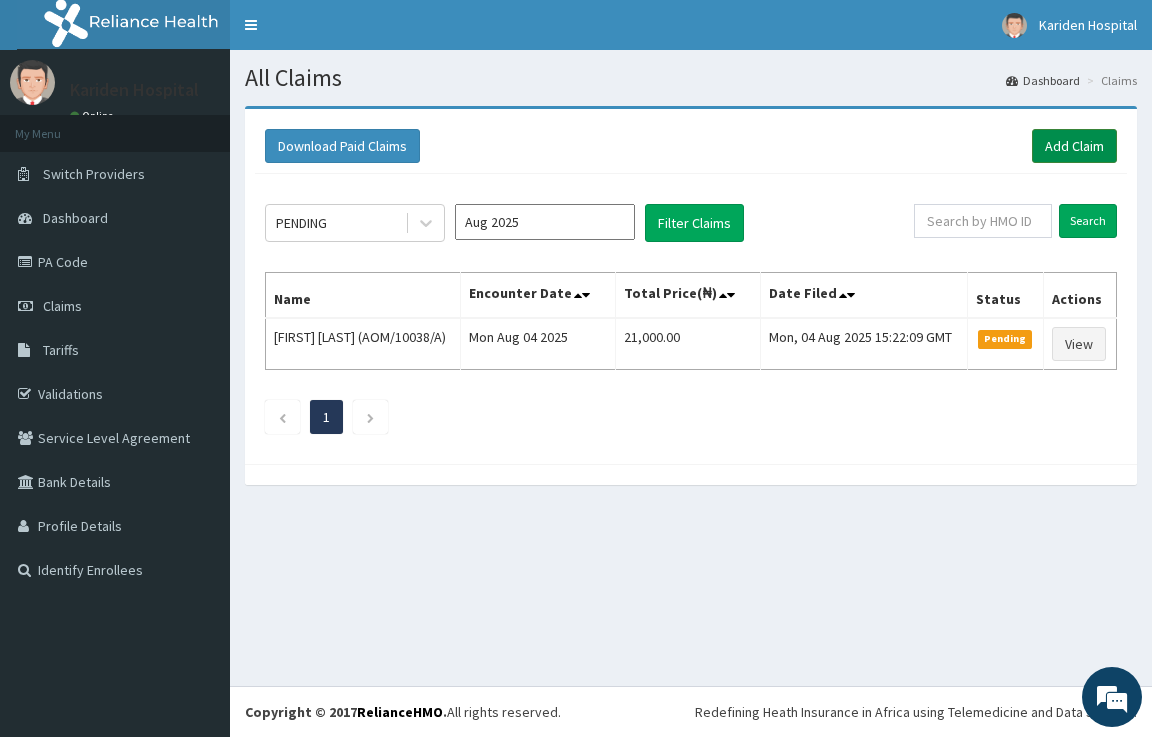 click on "Add Claim" at bounding box center (1074, 146) 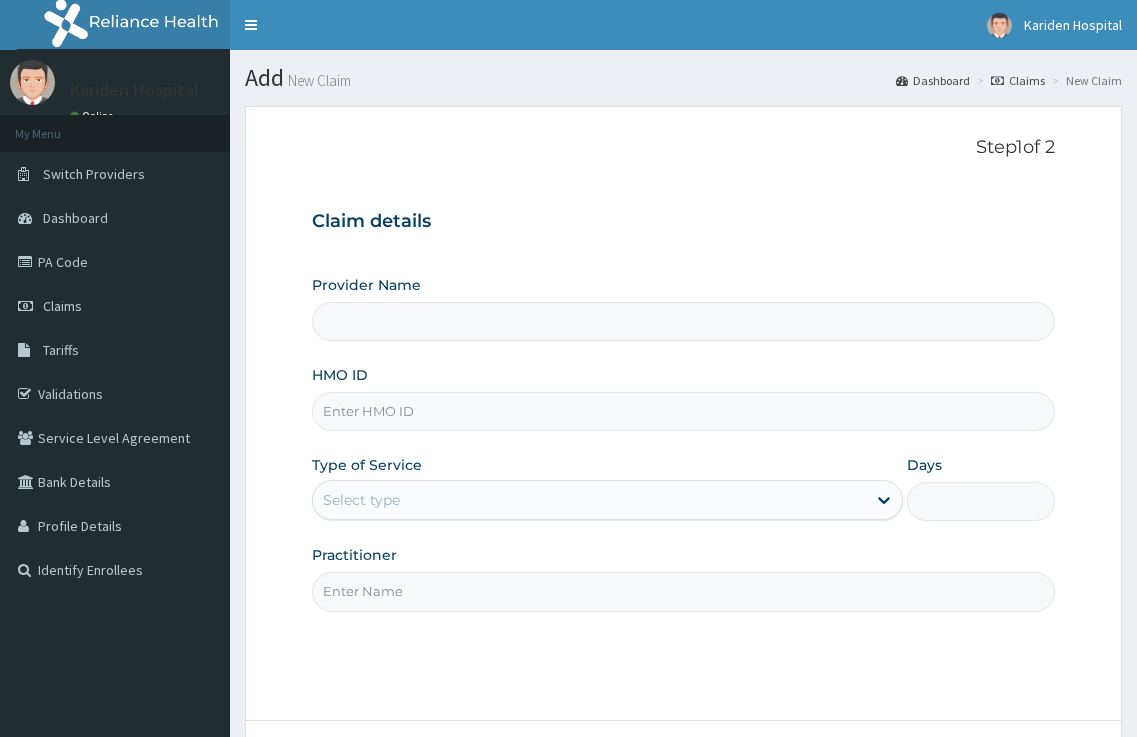 scroll, scrollTop: 0, scrollLeft: 0, axis: both 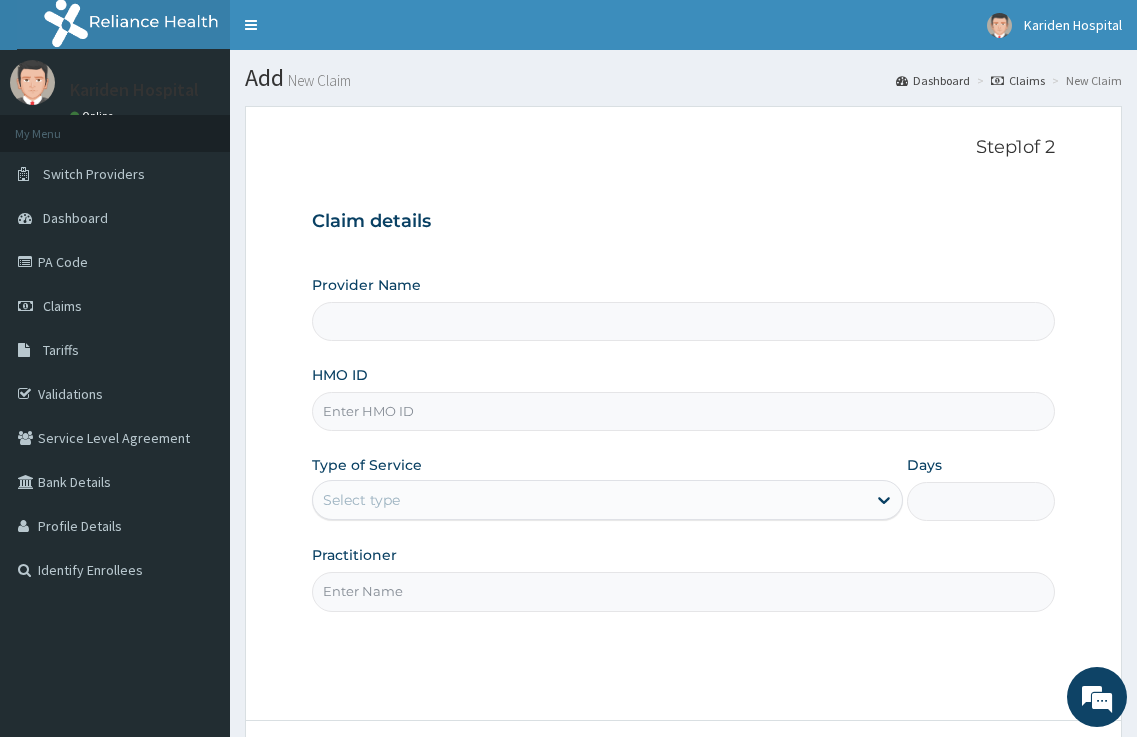 type on "Kariden Specialist Hospital" 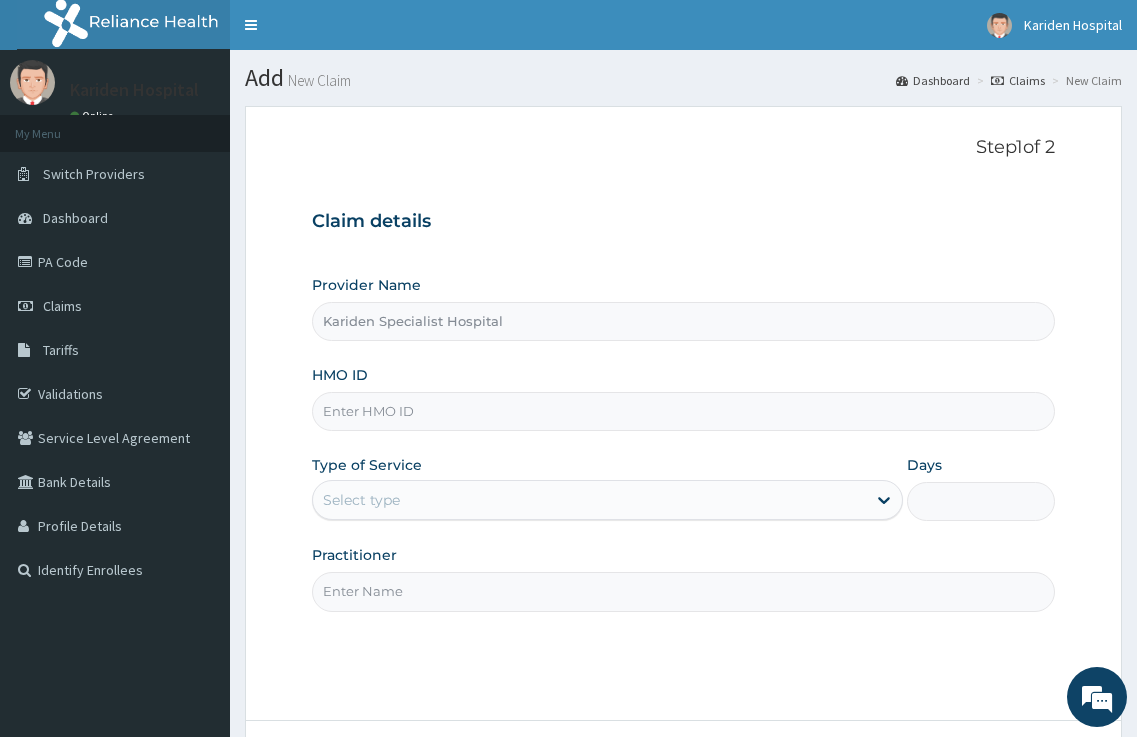 paste on "MSN/10025/A" 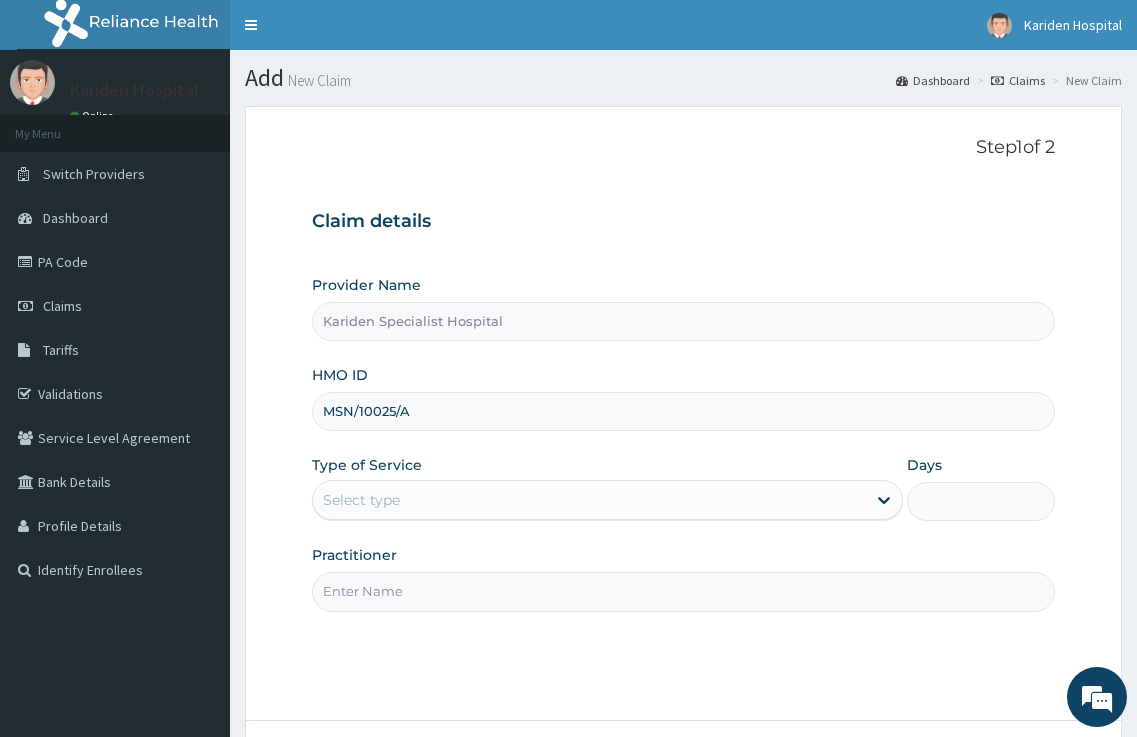 type on "MSN/10025/A" 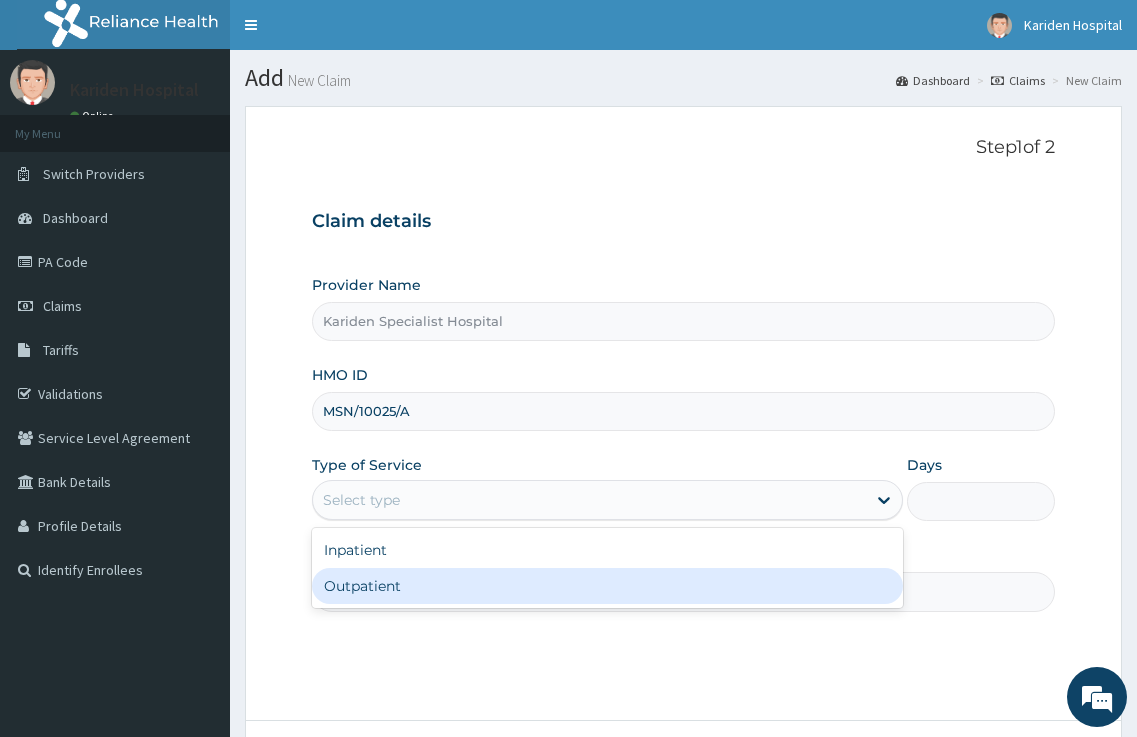 click on "Outpatient" at bounding box center [608, 586] 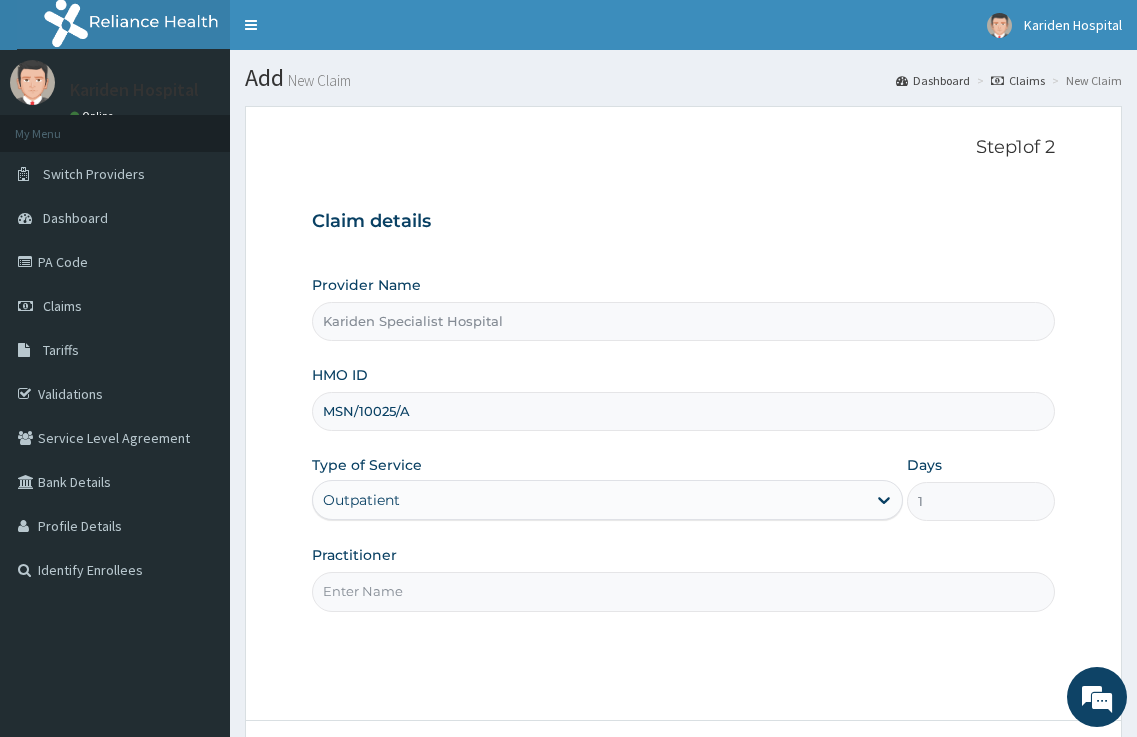 click on "Practitioner" at bounding box center [684, 591] 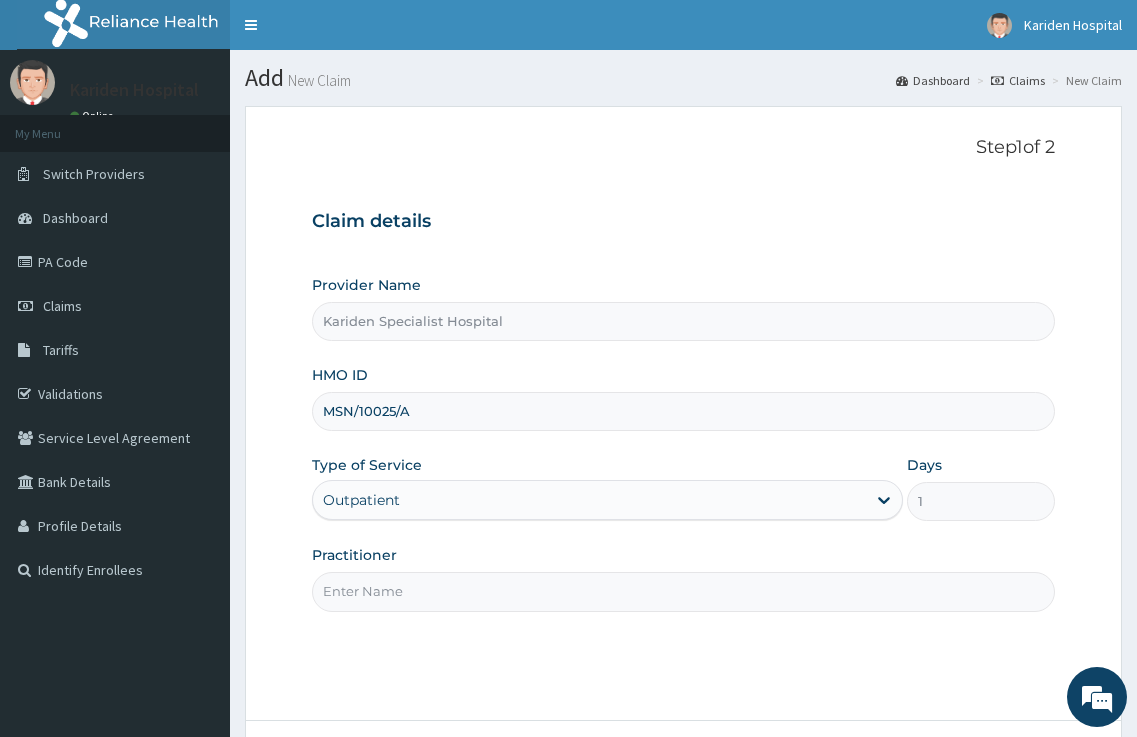 type on "DR. [LAST]" 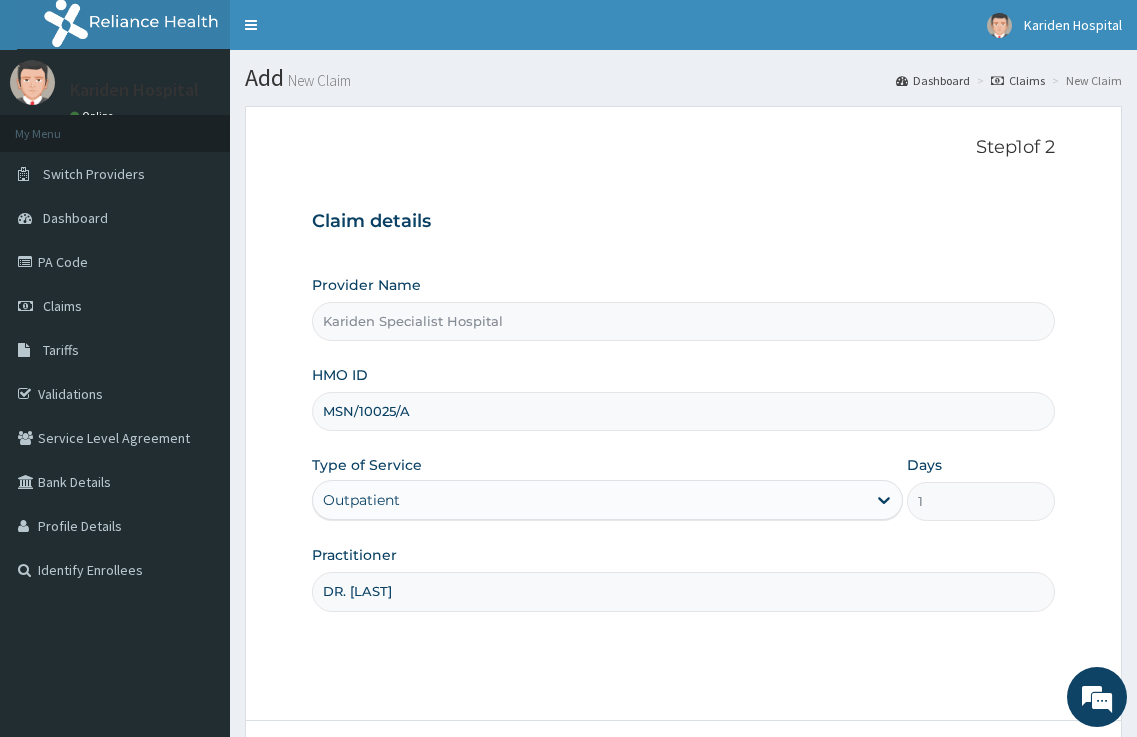 scroll, scrollTop: 163, scrollLeft: 0, axis: vertical 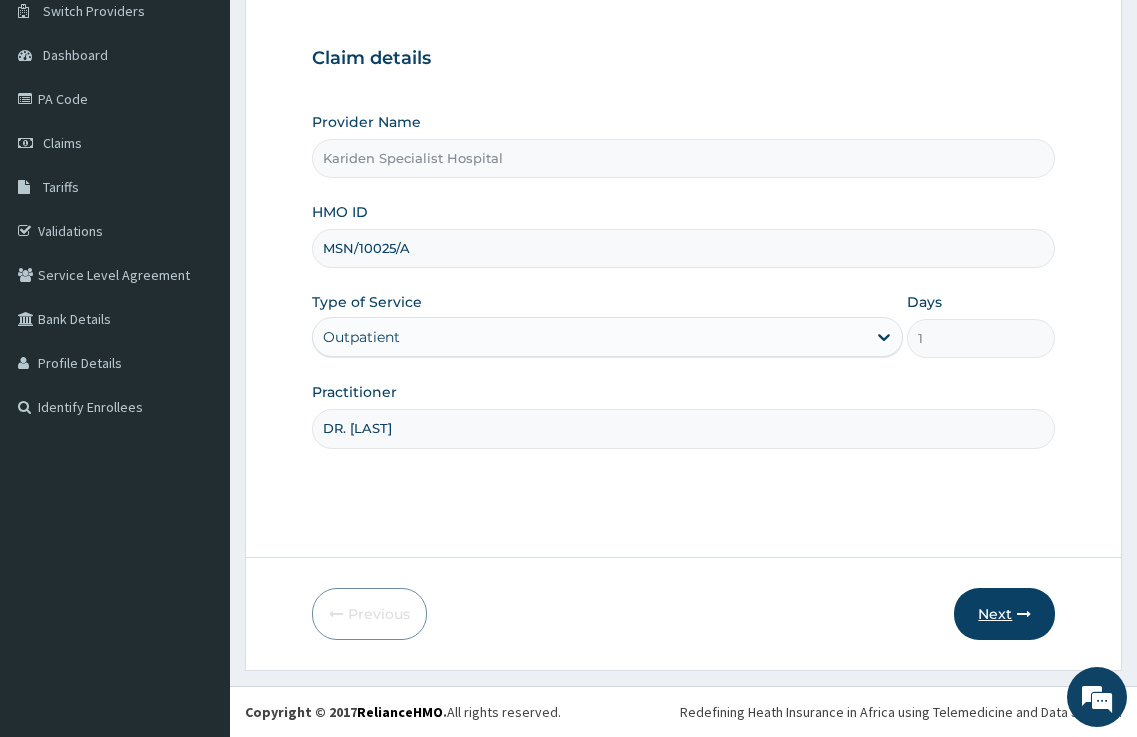 click on "Next" at bounding box center [1004, 614] 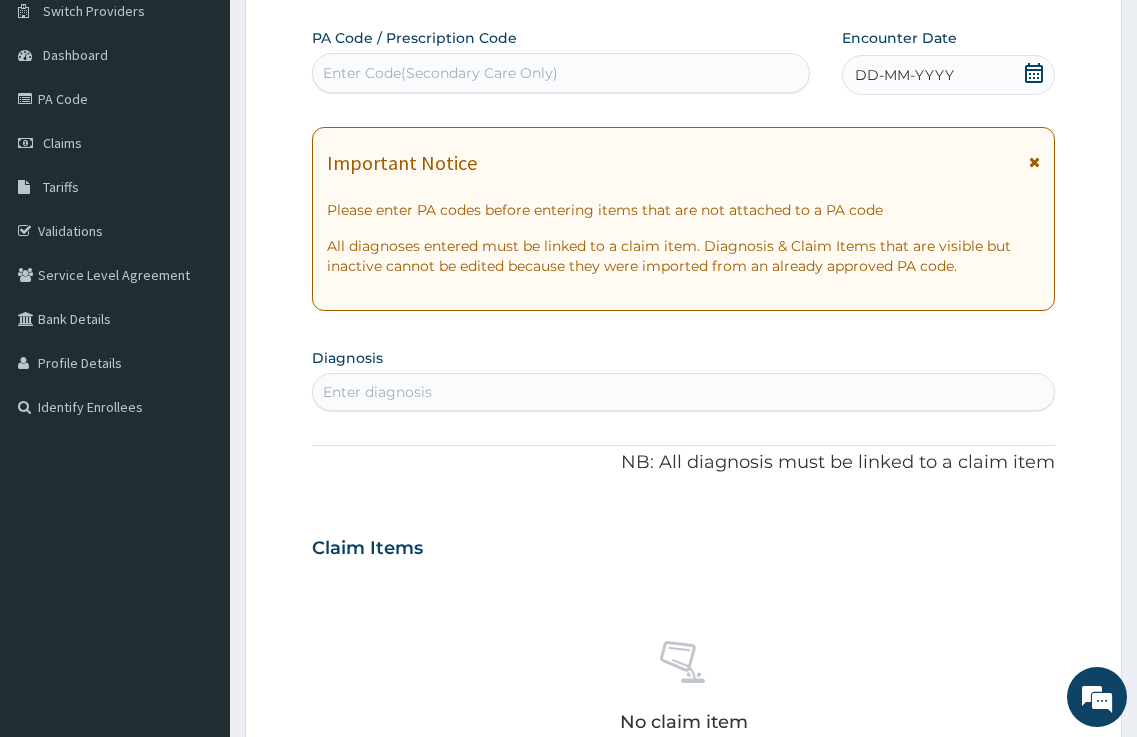 click on "Enter diagnosis" at bounding box center (377, 392) 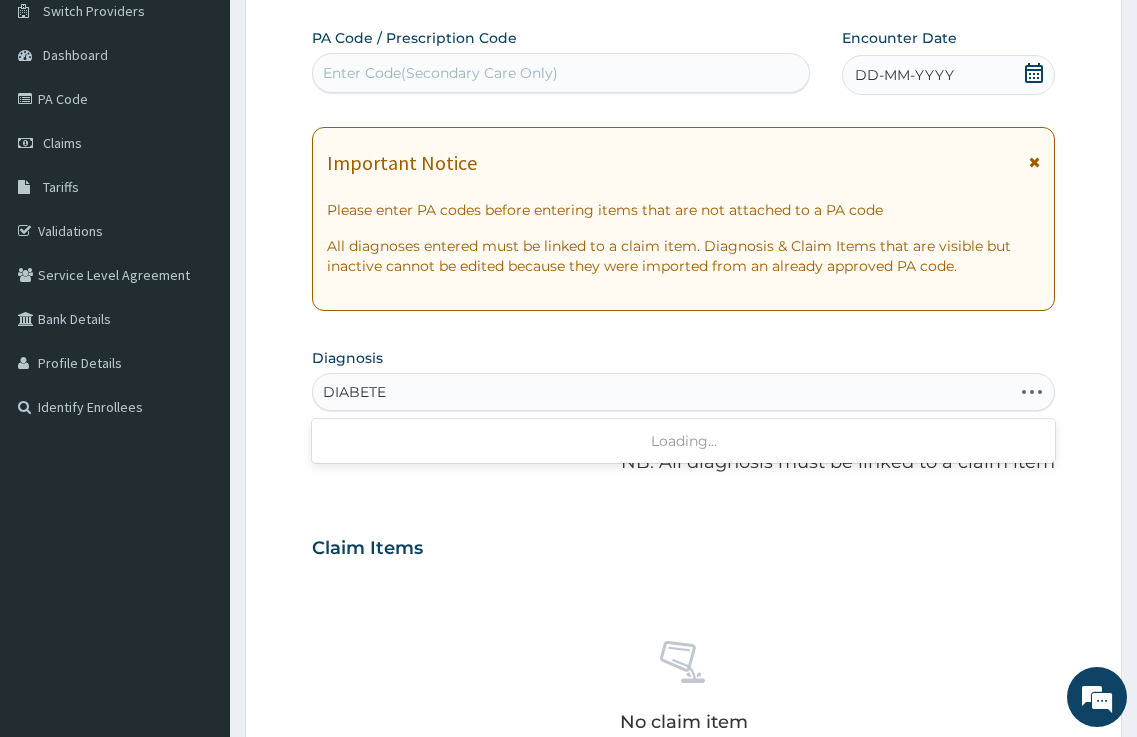 type on "DIABETES" 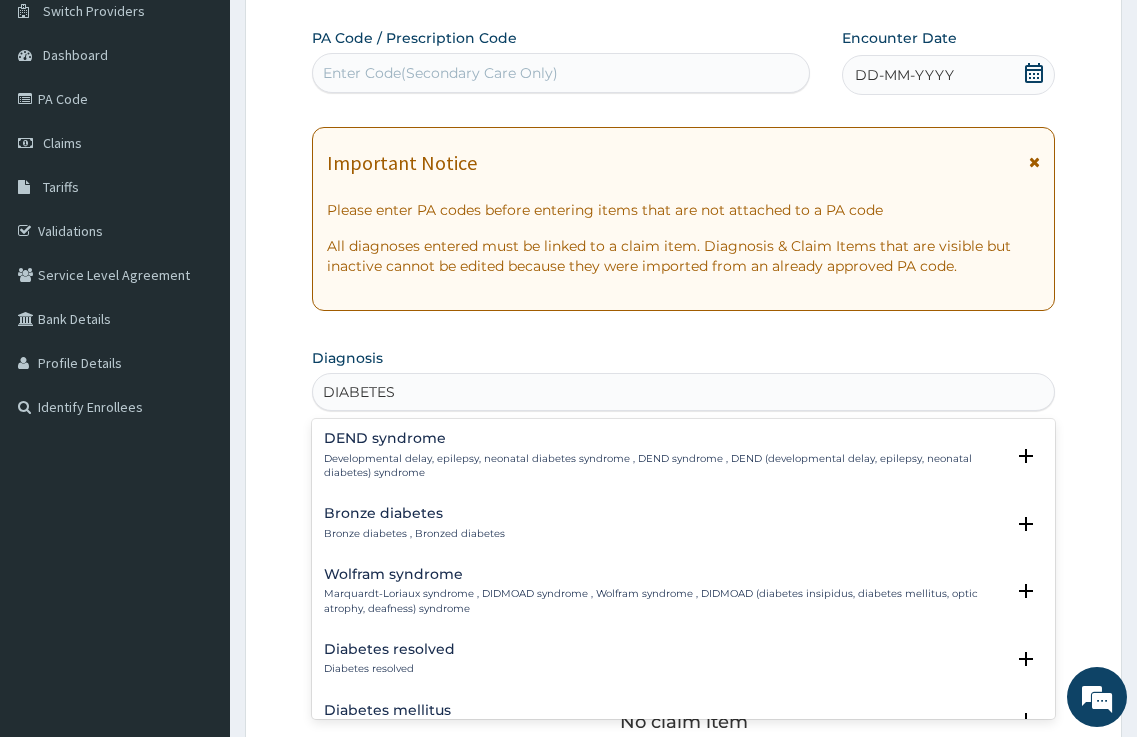 click on "Diabetes mellitus" at bounding box center (432, 710) 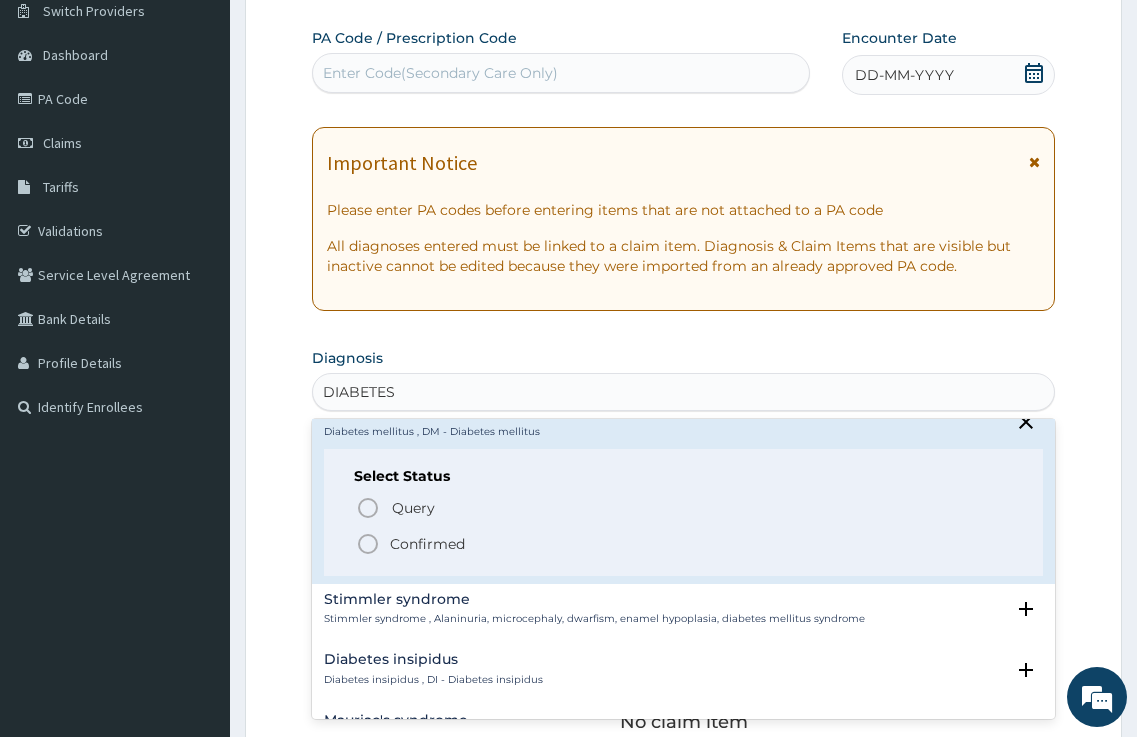 scroll, scrollTop: 300, scrollLeft: 0, axis: vertical 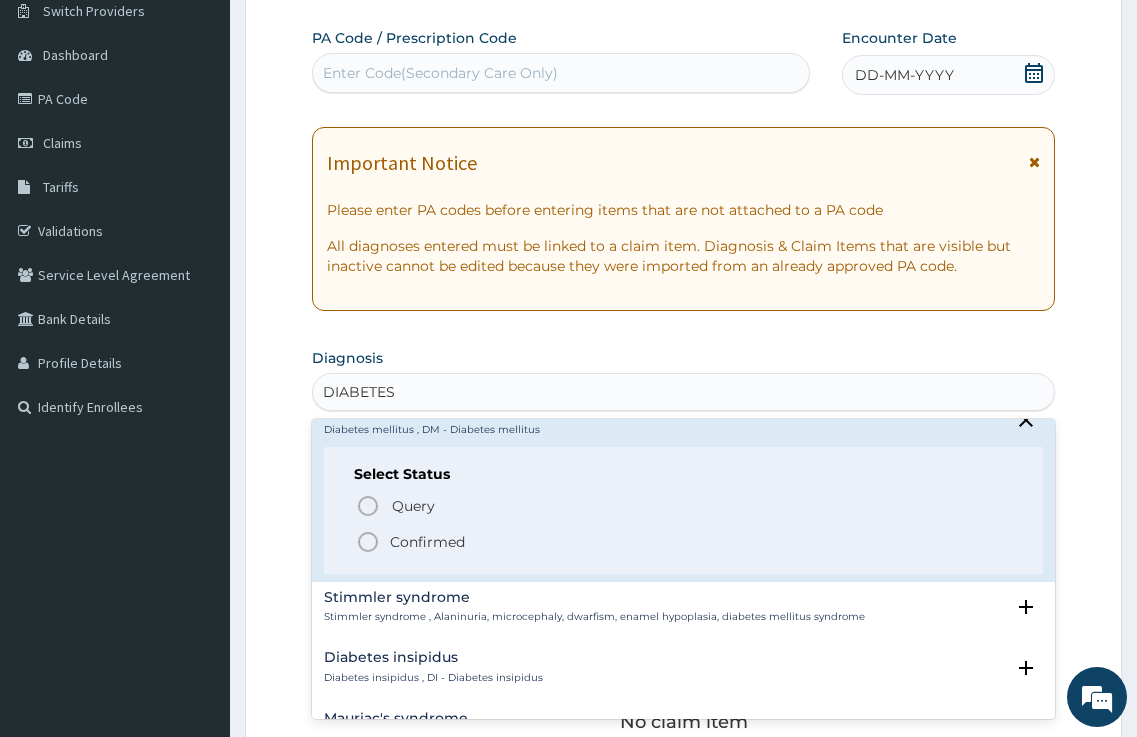 click on "Confirmed" at bounding box center [427, 542] 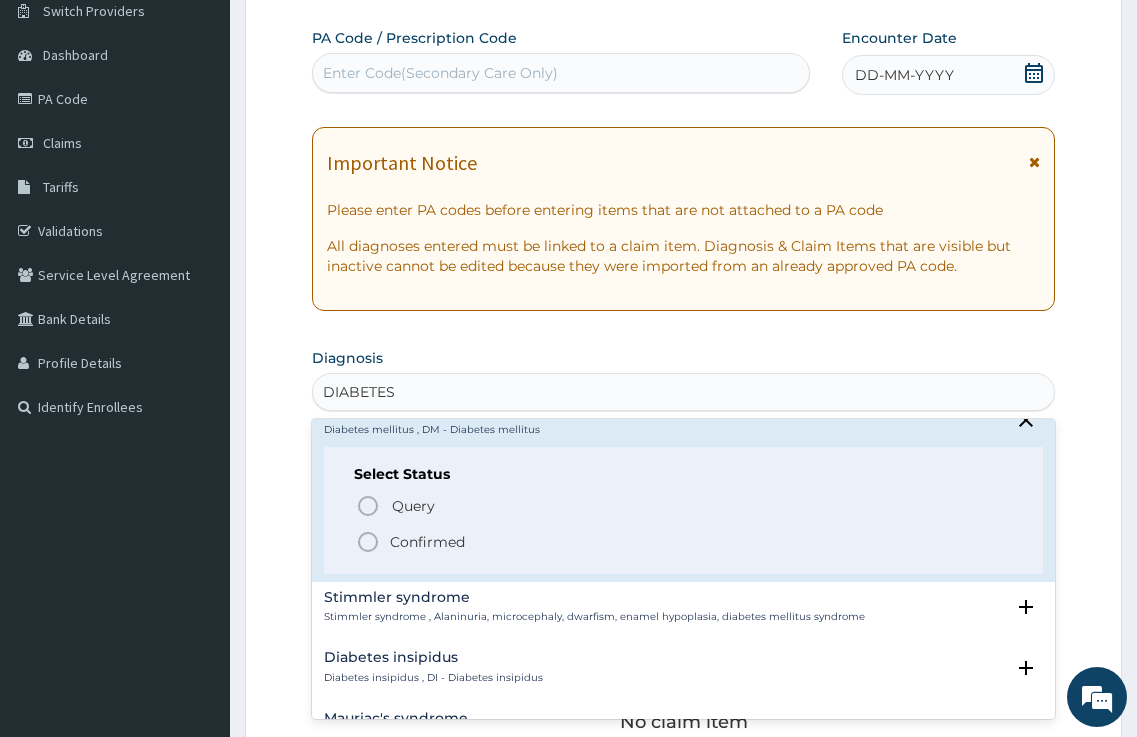 type 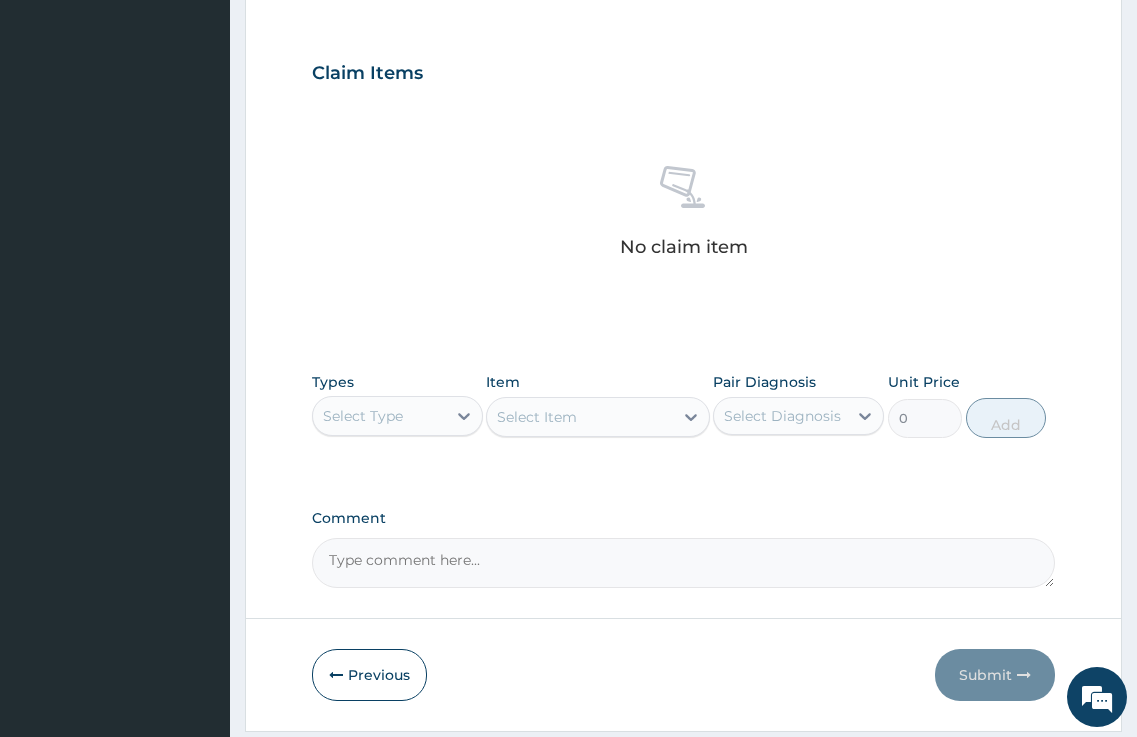 scroll, scrollTop: 663, scrollLeft: 0, axis: vertical 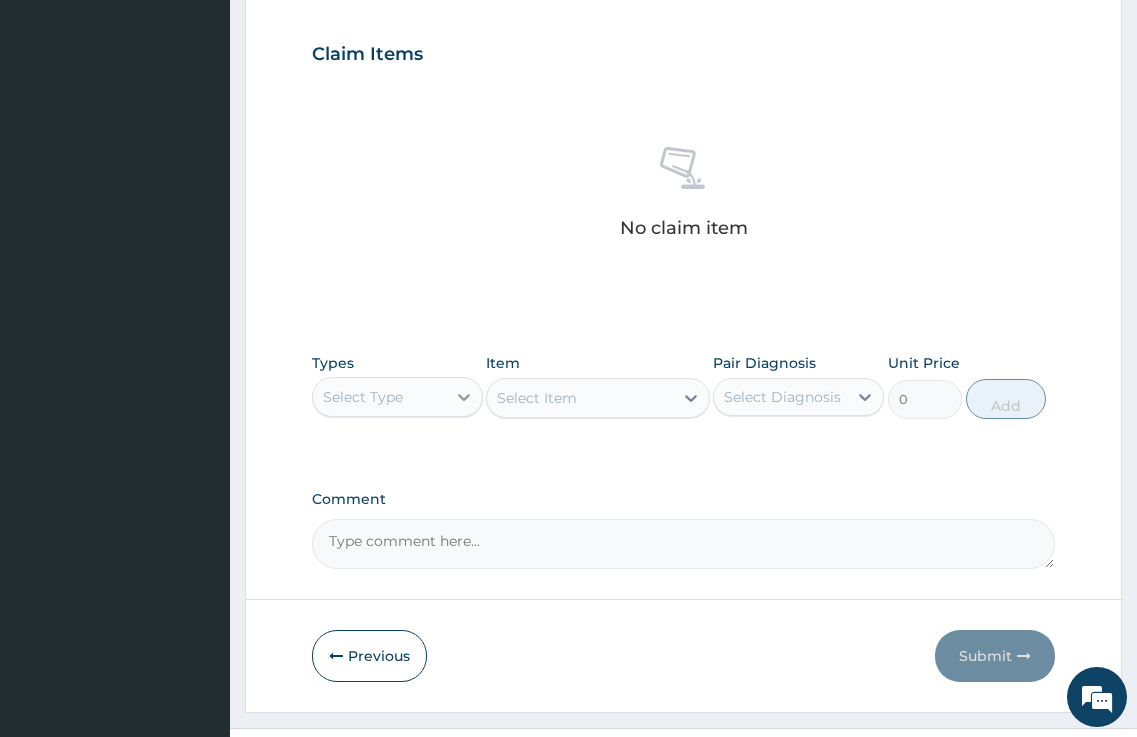 click 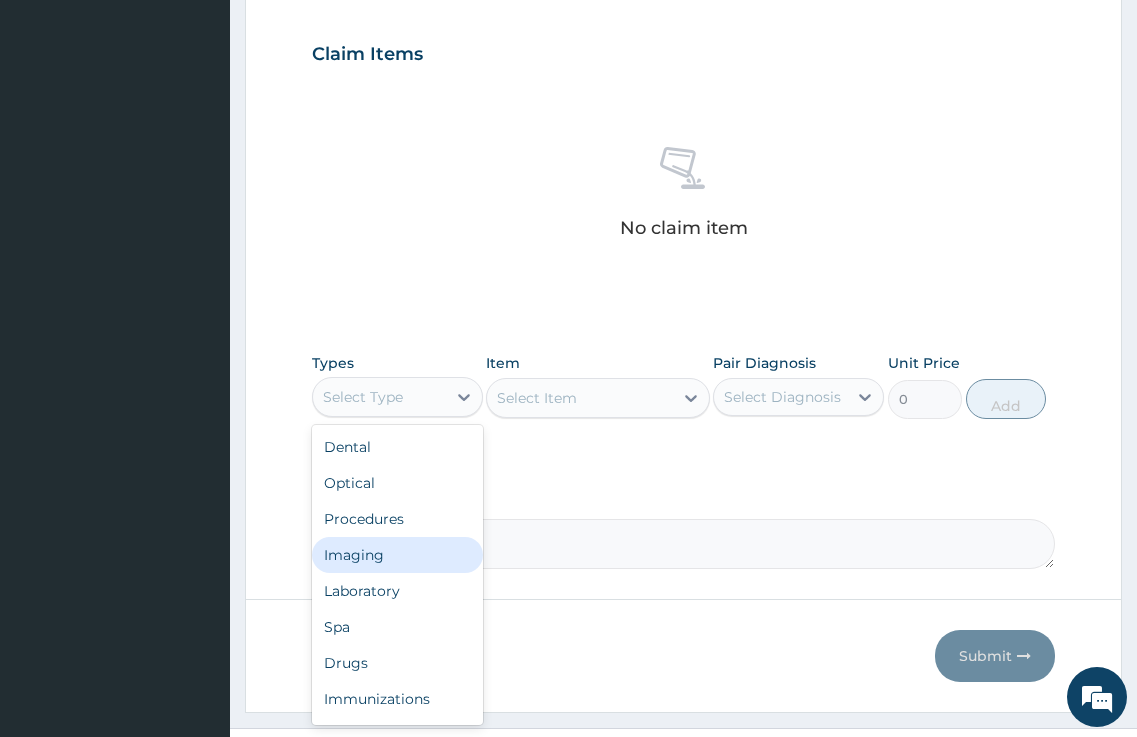 click on "Imaging" at bounding box center (397, 555) 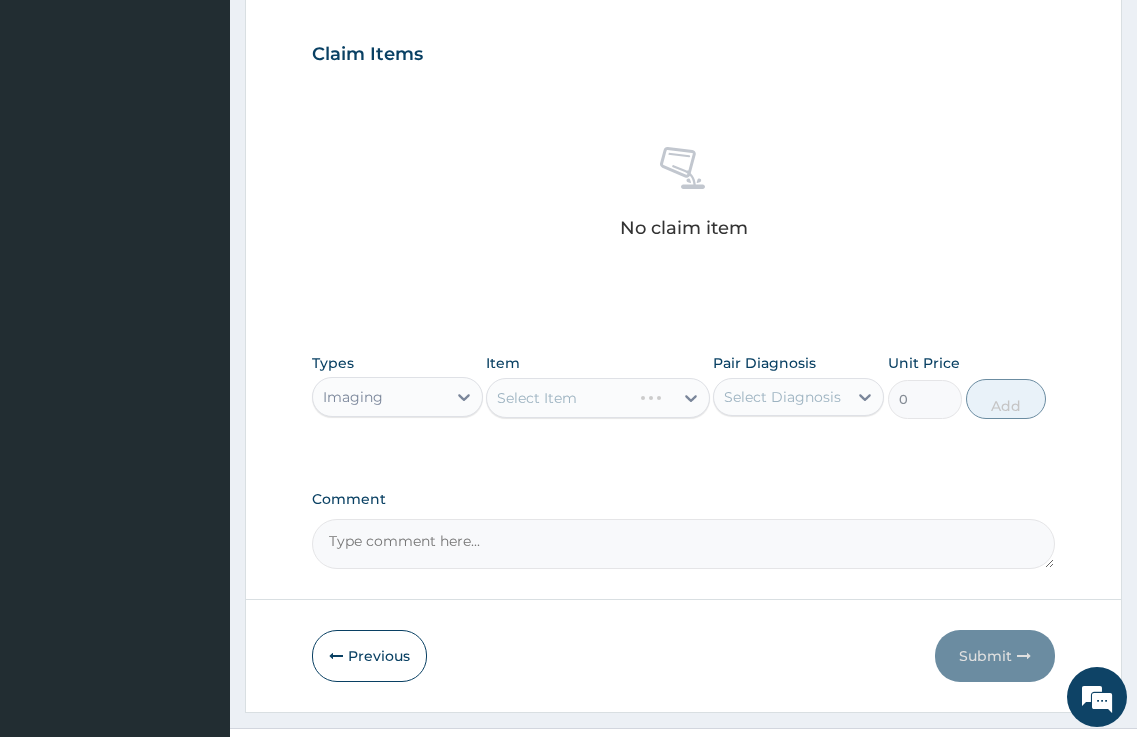 click on "Select Item" at bounding box center (597, 398) 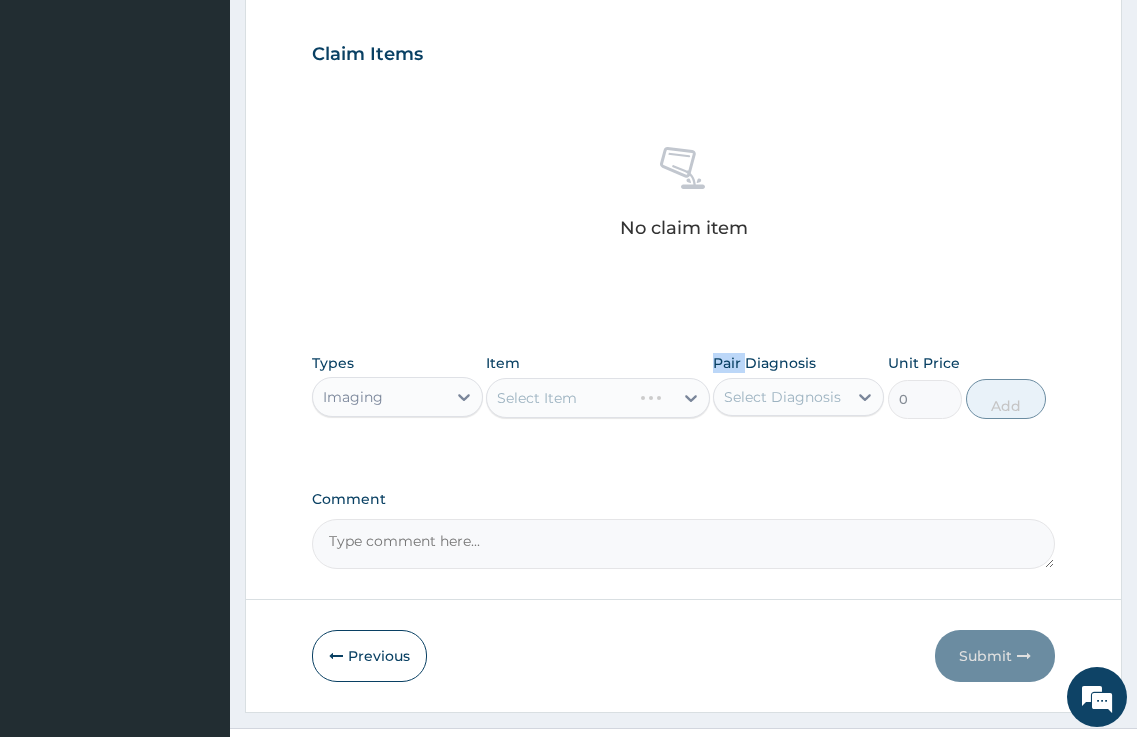 click on "Select Item" at bounding box center (597, 398) 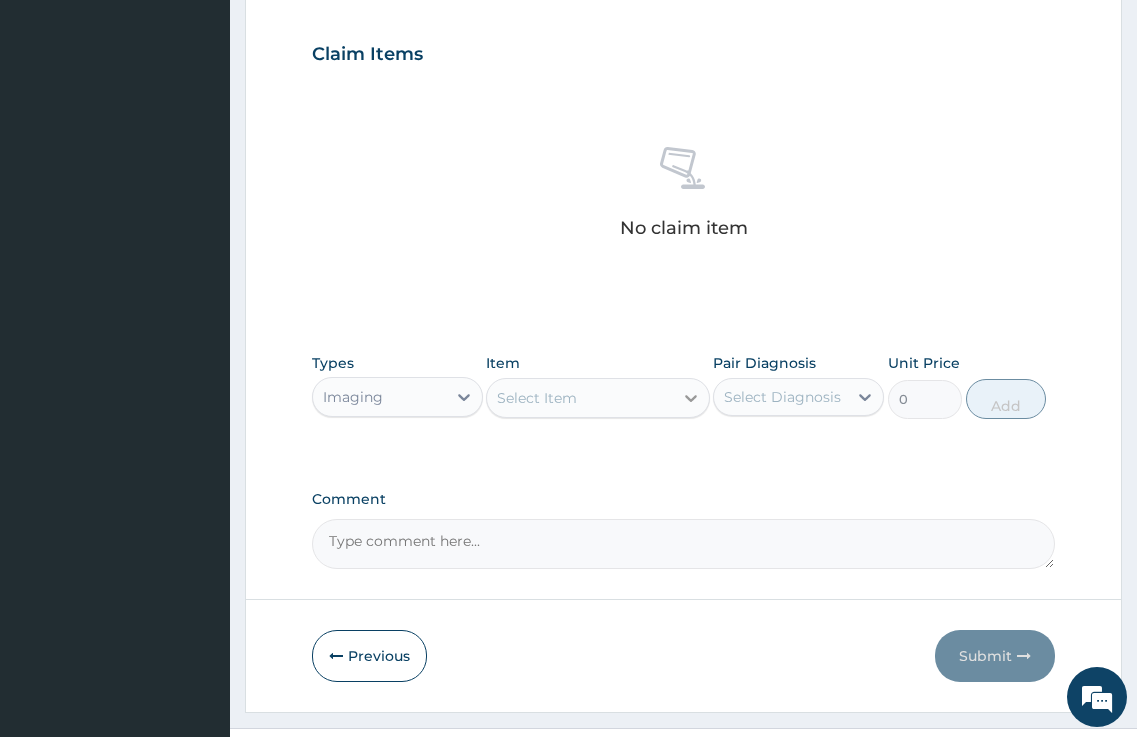 click 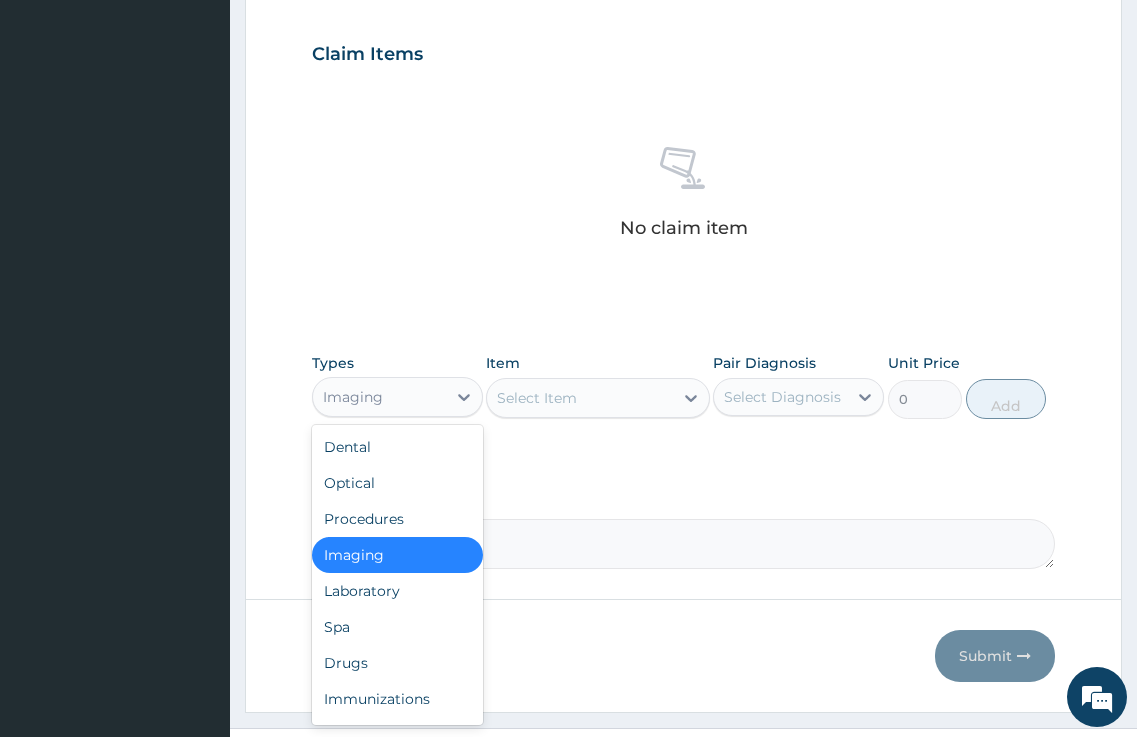 click on "Imaging" at bounding box center (379, 397) 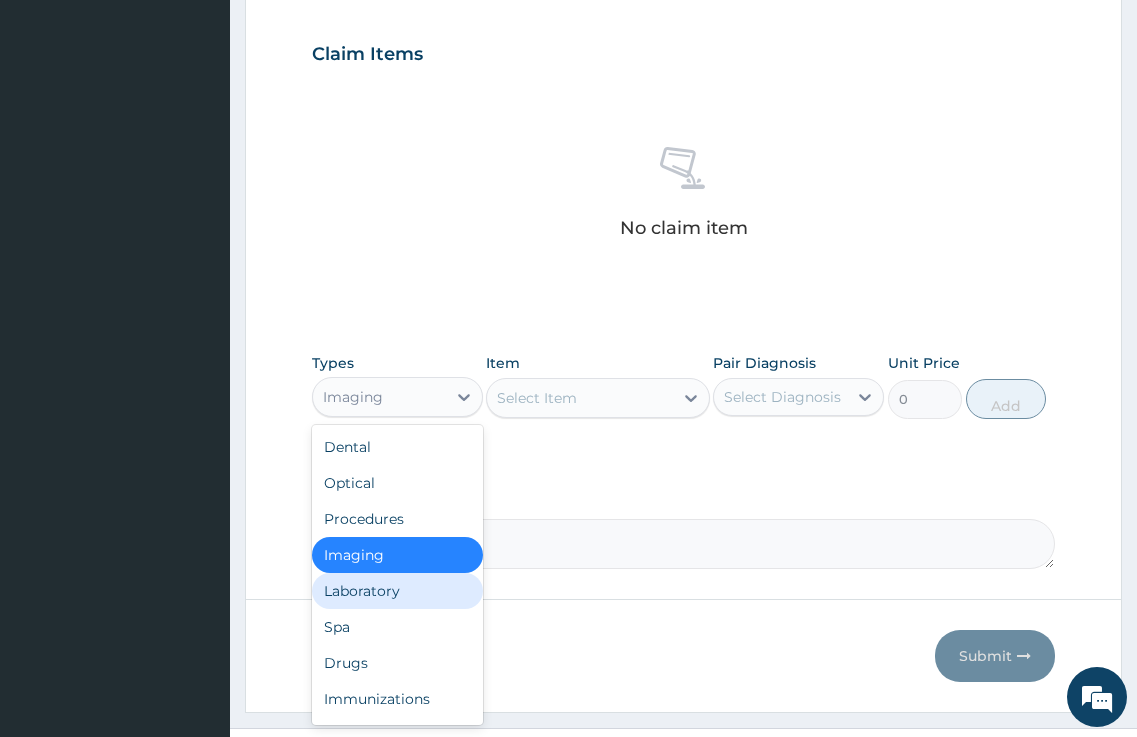 click on "Laboratory" at bounding box center [397, 591] 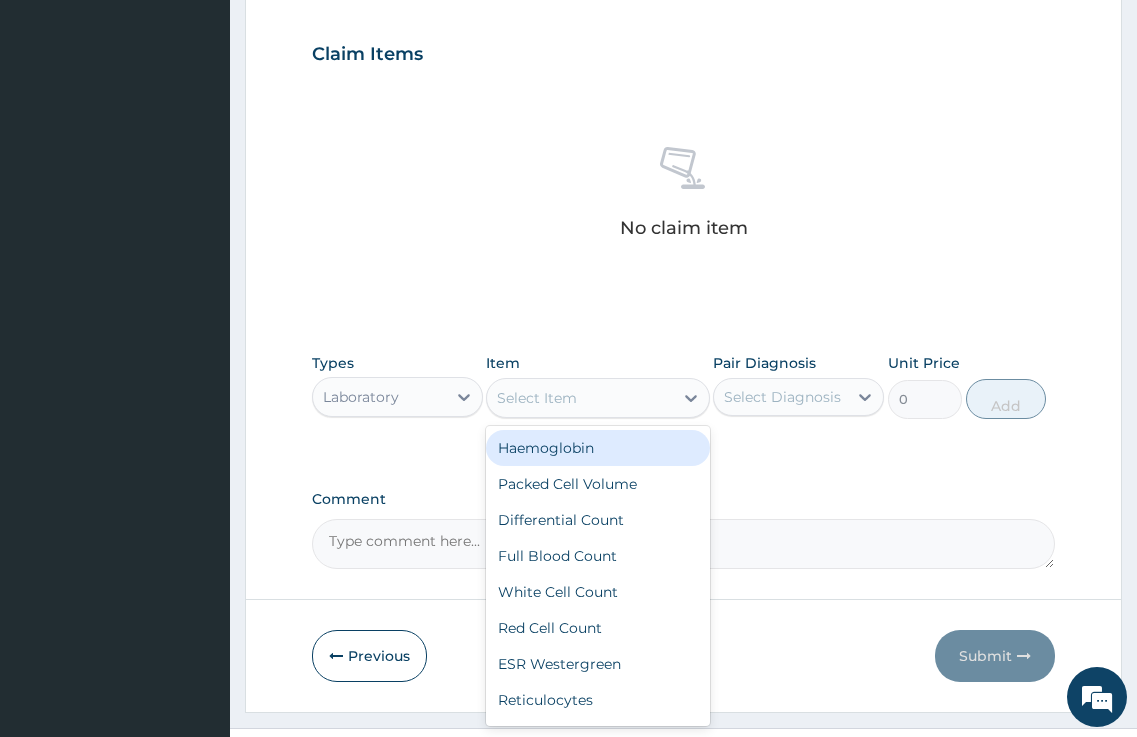 click 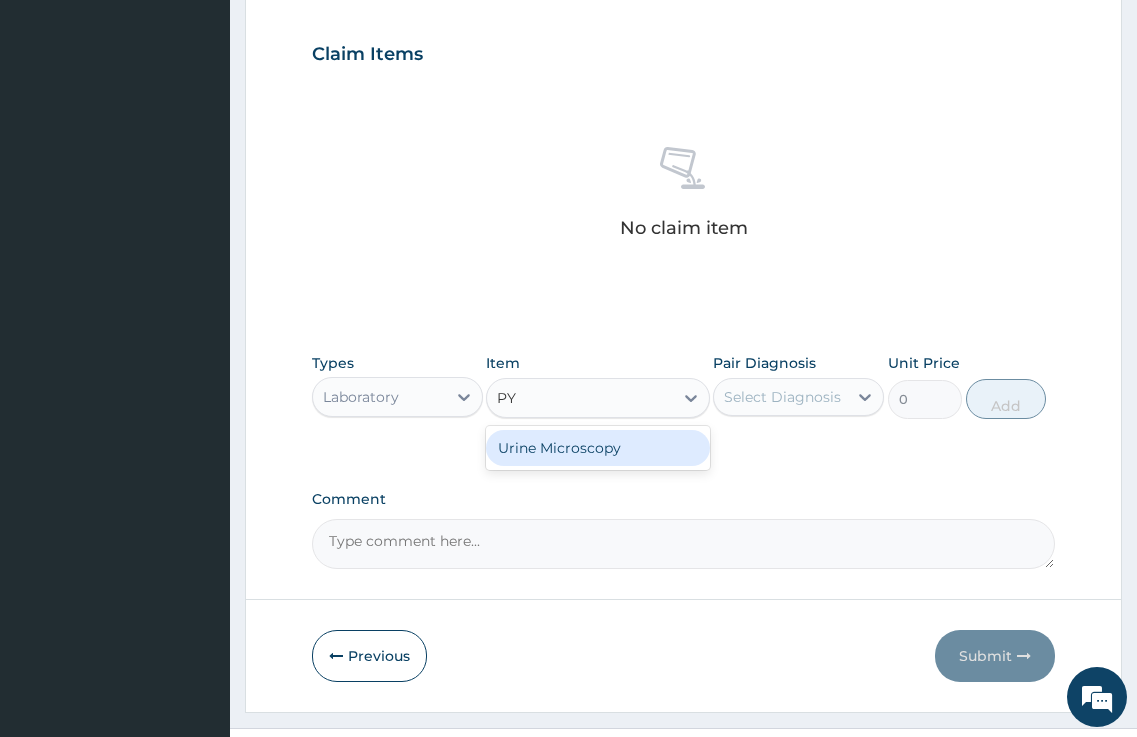type on "P" 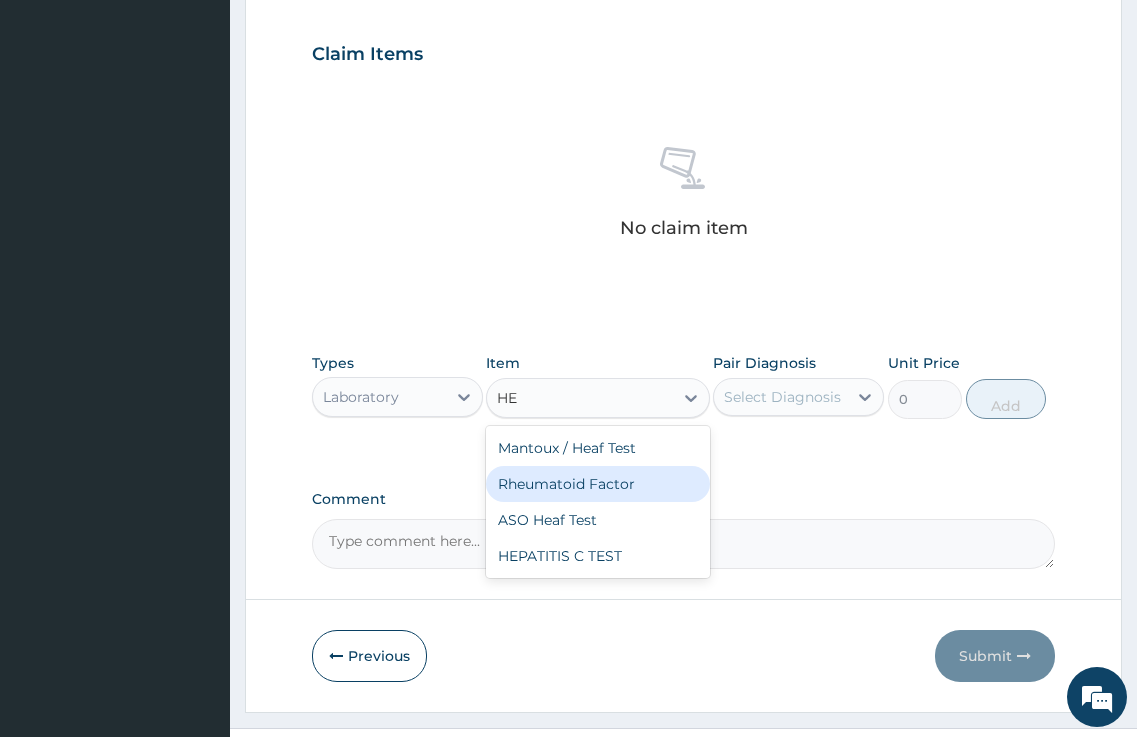 type on "HE" 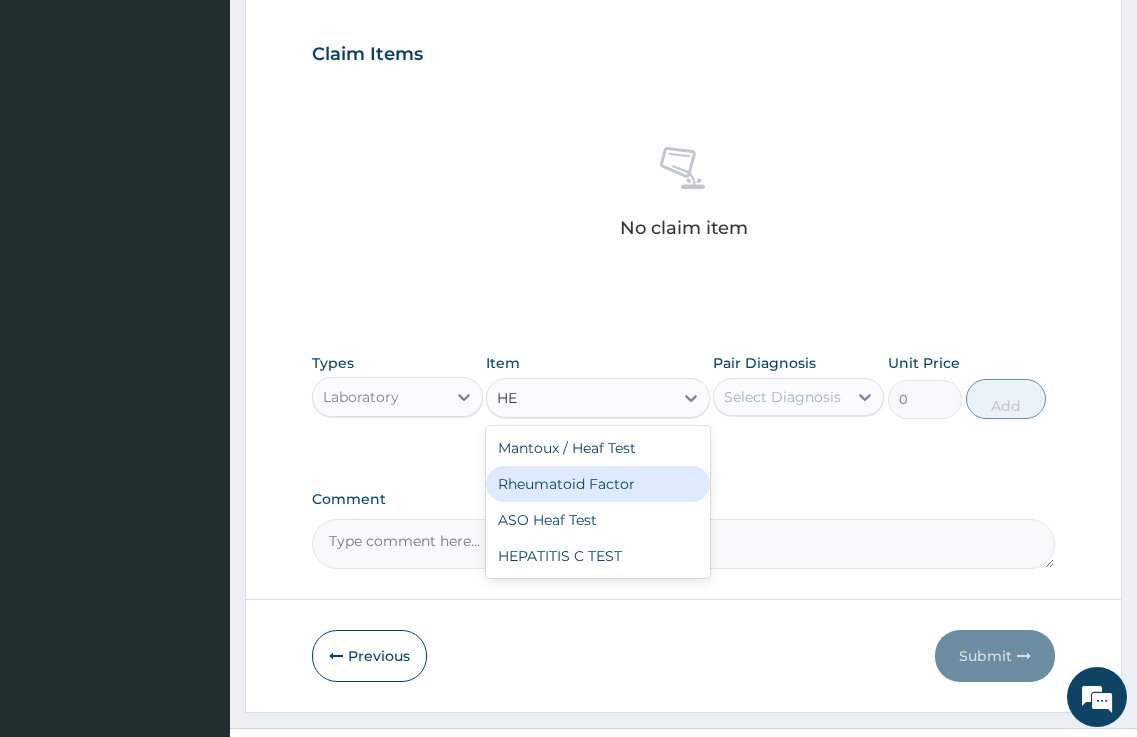 type 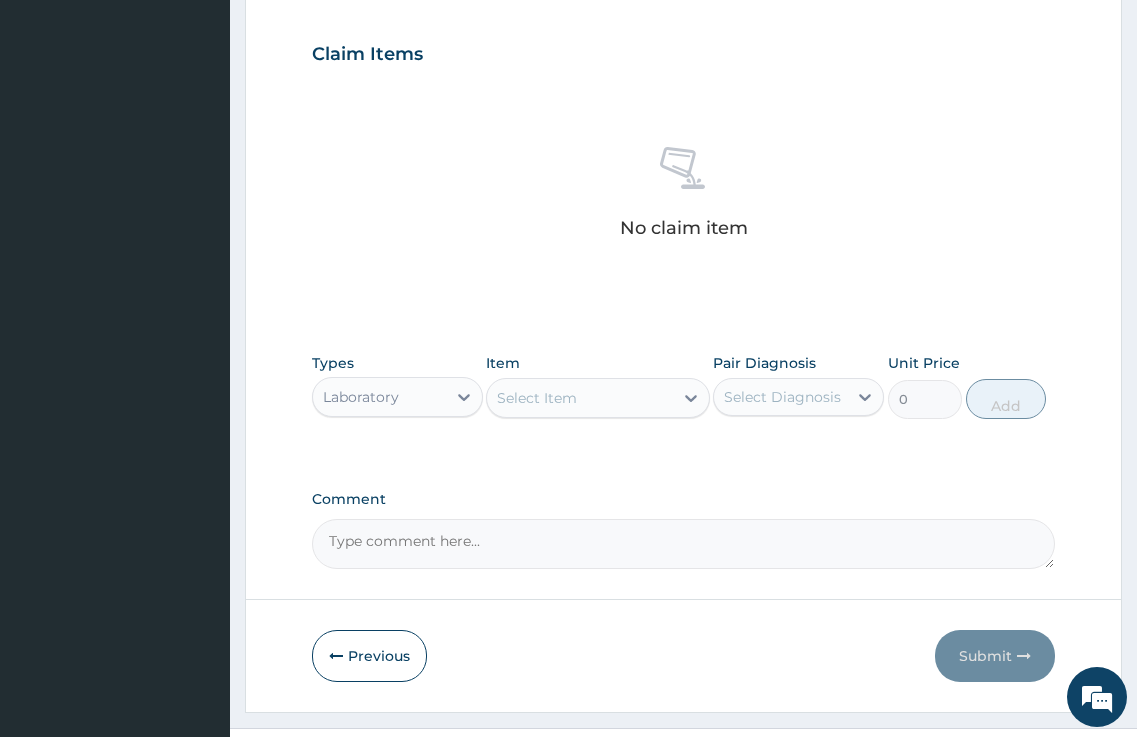 click on "PA Code / Prescription Code Enter Code(Secondary Care Only) Encounter Date DD-MM-YYYY Important Notice Please enter PA codes before entering items that are not attached to a PA code   All diagnoses entered must be linked to a claim item. Diagnosis & Claim Items that are visible but inactive cannot be edited because they were imported from an already approved PA code. Diagnosis Diabetes mellitus Confirmed NB: All diagnosis must be linked to a claim item Claim Items No claim item Types Laboratory Item Select Item Pair Diagnosis Select Diagnosis Unit Price 0 Add Comment" at bounding box center (684, 48) 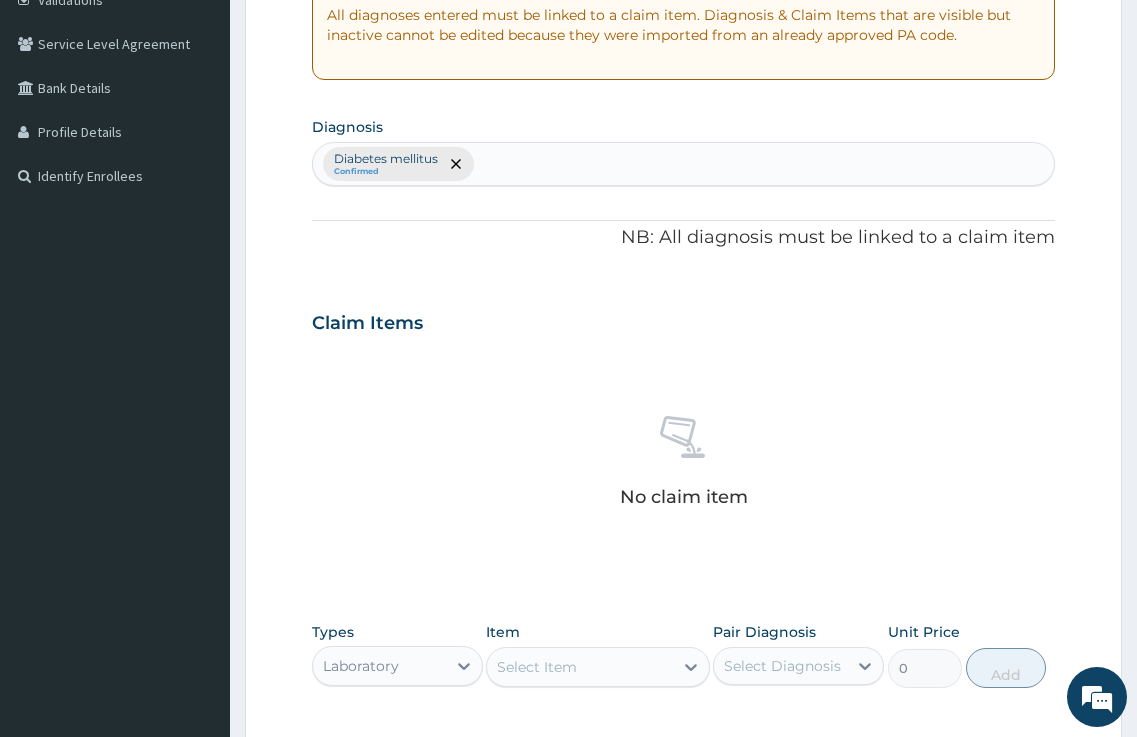 scroll, scrollTop: 0, scrollLeft: 0, axis: both 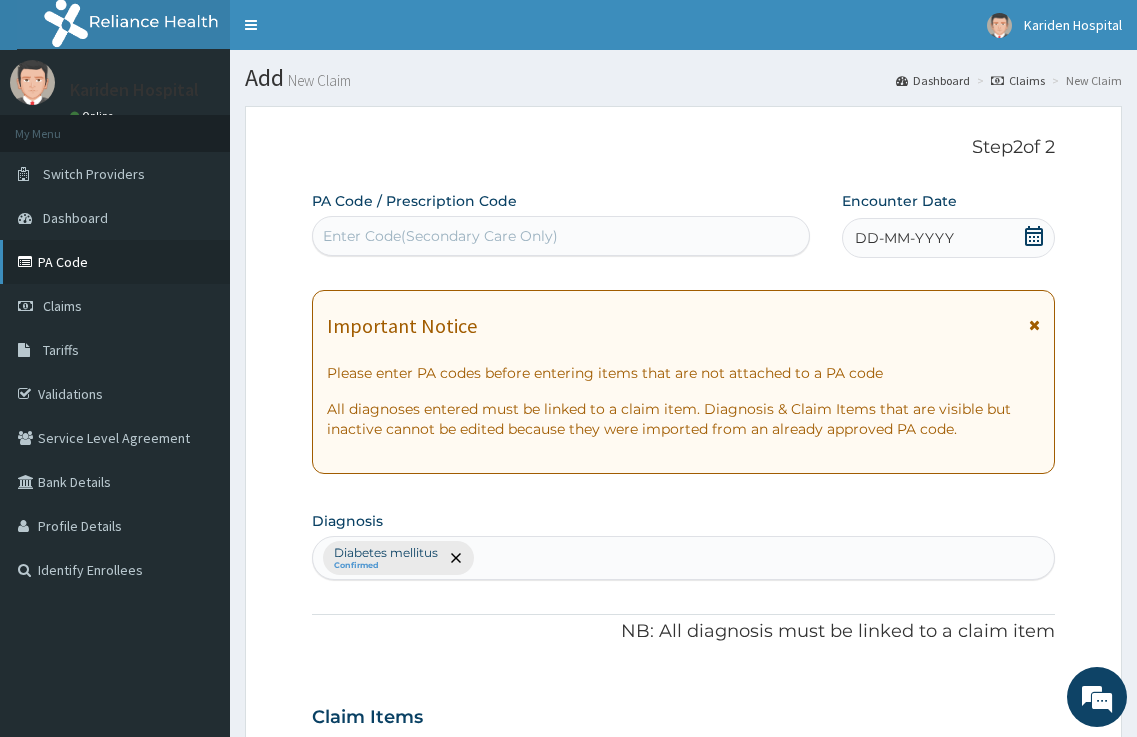 click on "PA Code" at bounding box center [115, 262] 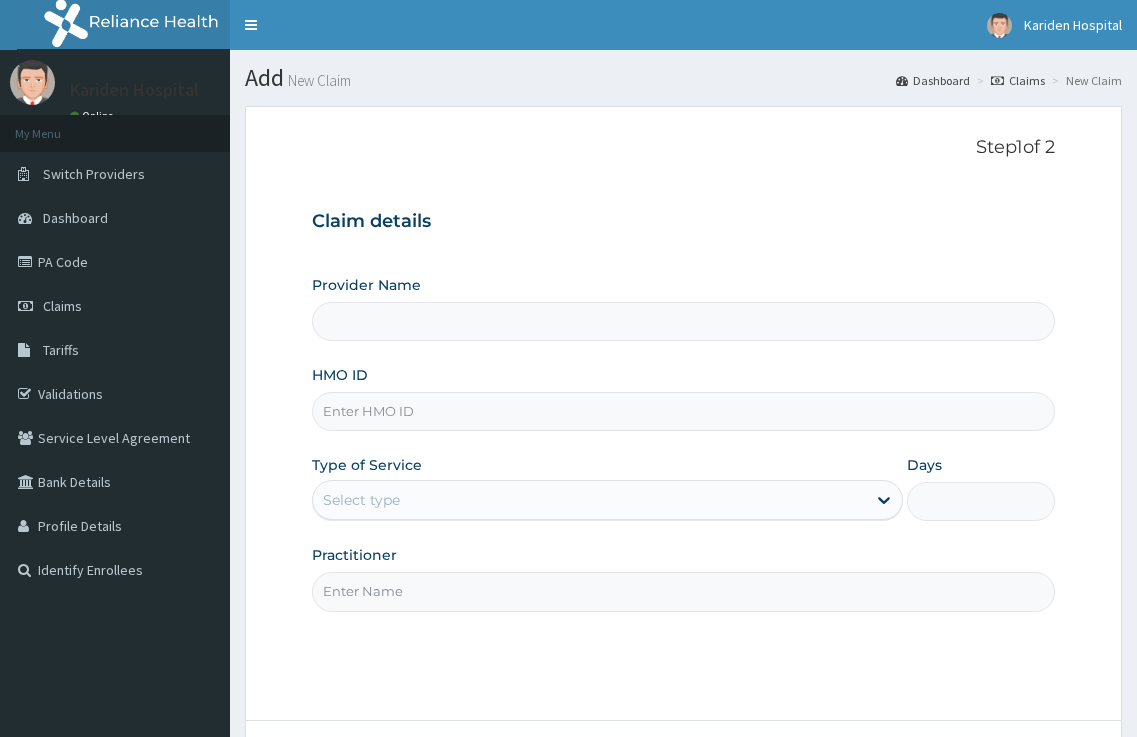 scroll, scrollTop: 0, scrollLeft: 0, axis: both 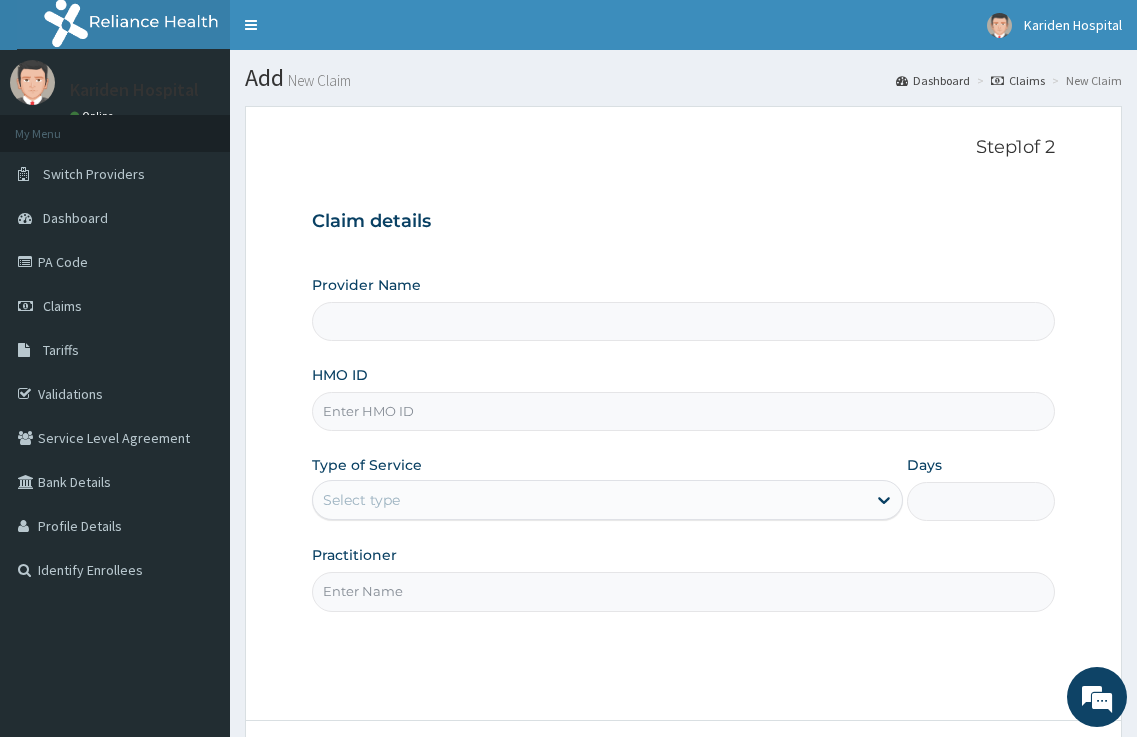type on "Kariden Specialist Hospital" 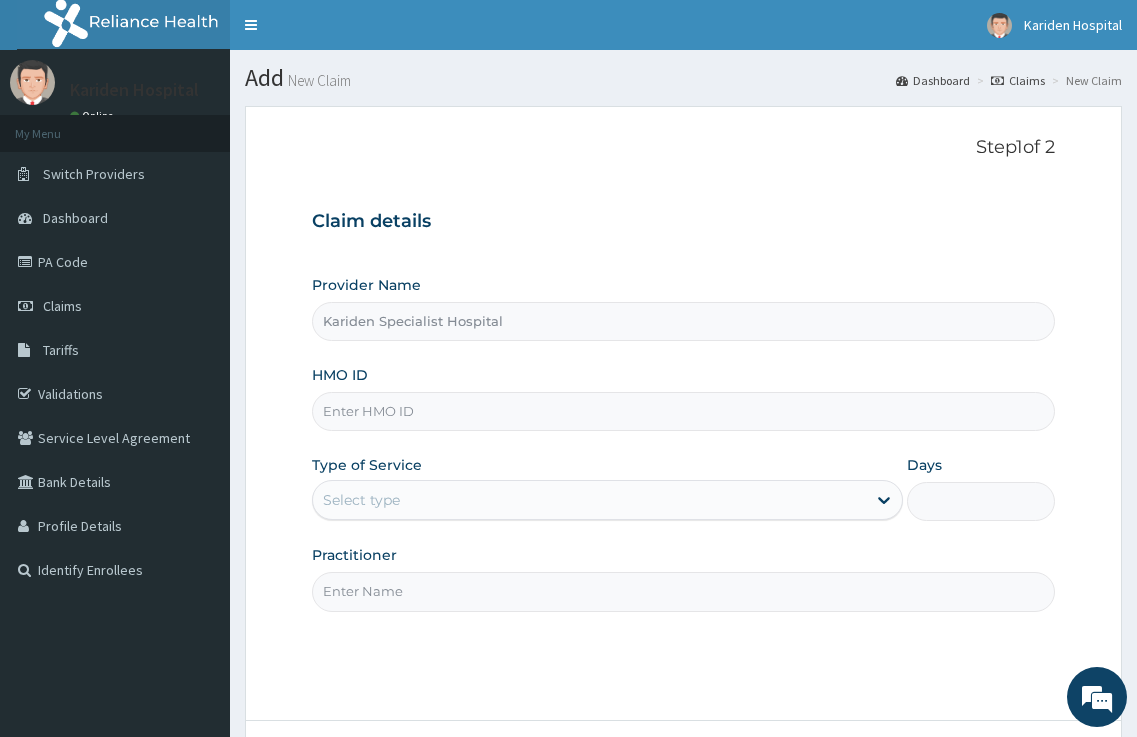 paste on "LEL/10038/A" 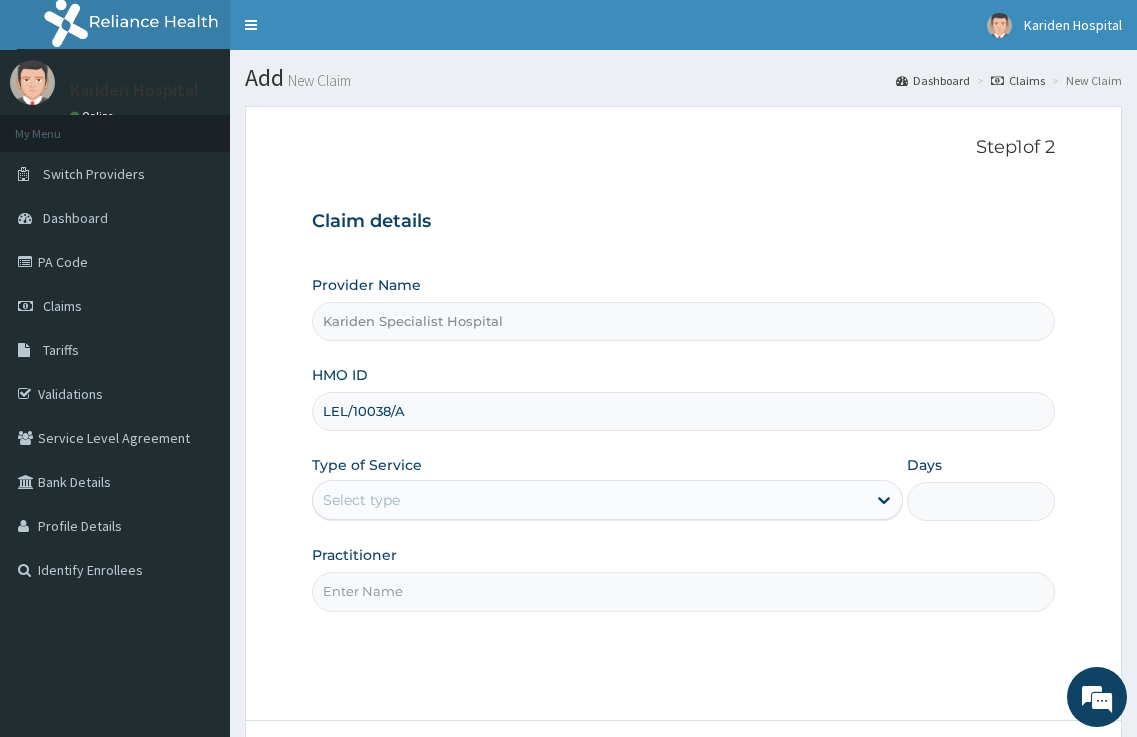 type on "LEL/10038/A" 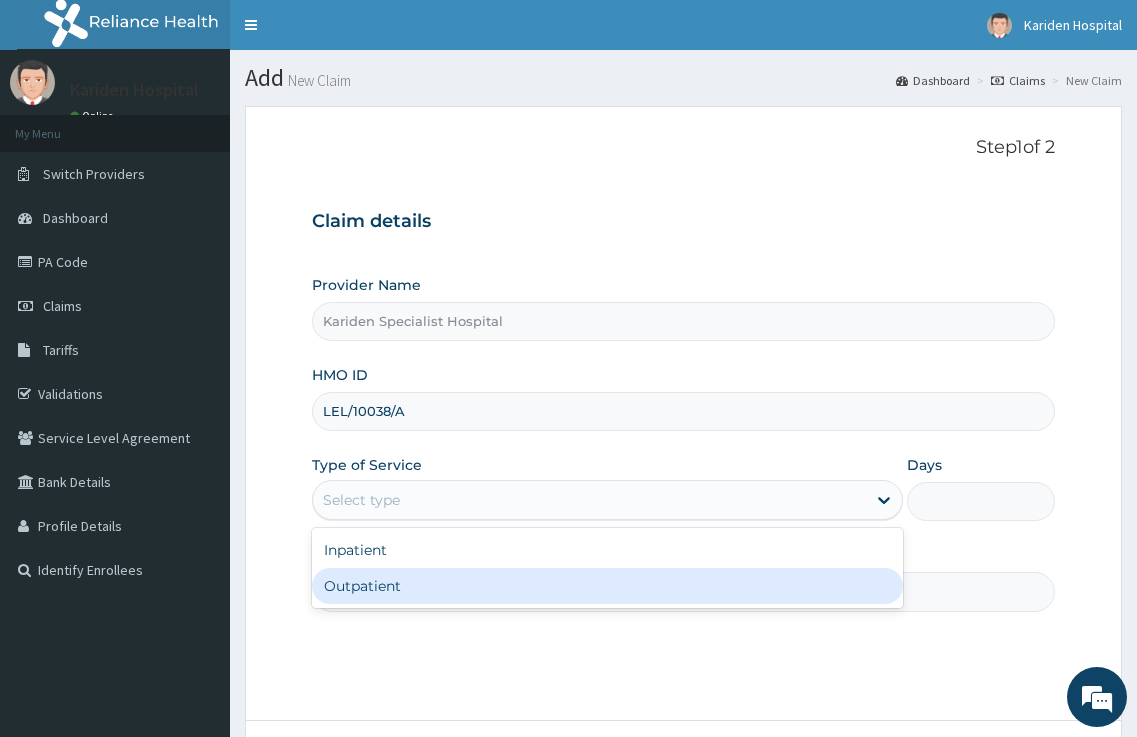 drag, startPoint x: 587, startPoint y: 576, endPoint x: 578, endPoint y: 581, distance: 10.29563 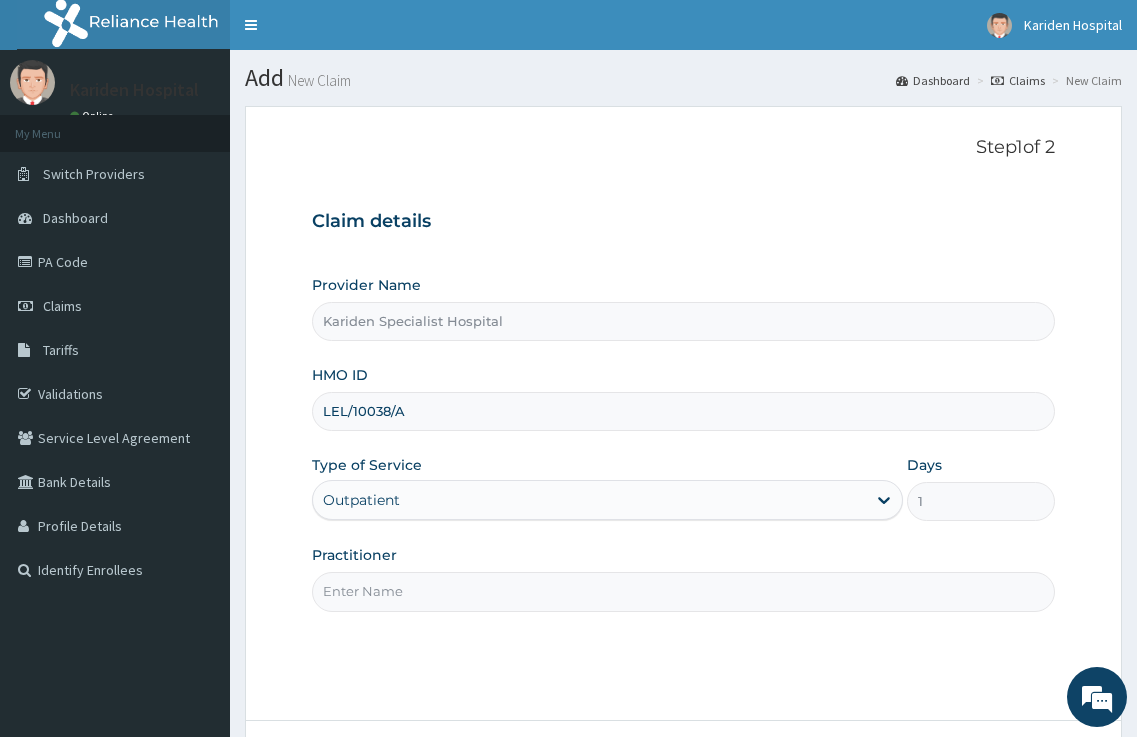 click on "Practitioner" at bounding box center (684, 591) 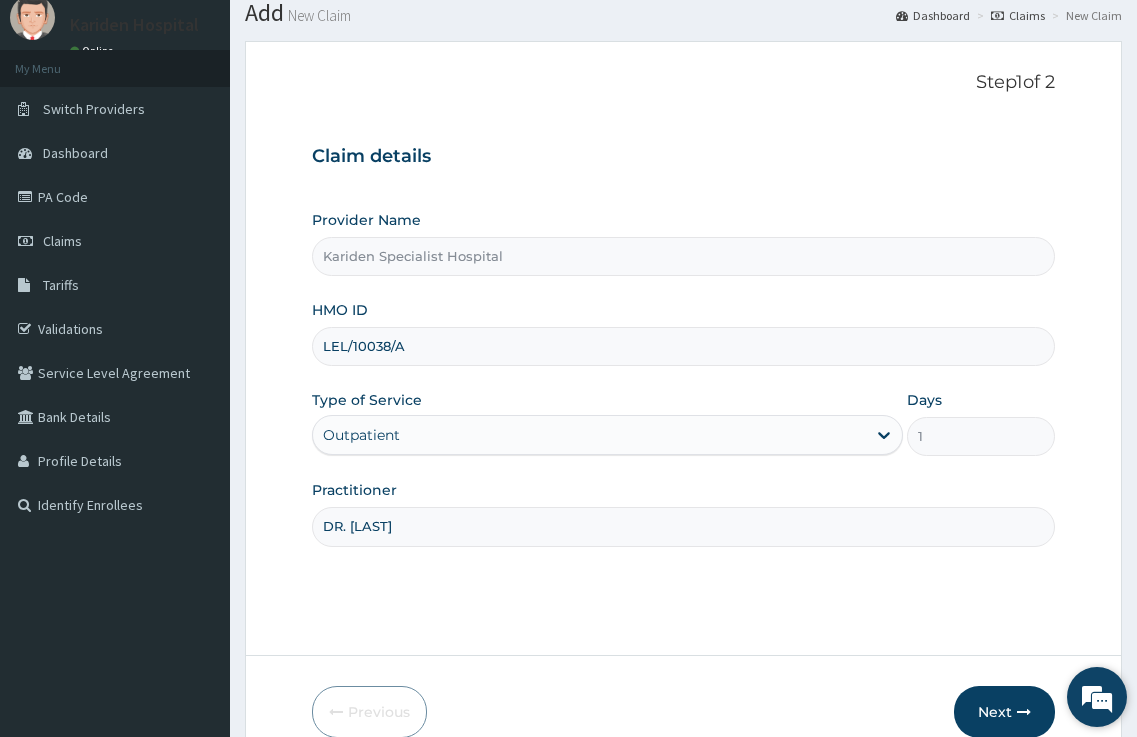 scroll, scrollTop: 163, scrollLeft: 0, axis: vertical 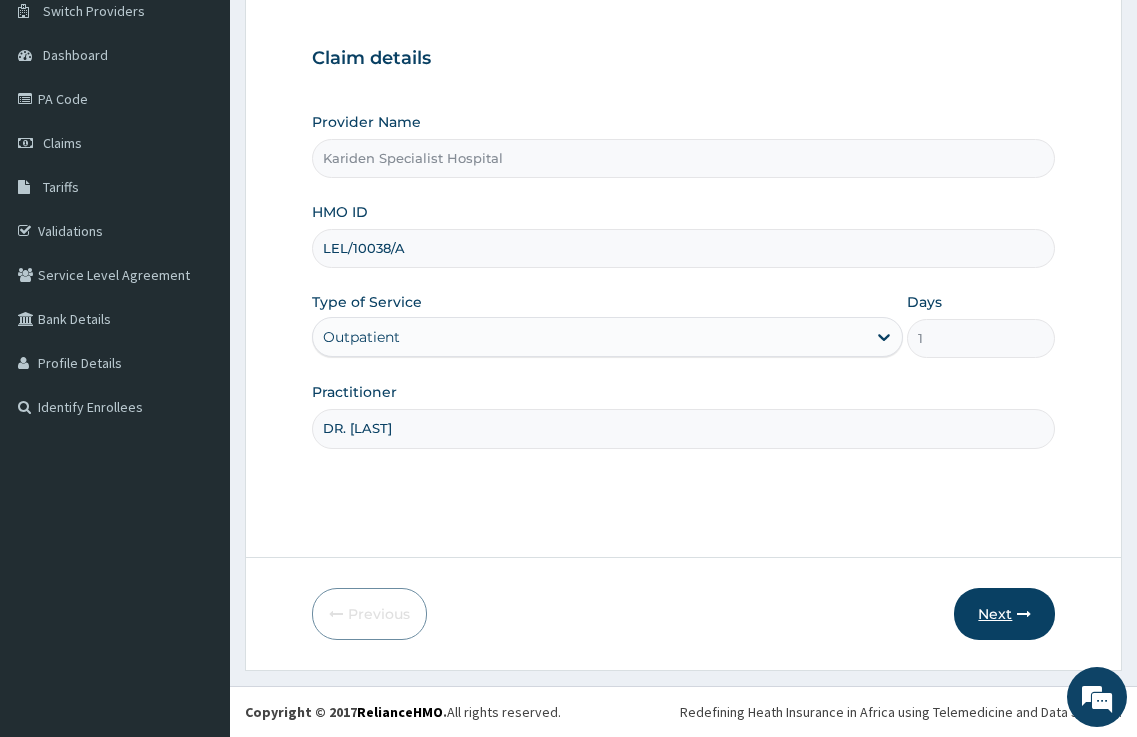 click on "Next" at bounding box center [1004, 614] 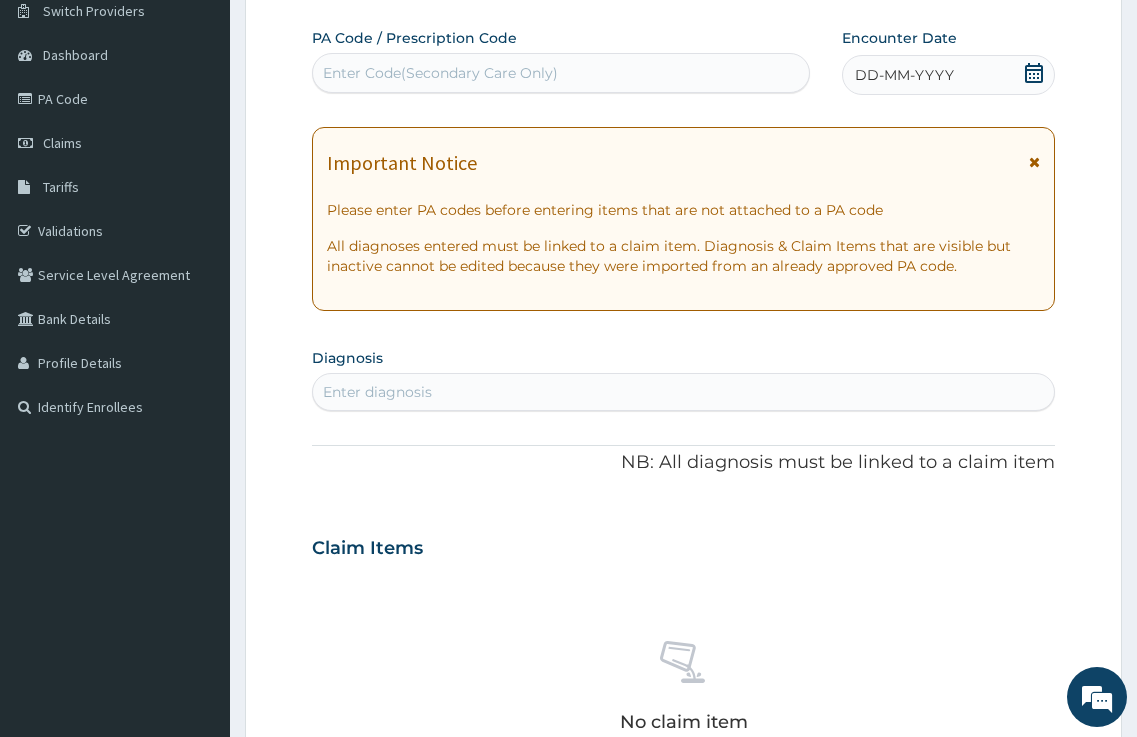 click on "Enter Code(Secondary Care Only)" at bounding box center (440, 73) 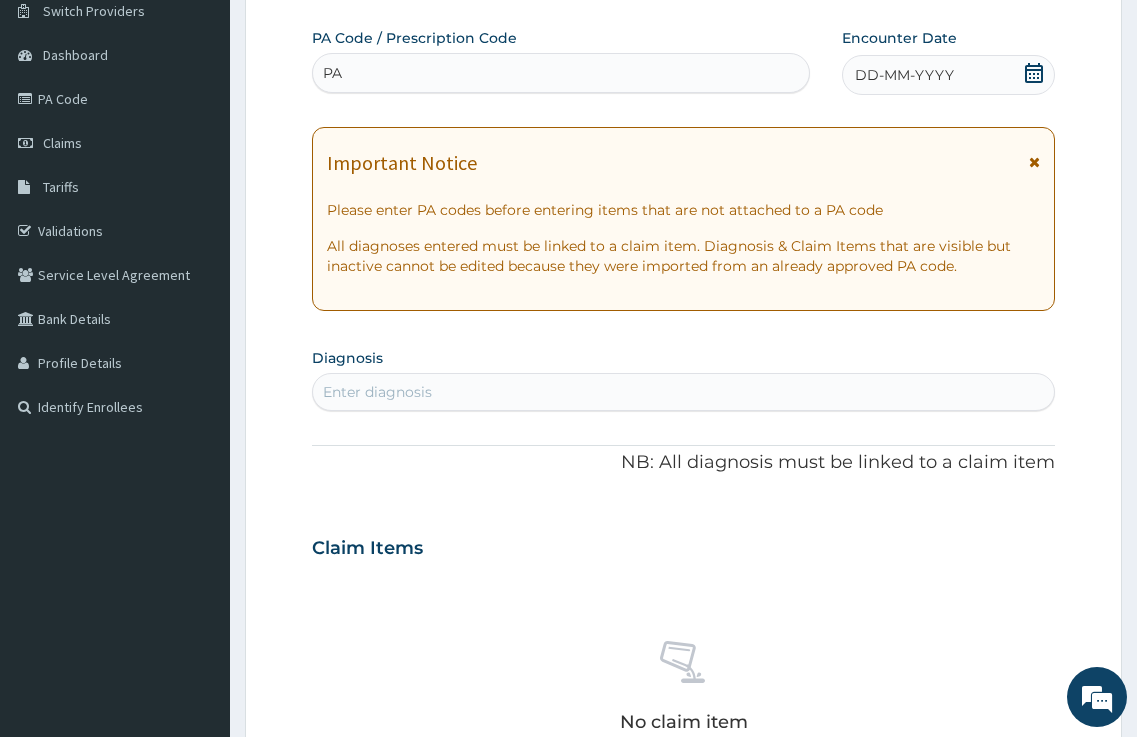 scroll, scrollTop: 0, scrollLeft: 0, axis: both 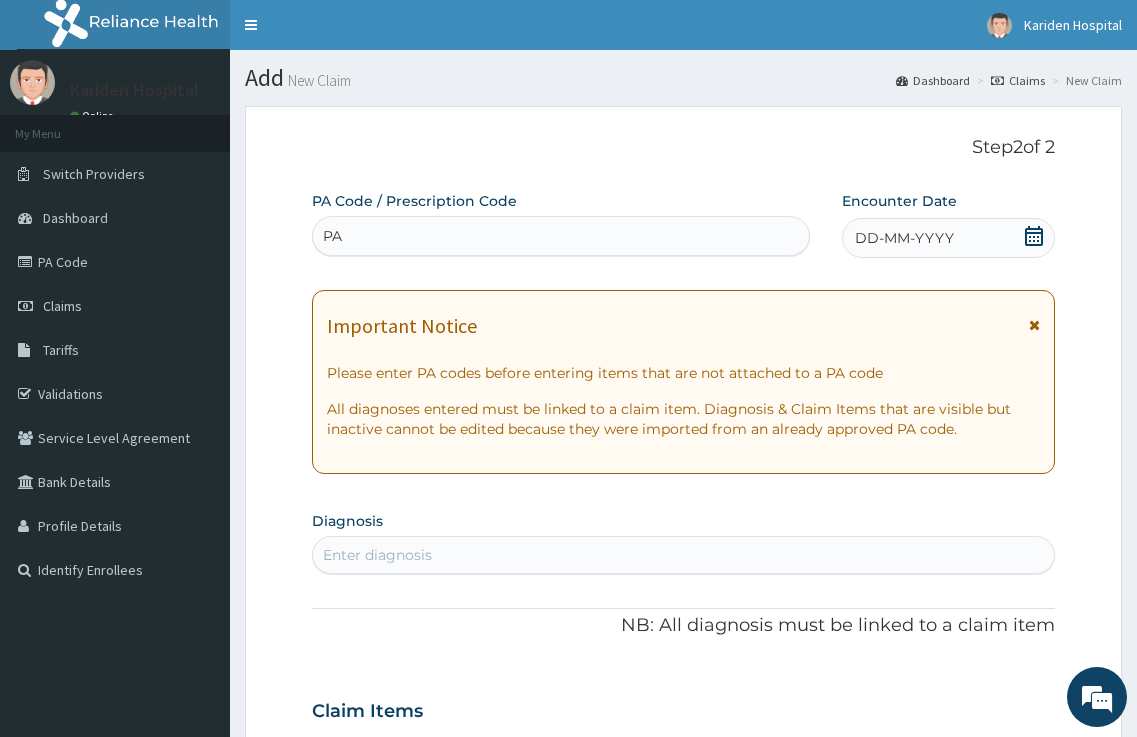 type on "PA" 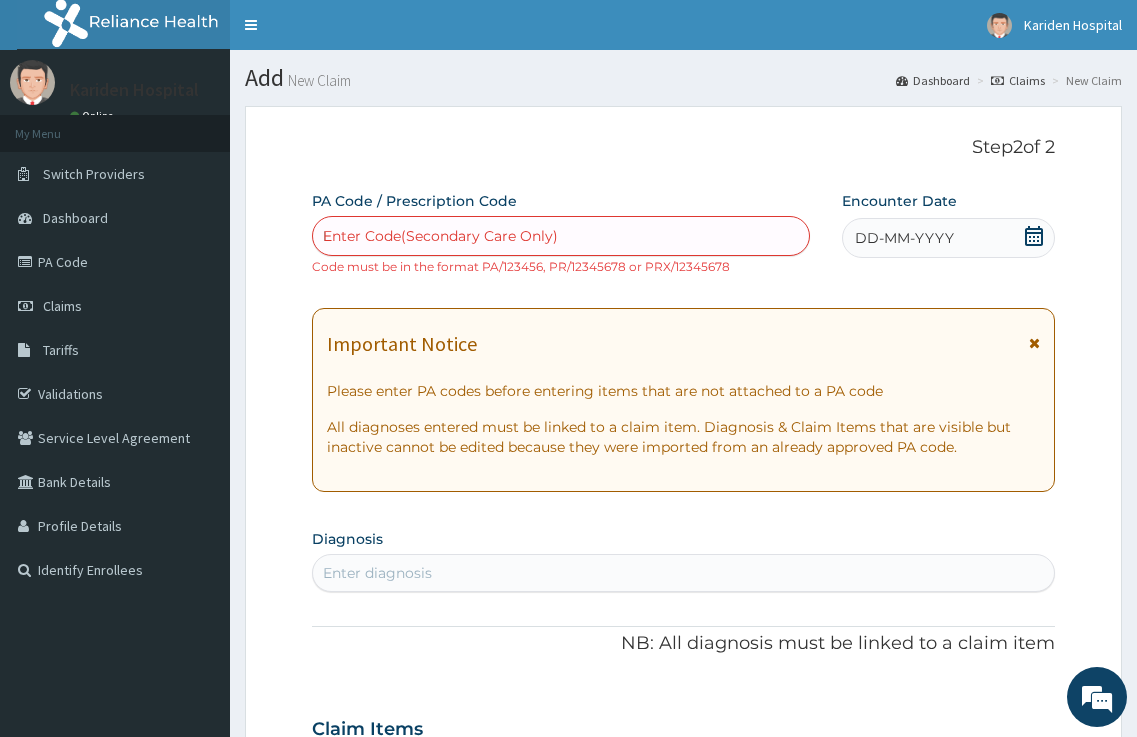 type 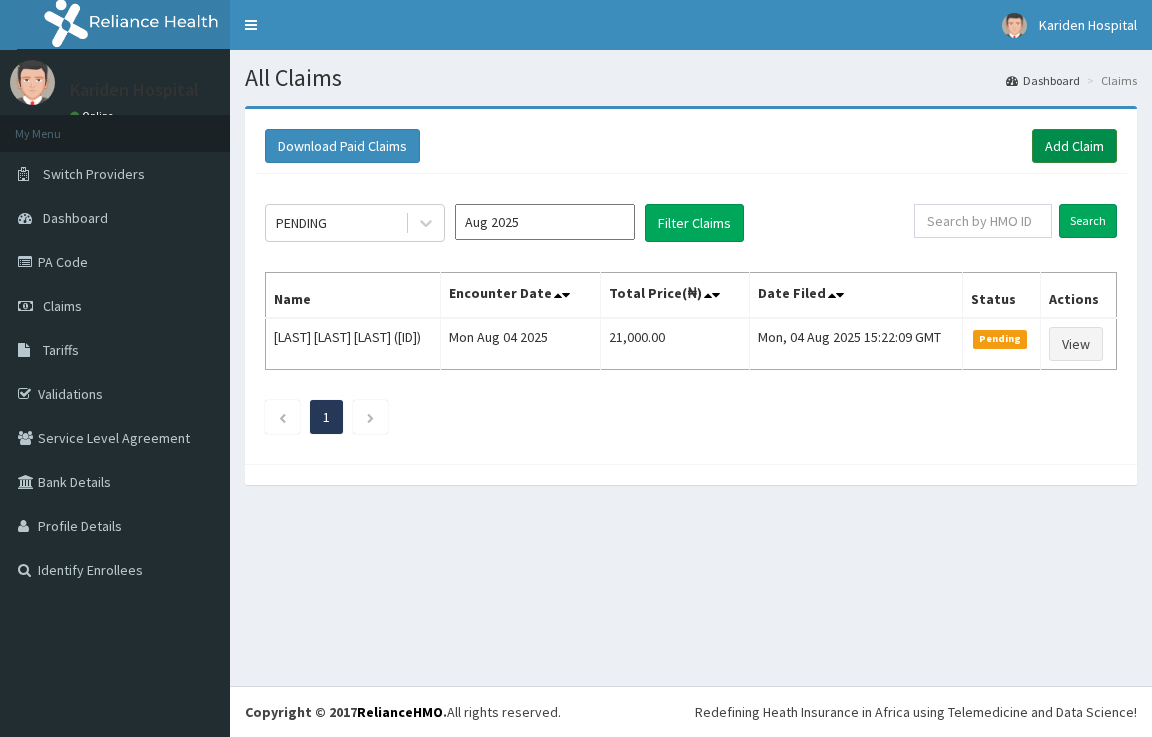 scroll, scrollTop: 0, scrollLeft: 0, axis: both 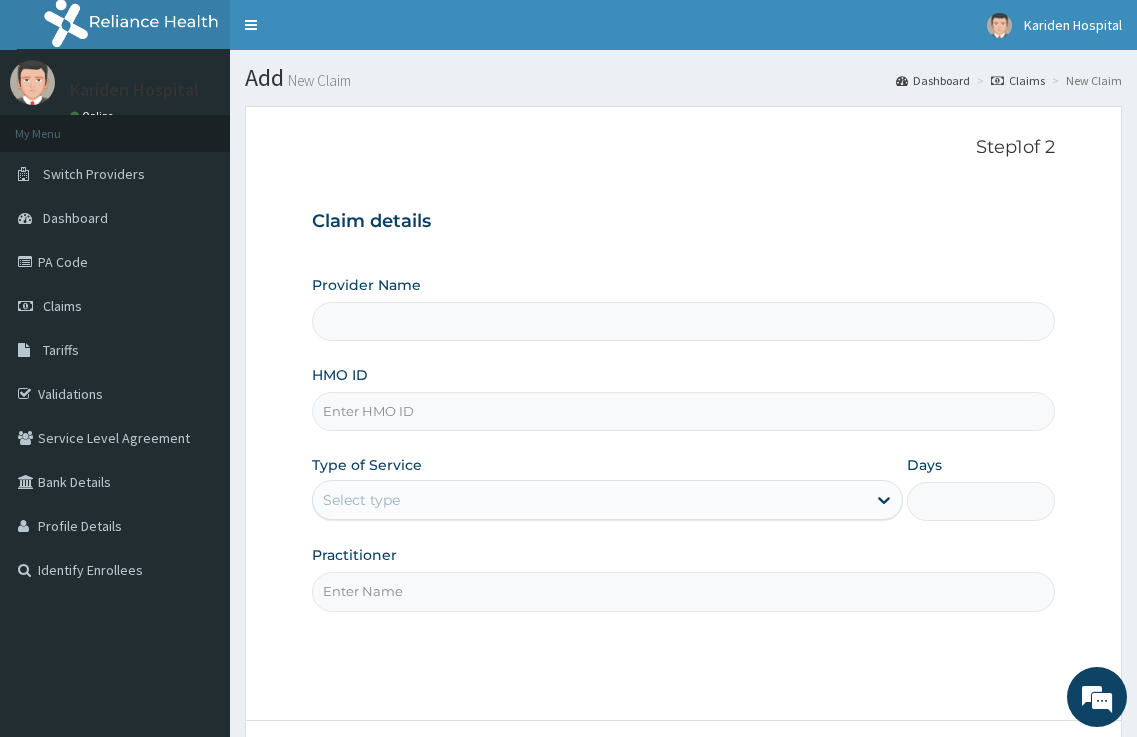 click on "HMO ID" at bounding box center [684, 411] 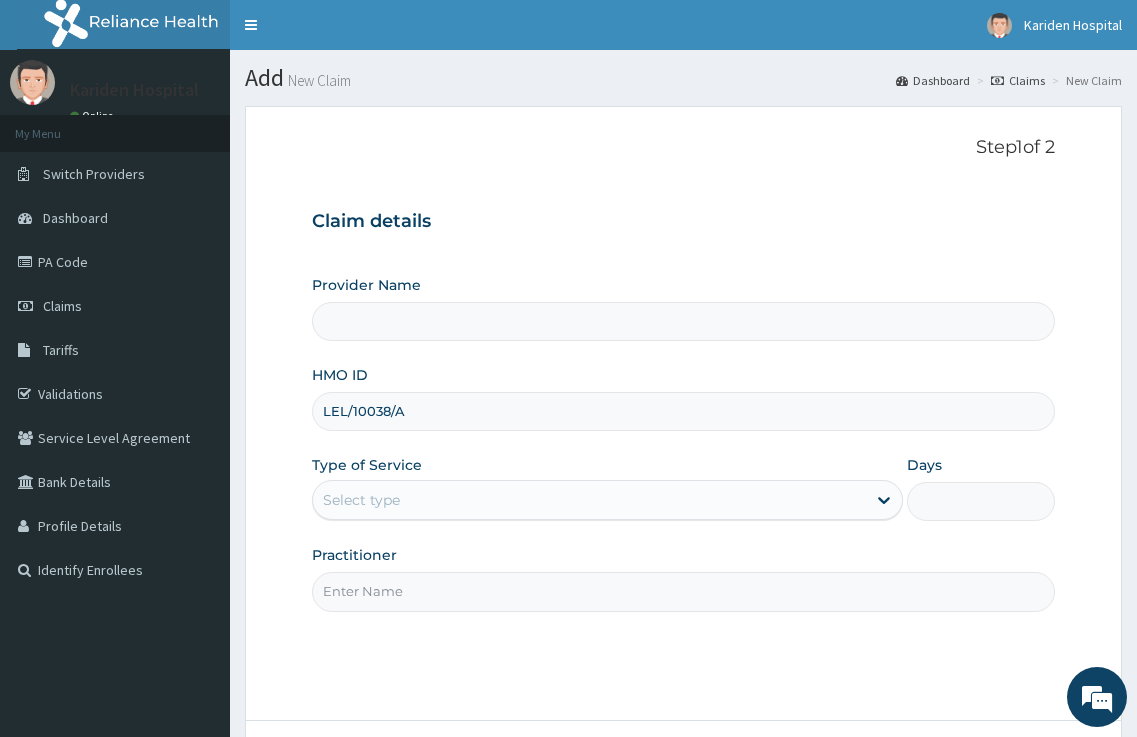type on "Kariden Specialist Hospital" 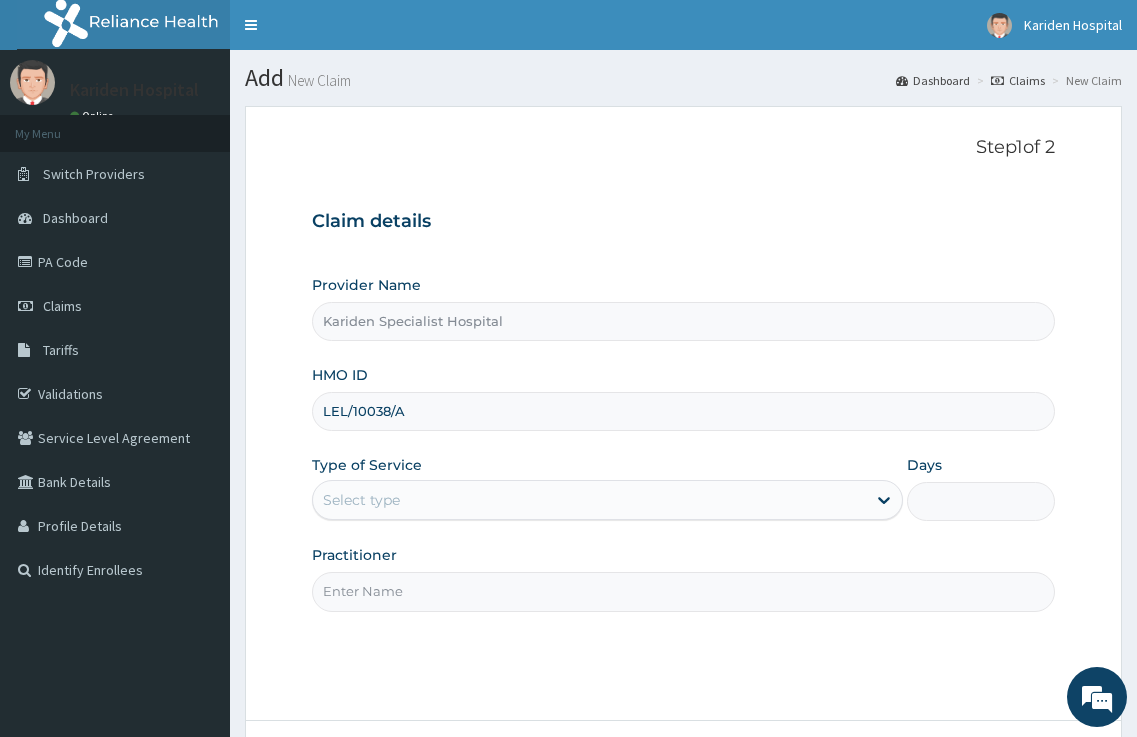 type on "LEL/10038/A" 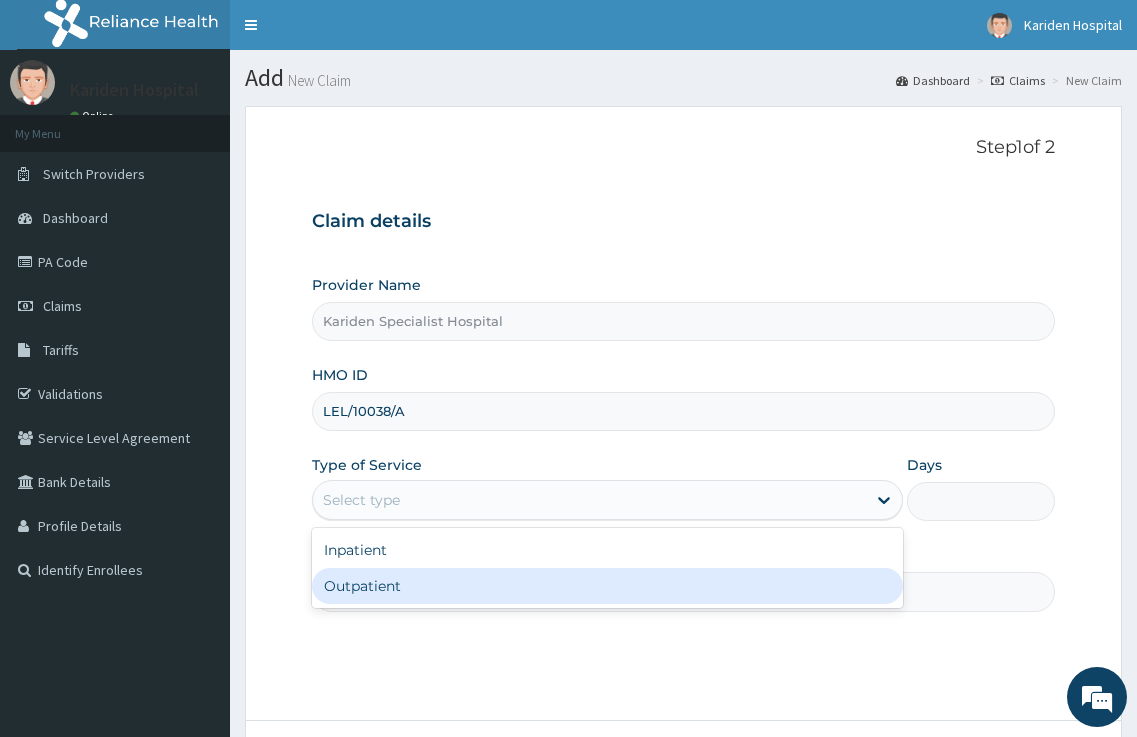 click on "Outpatient" at bounding box center (608, 586) 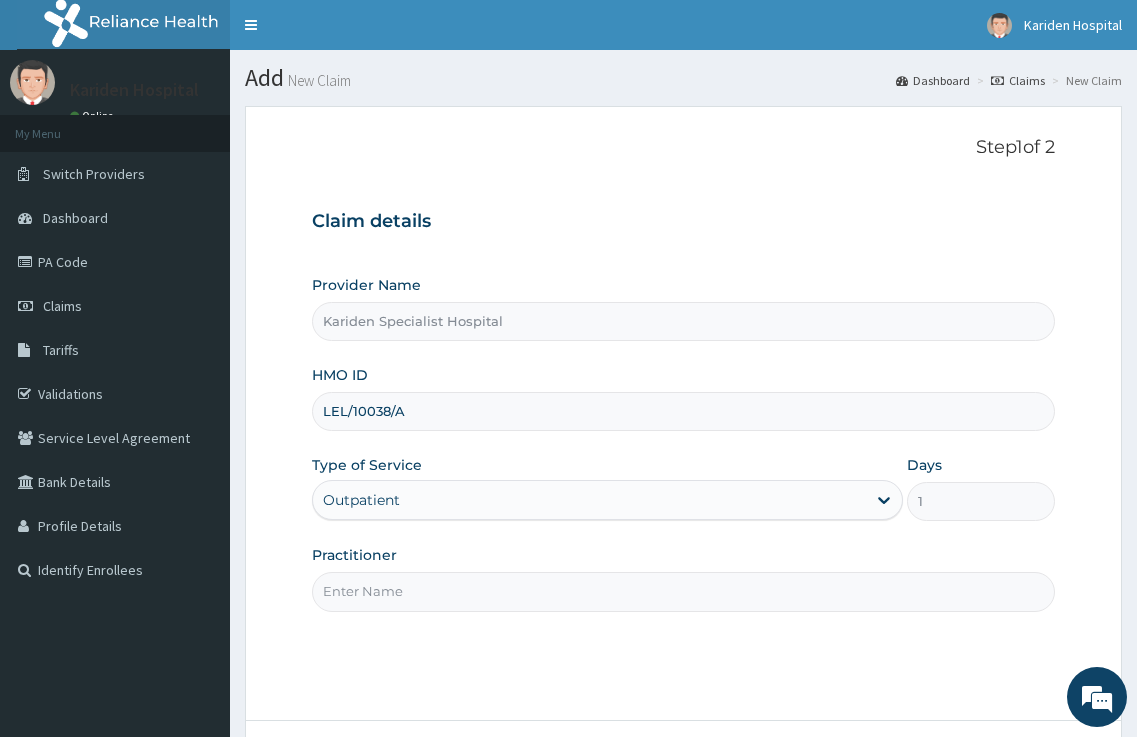 drag, startPoint x: 392, startPoint y: 583, endPoint x: 407, endPoint y: 603, distance: 25 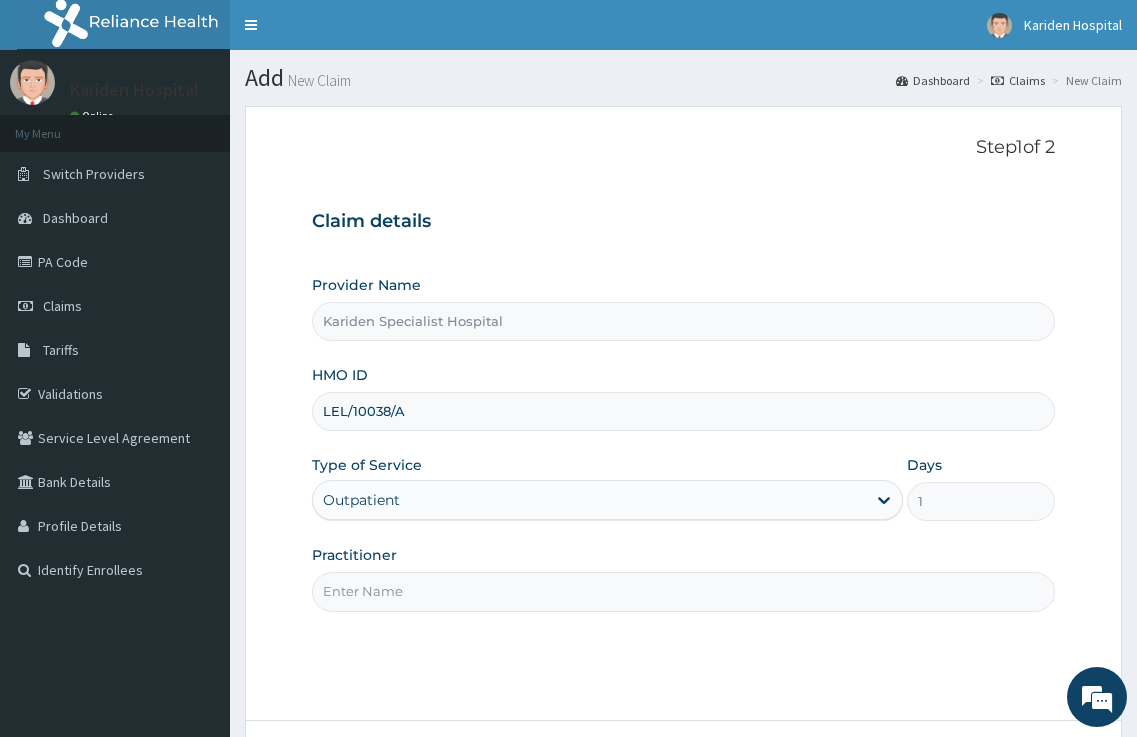 click on "Practitioner" at bounding box center (684, 591) 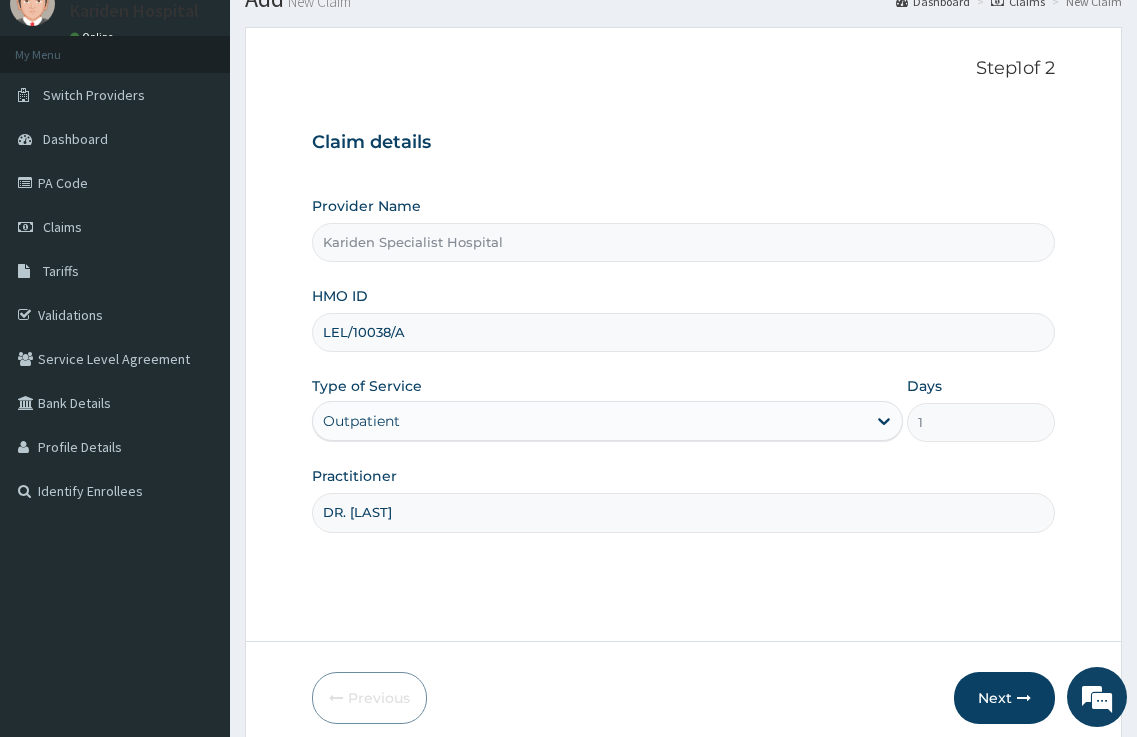 scroll, scrollTop: 163, scrollLeft: 0, axis: vertical 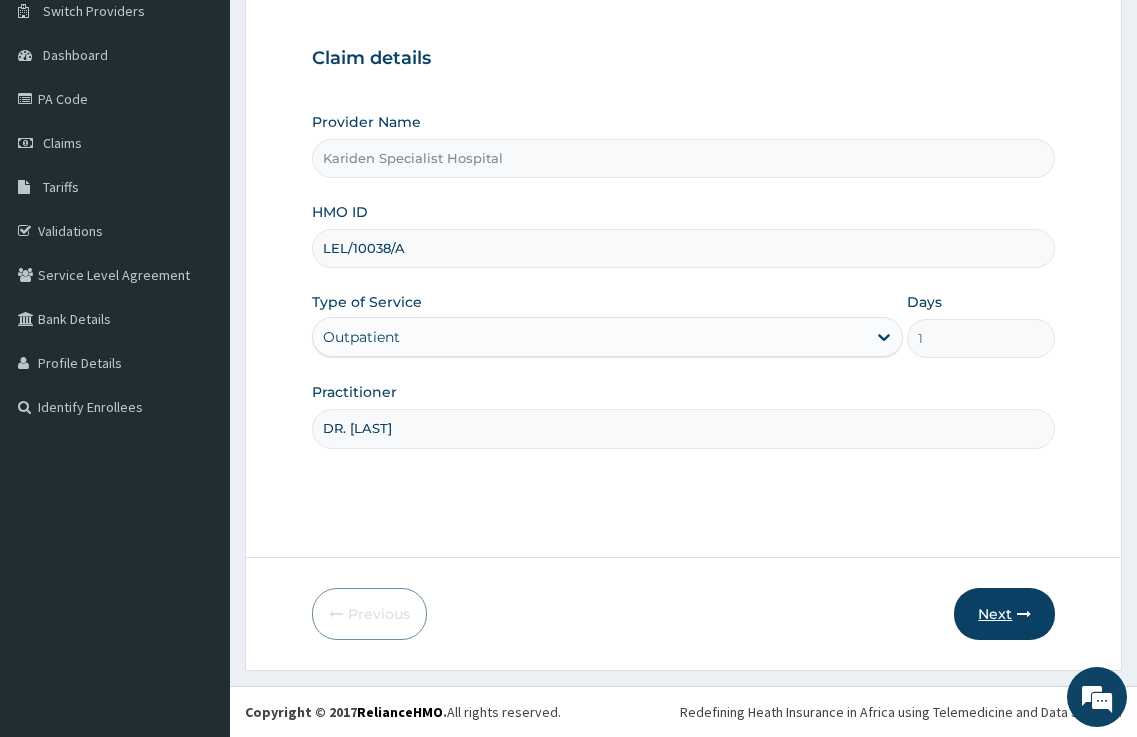 click on "Next" at bounding box center (1004, 614) 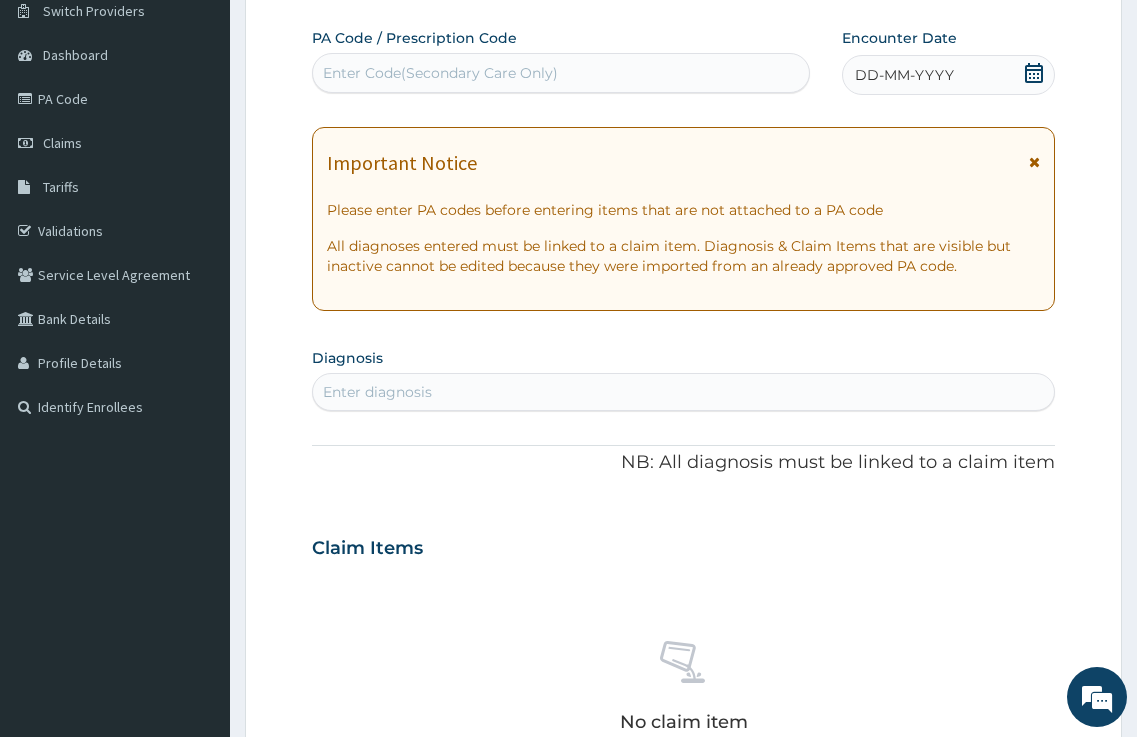 click on "Enter Code(Secondary Care Only)" at bounding box center (440, 73) 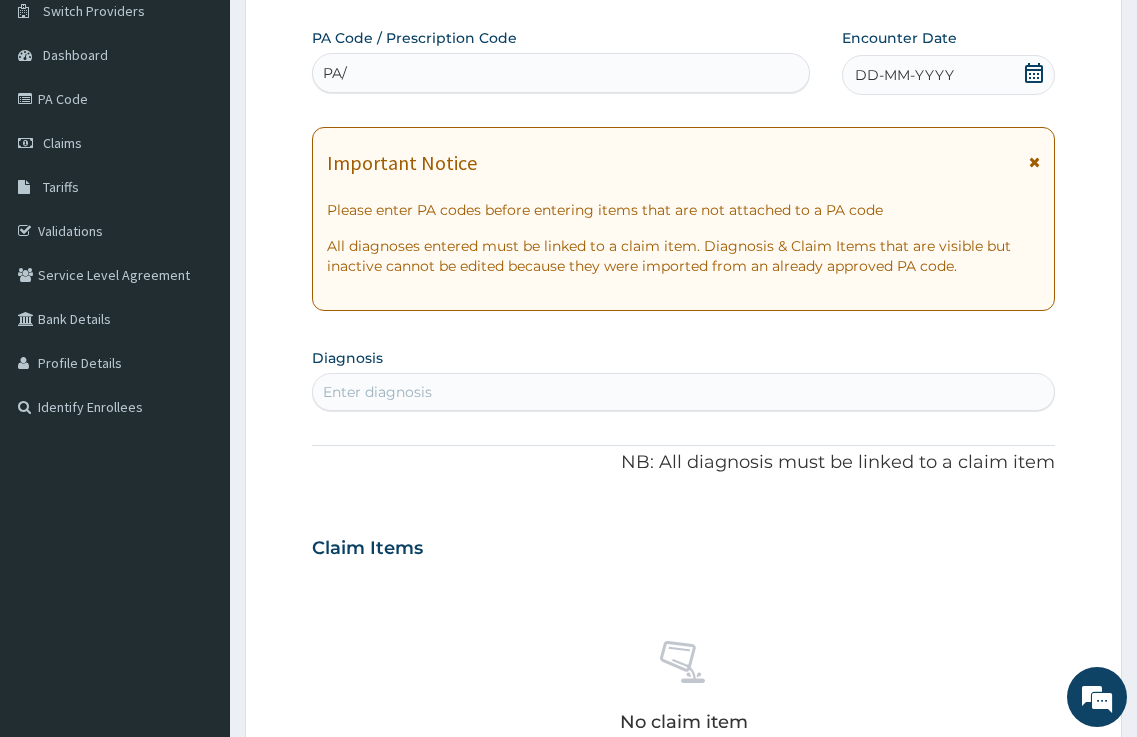 scroll, scrollTop: 0, scrollLeft: 0, axis: both 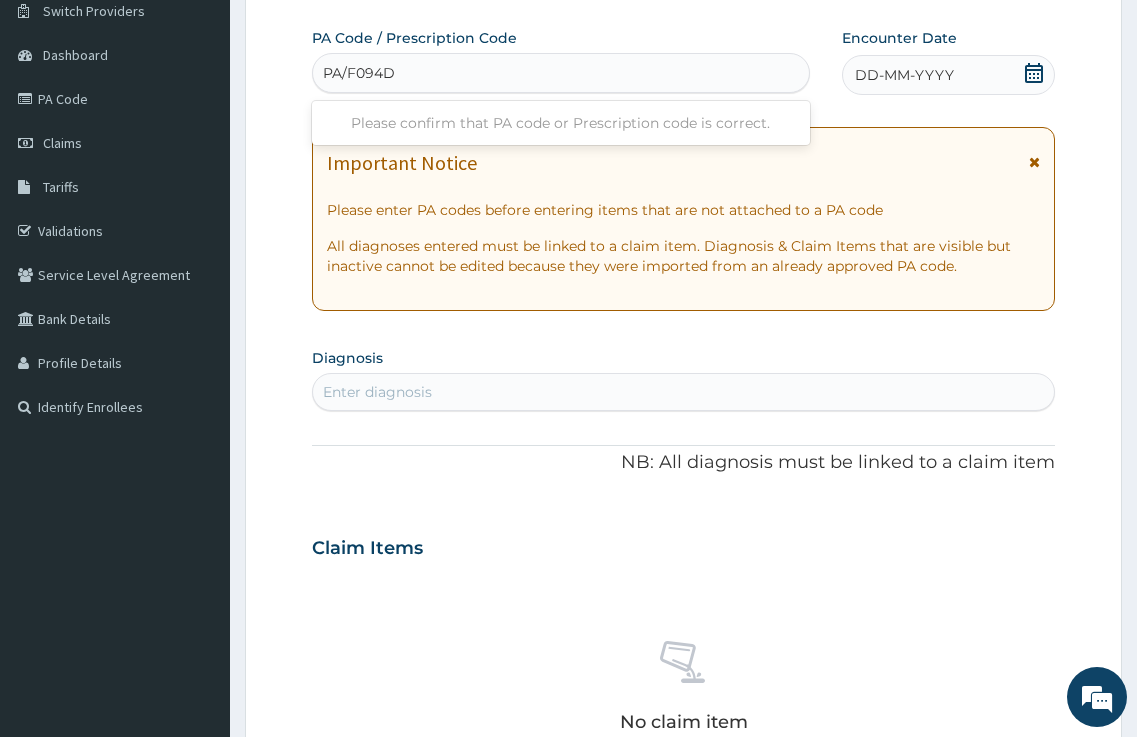 type on "PA/F094DC" 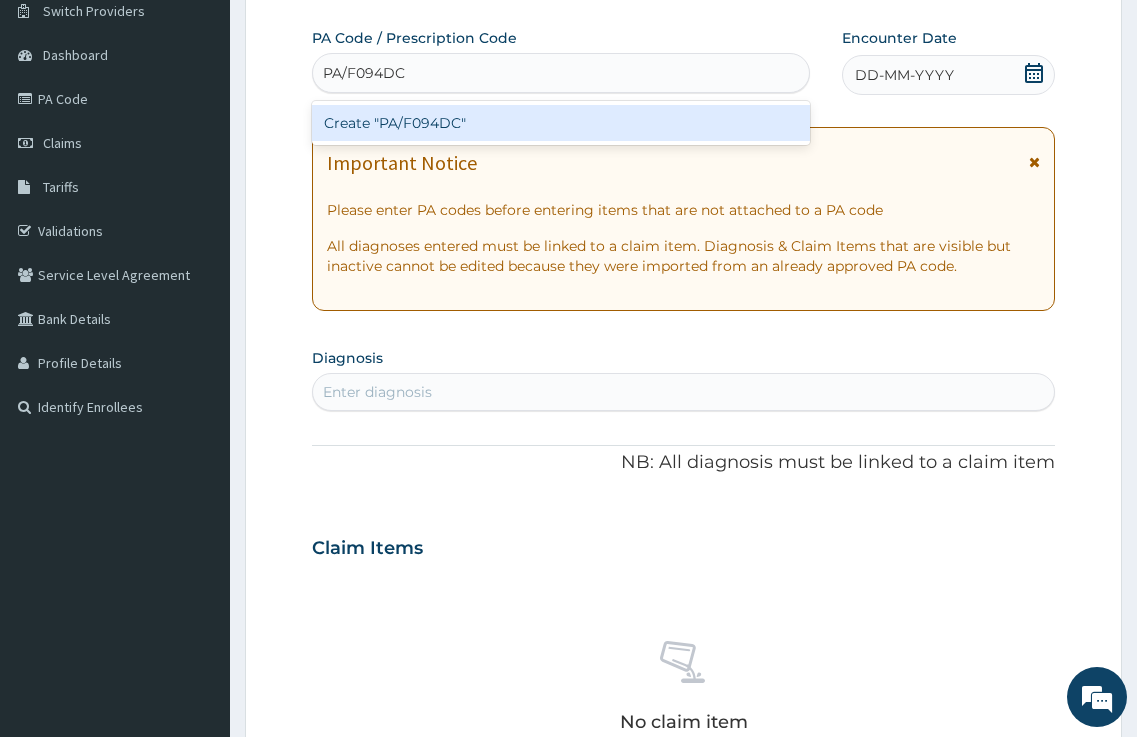 click on "Create "PA/F094DC"" at bounding box center [561, 123] 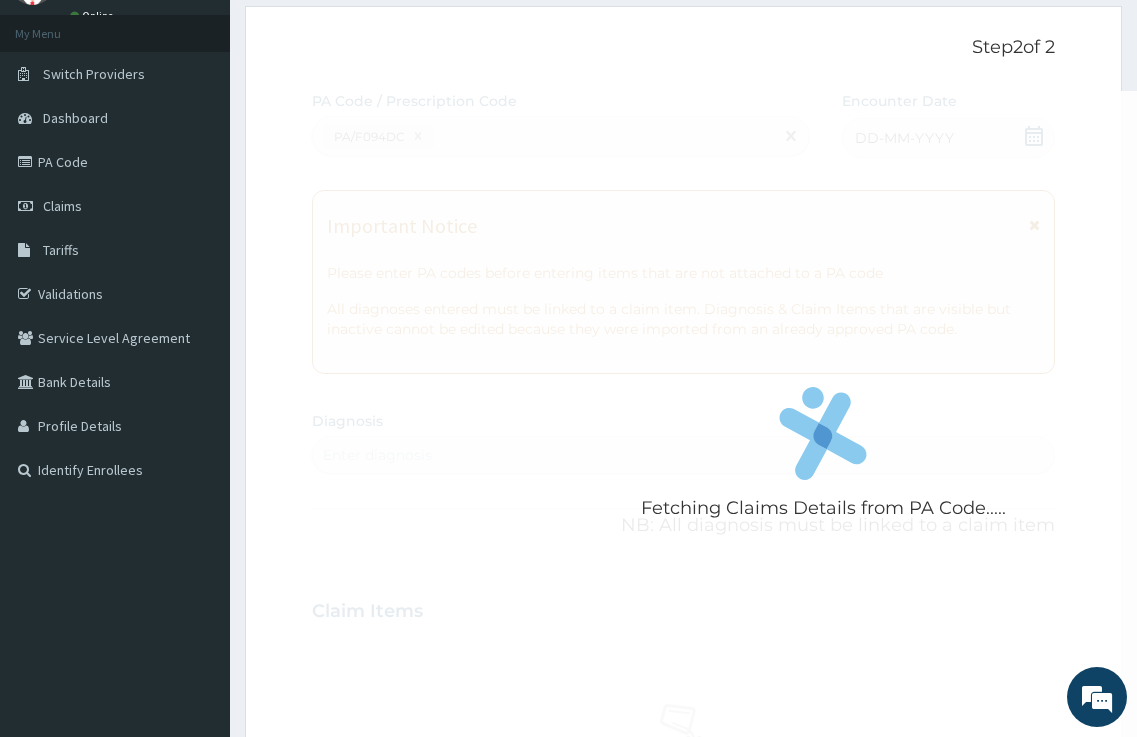 scroll, scrollTop: 0, scrollLeft: 0, axis: both 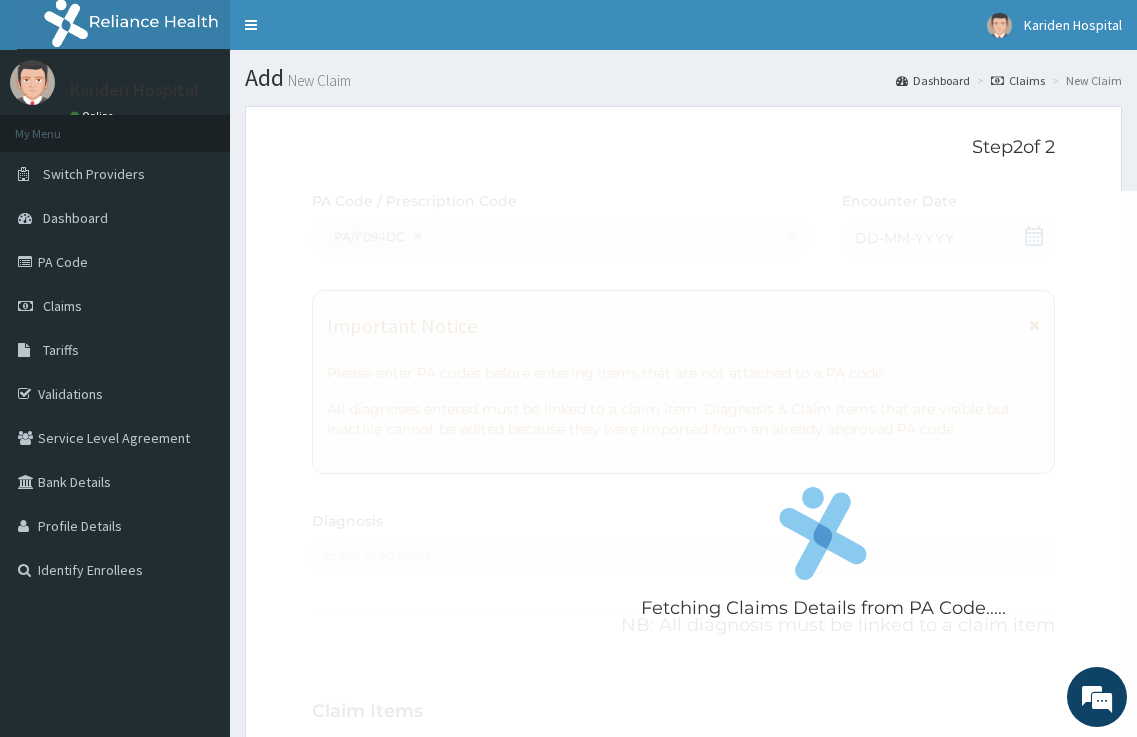 click on "Fetching Claims Details from PA Code....." at bounding box center [823, 559] 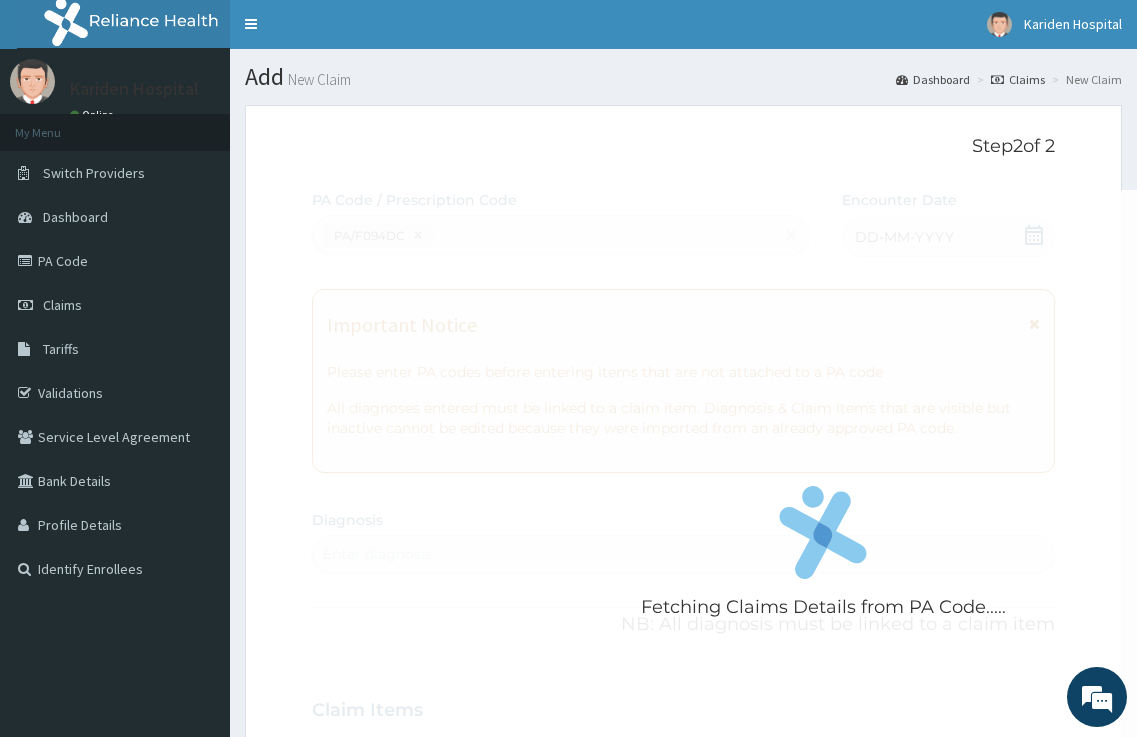 scroll, scrollTop: 0, scrollLeft: 0, axis: both 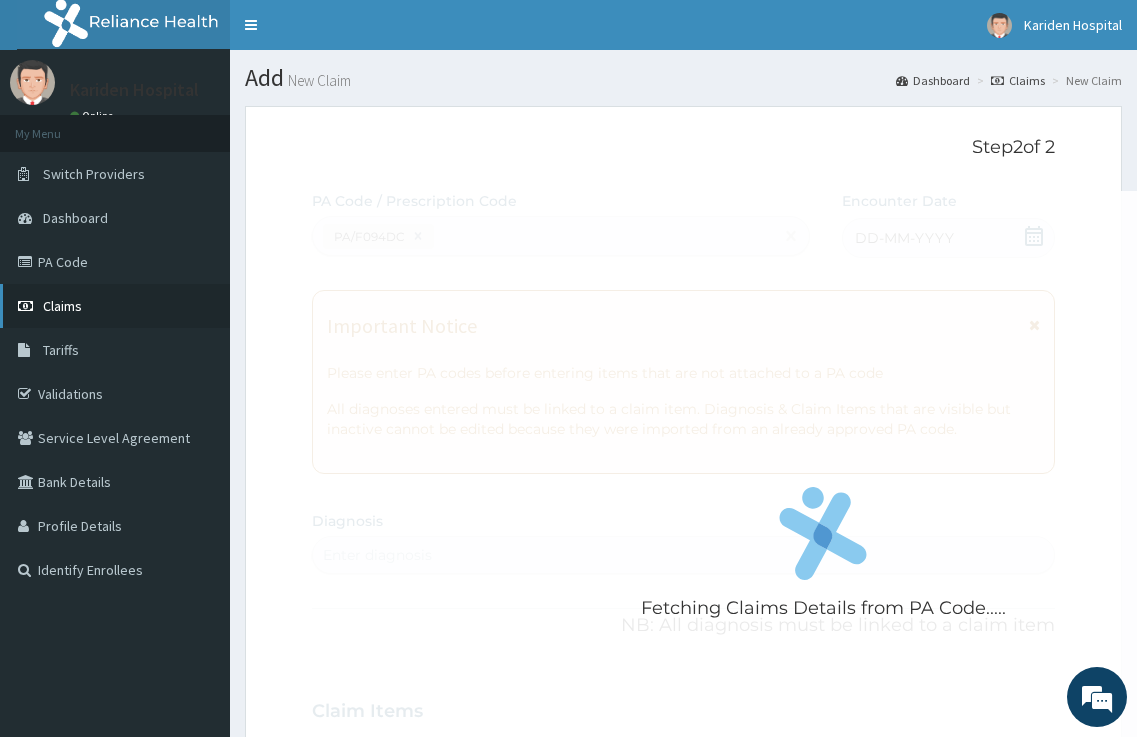 click on "Claims" at bounding box center [62, 306] 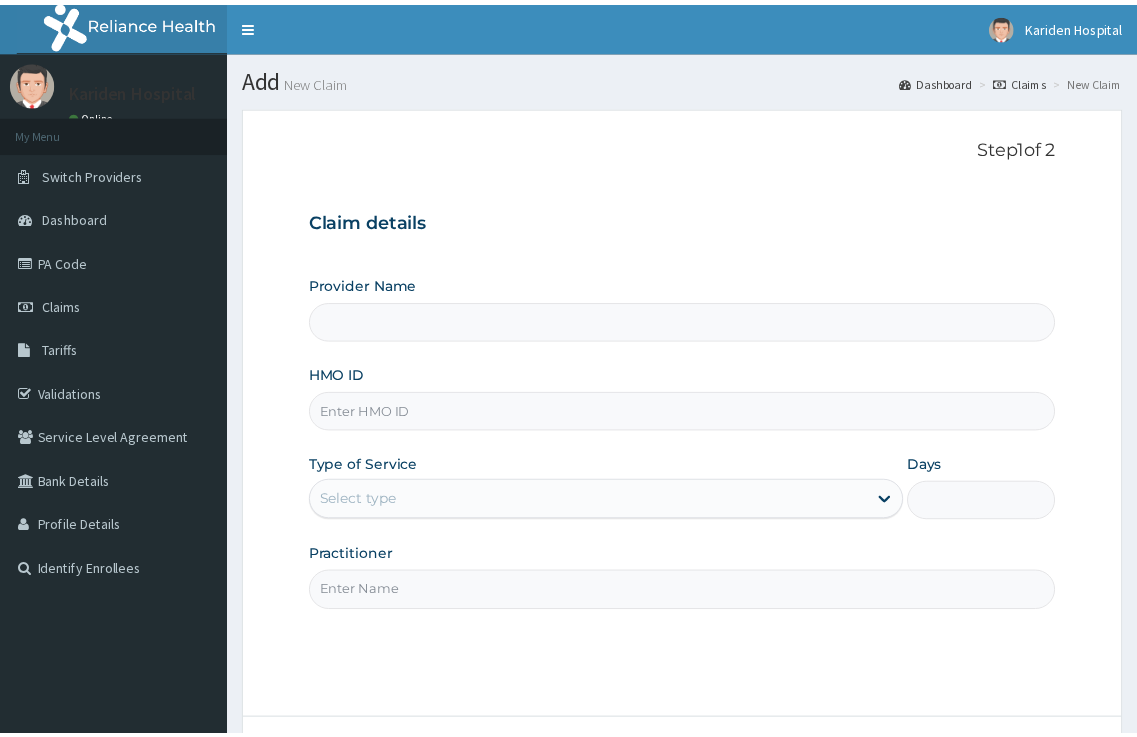 scroll, scrollTop: 0, scrollLeft: 0, axis: both 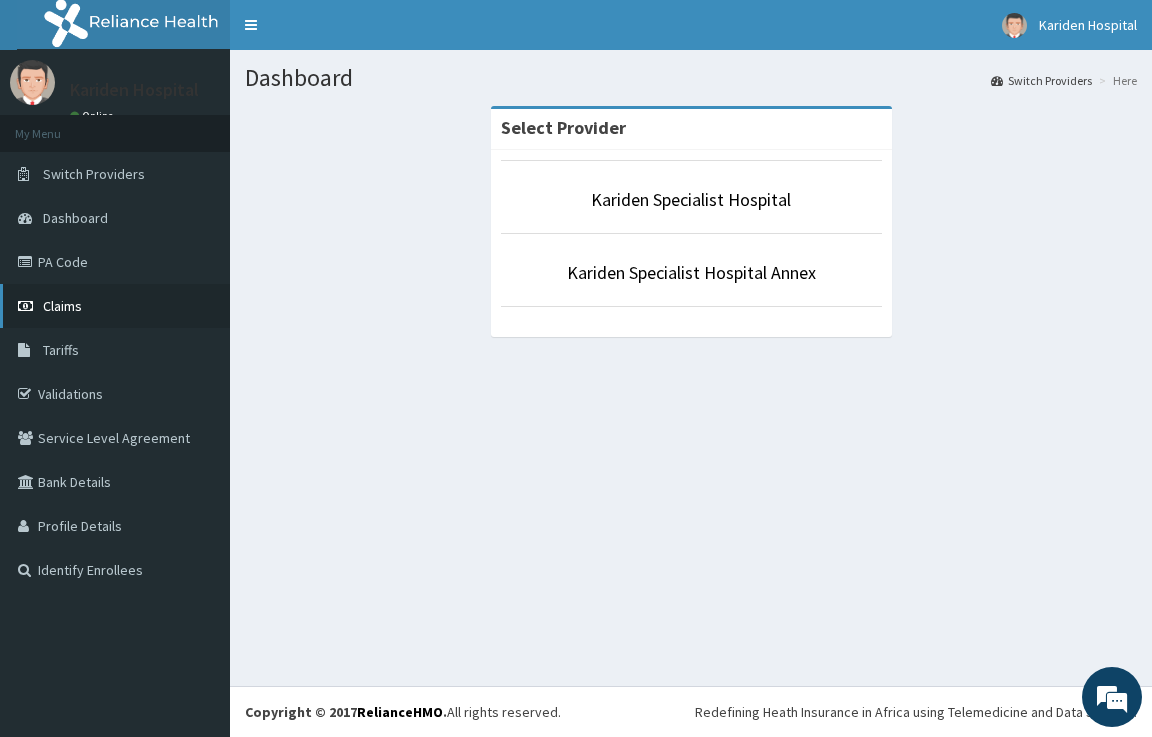 click on "Claims" at bounding box center [62, 306] 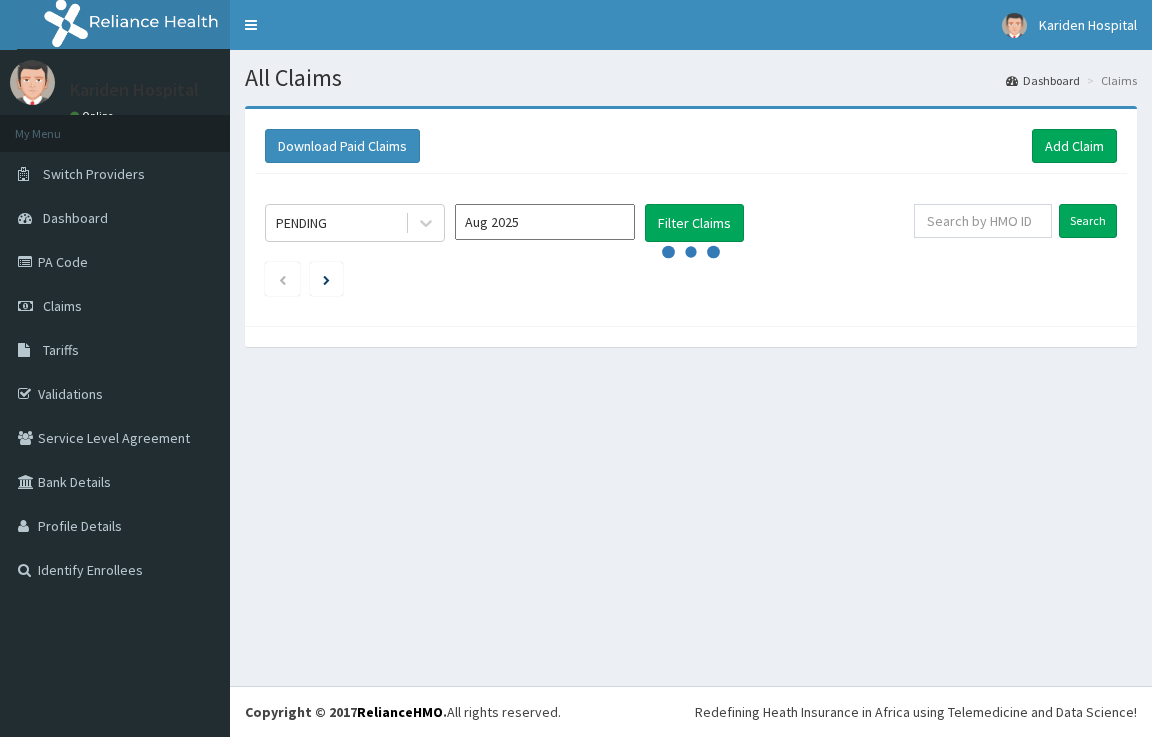 scroll, scrollTop: 0, scrollLeft: 0, axis: both 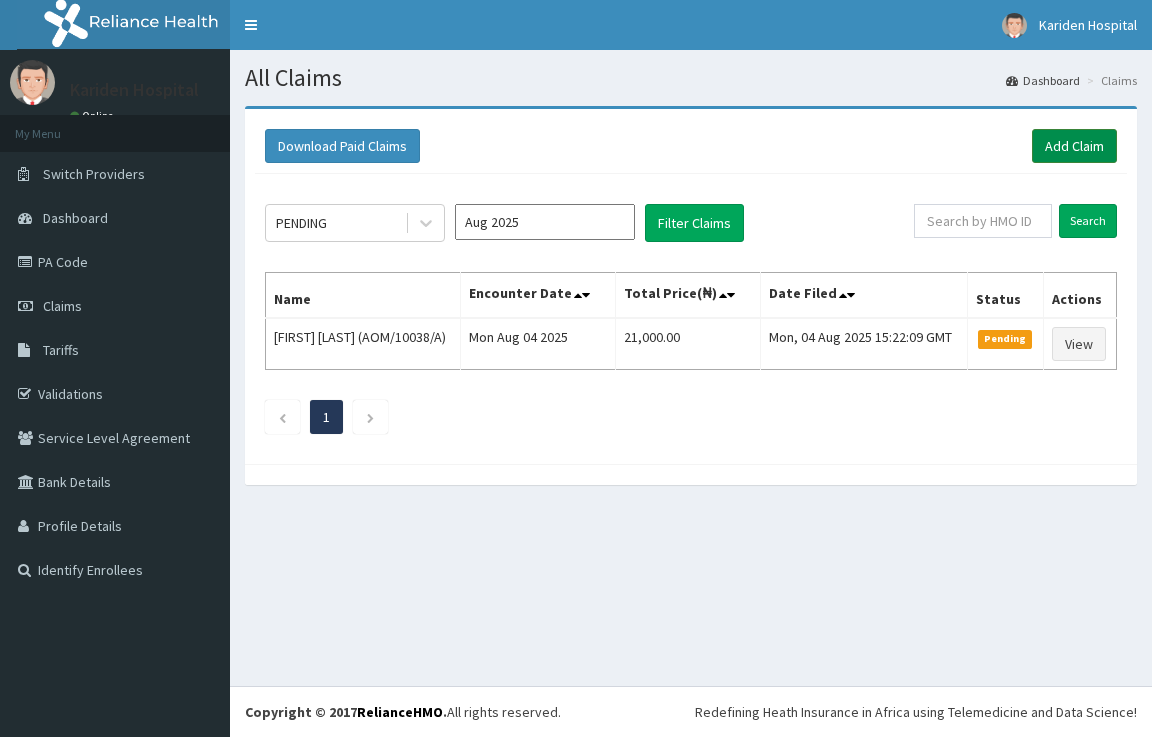 click on "Add Claim" at bounding box center [1074, 146] 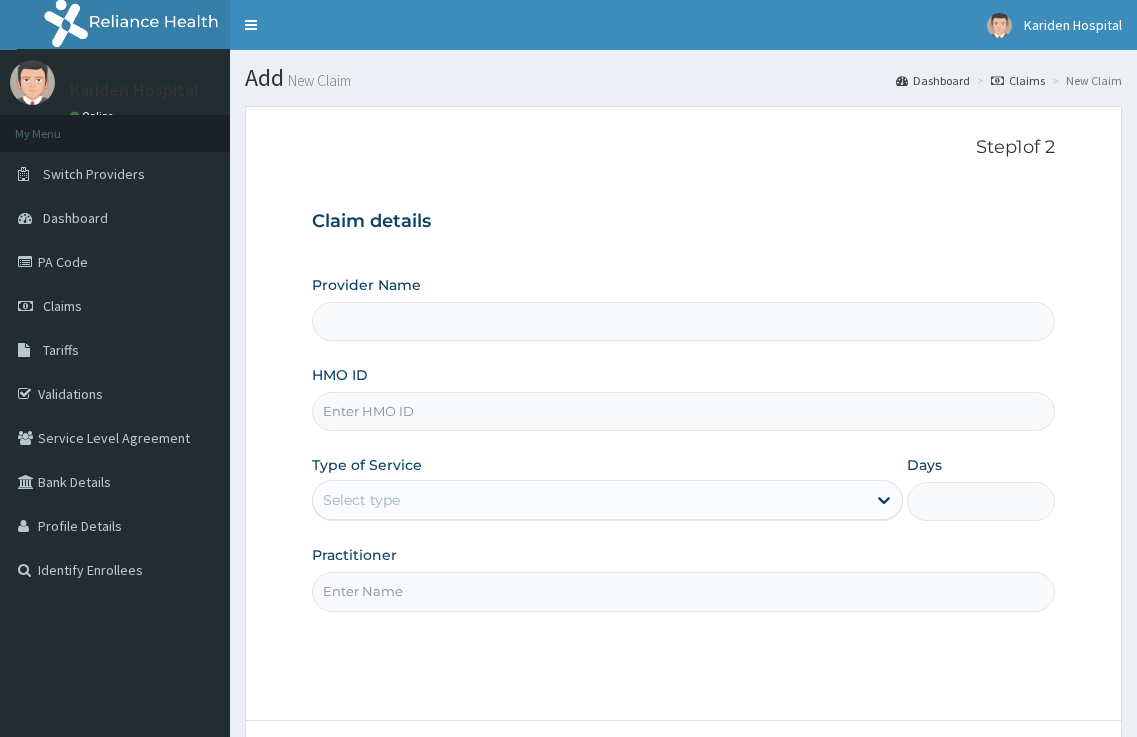 scroll, scrollTop: 0, scrollLeft: 0, axis: both 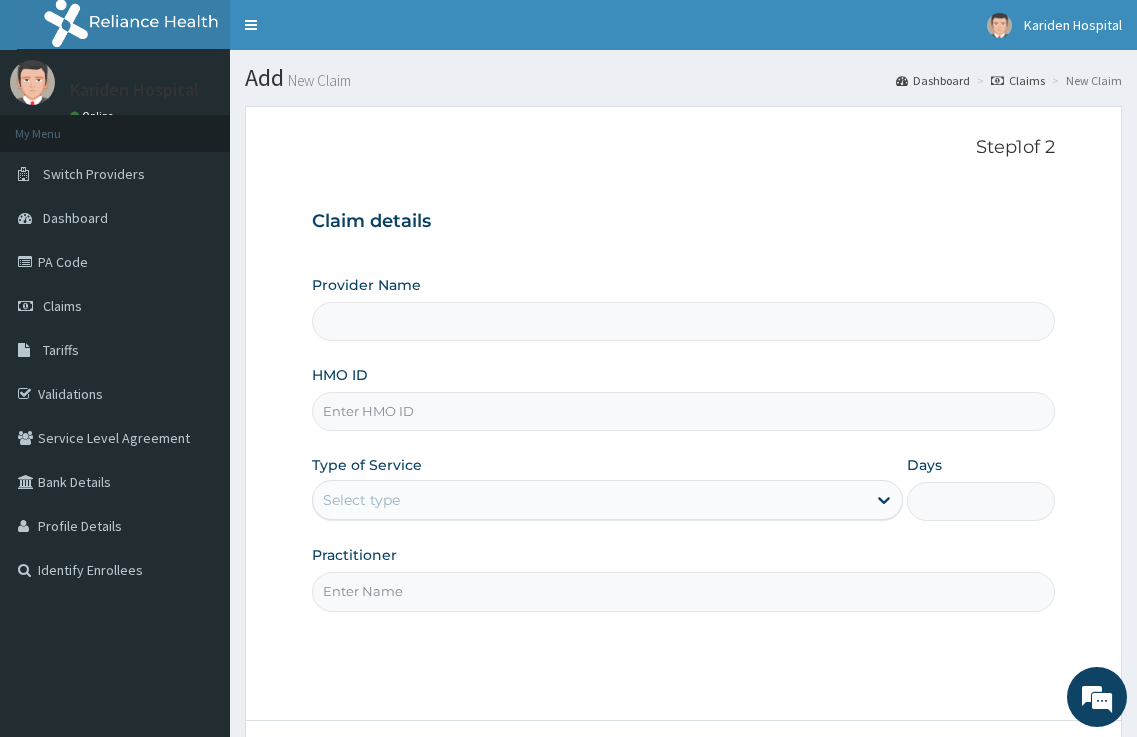 type on "Kariden Specialist Hospital" 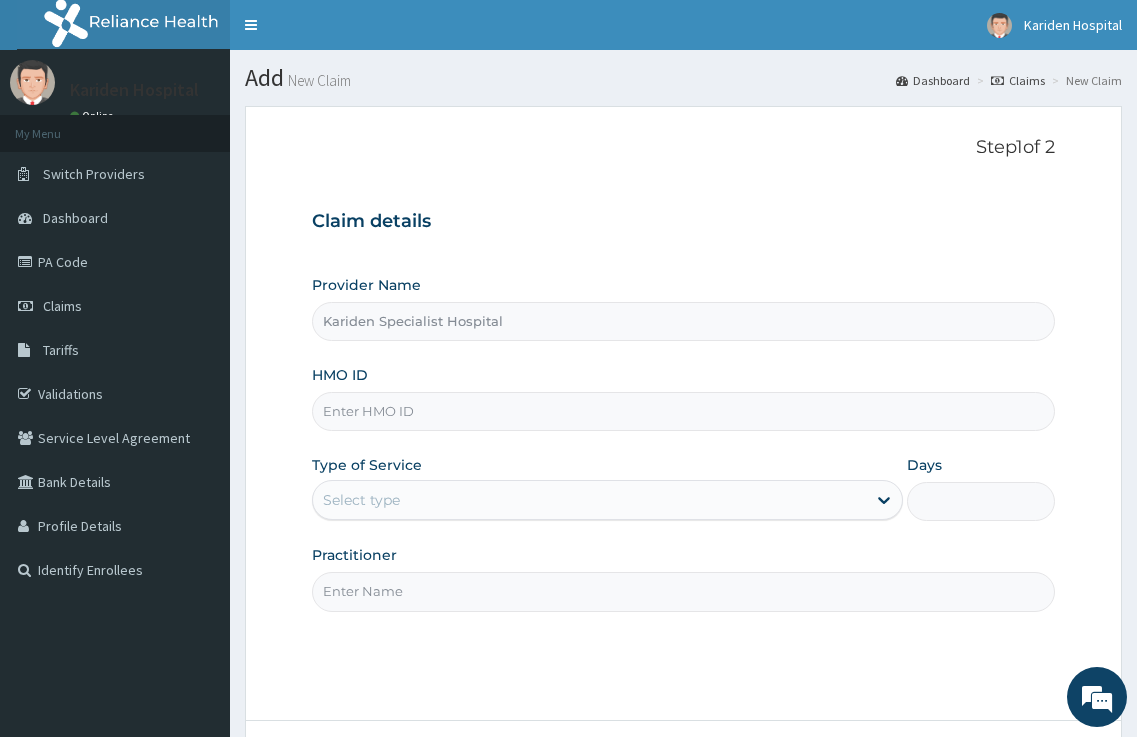 paste on "LEL/10038/A" 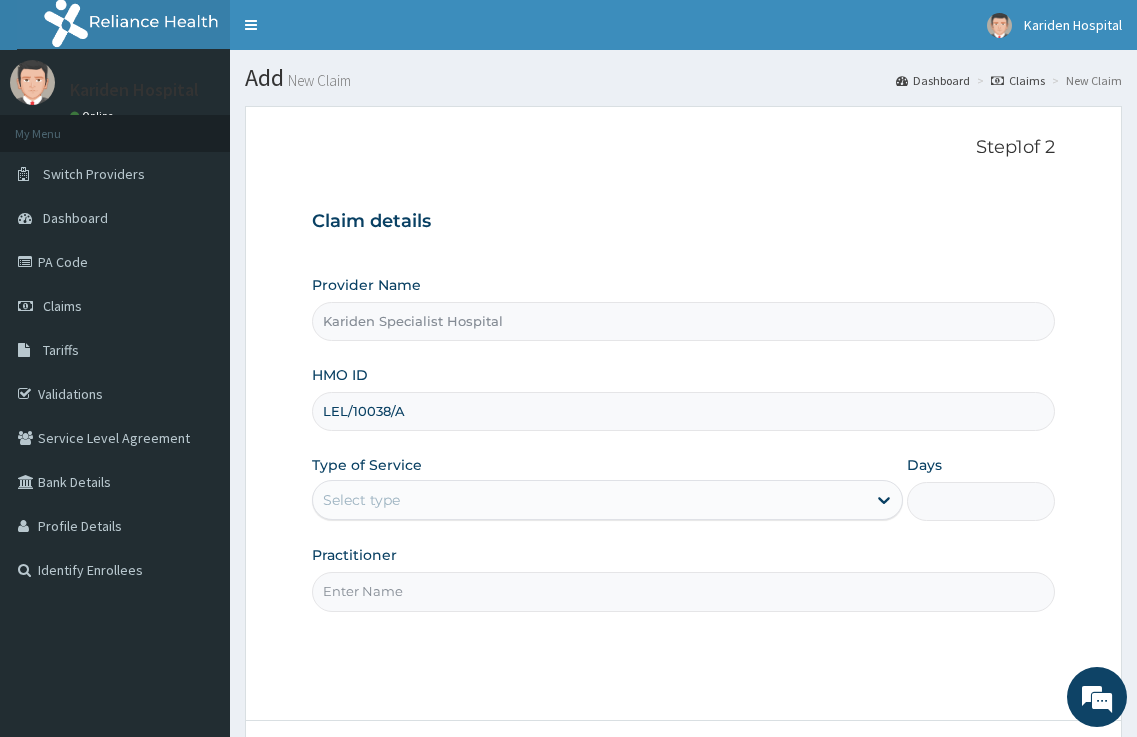type on "LEL/10038/A" 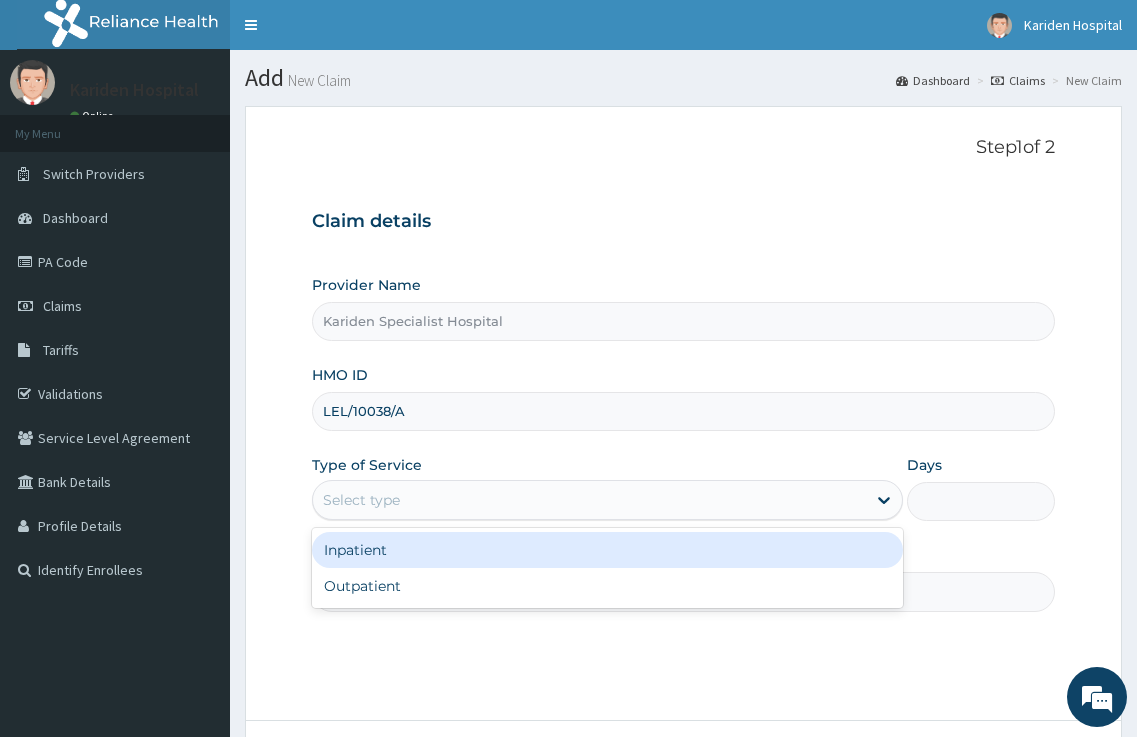 click on "Select type" at bounding box center (361, 500) 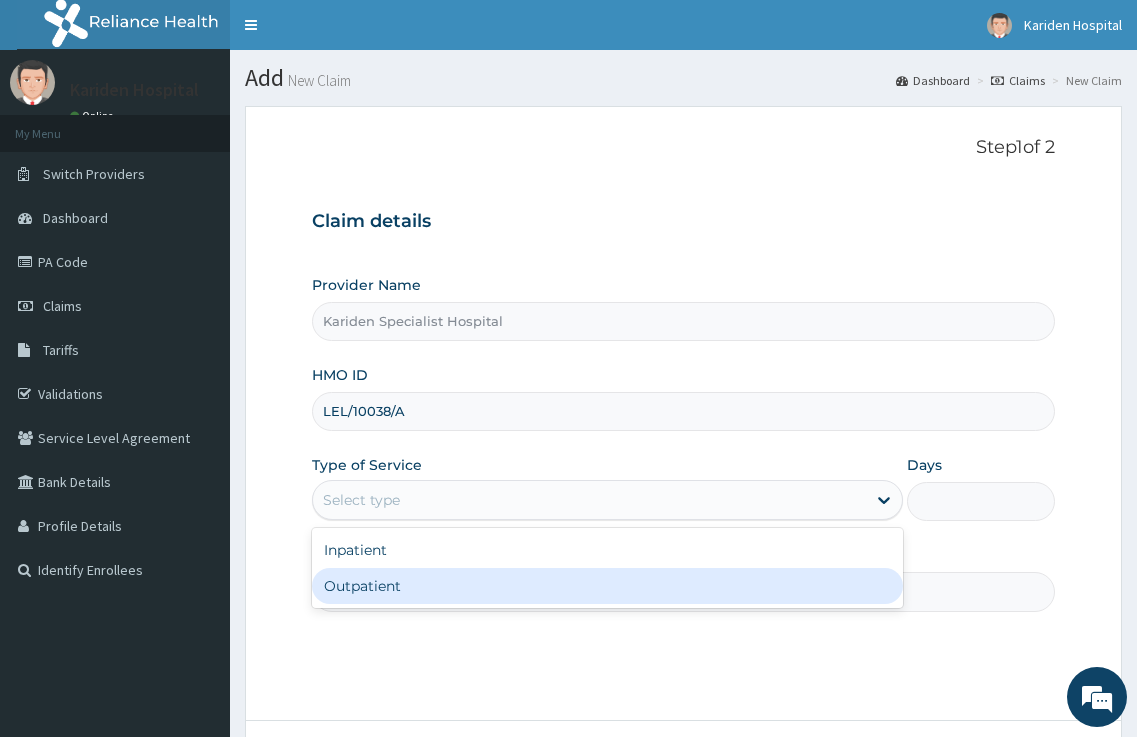 click on "Outpatient" at bounding box center (608, 586) 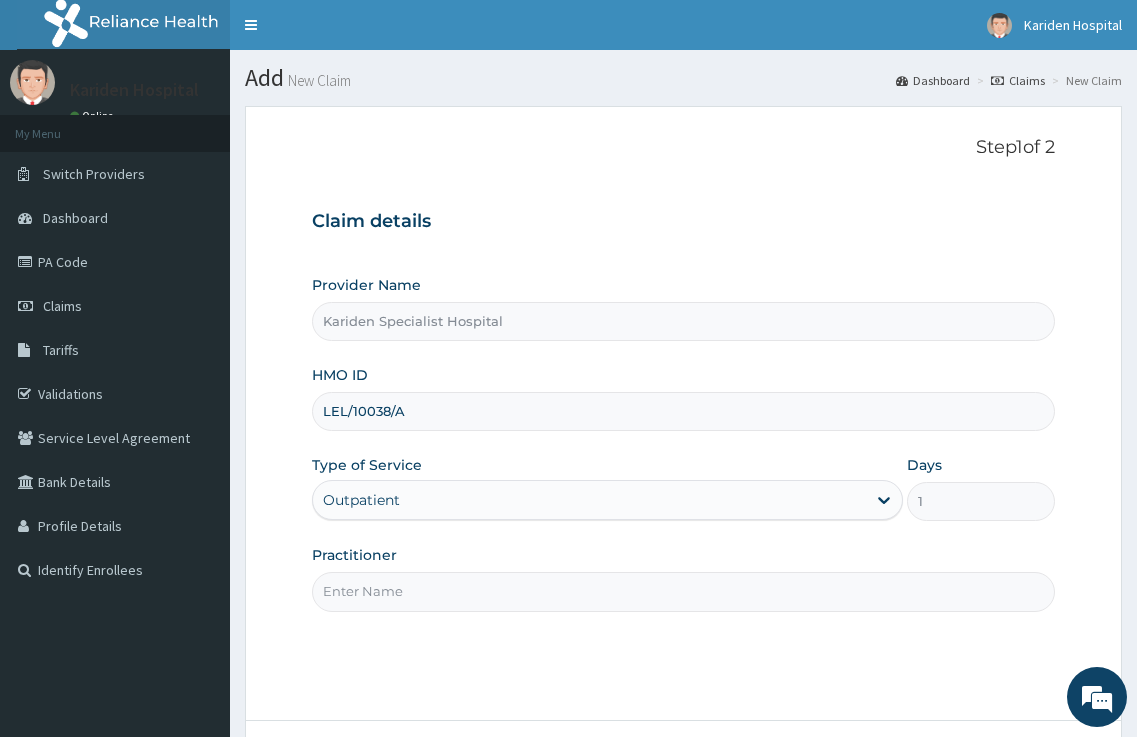 drag, startPoint x: 601, startPoint y: 604, endPoint x: 523, endPoint y: 602, distance: 78.025635 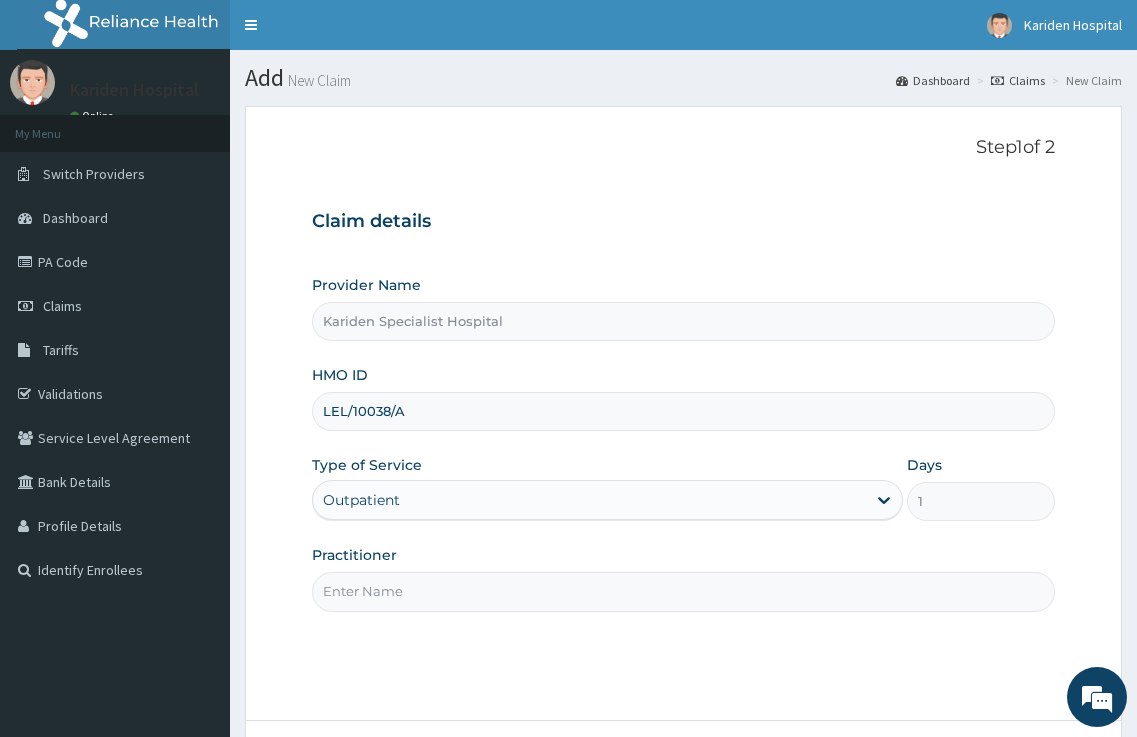 type on "DR. KARIBA" 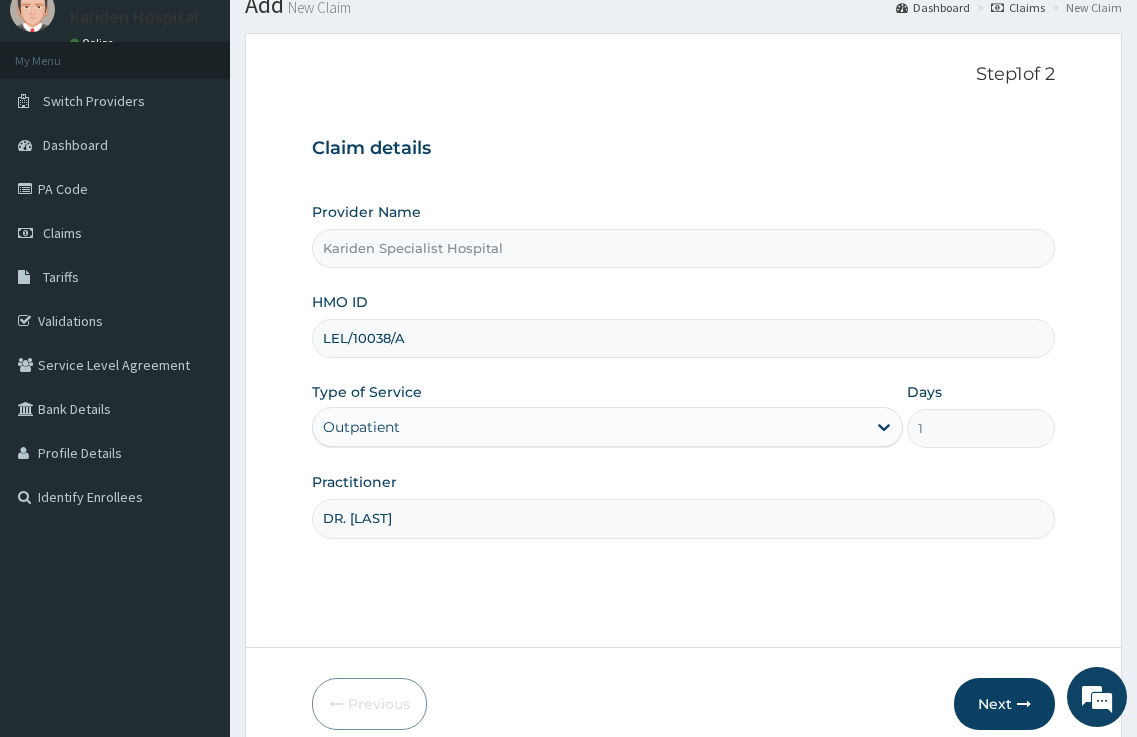 scroll, scrollTop: 163, scrollLeft: 0, axis: vertical 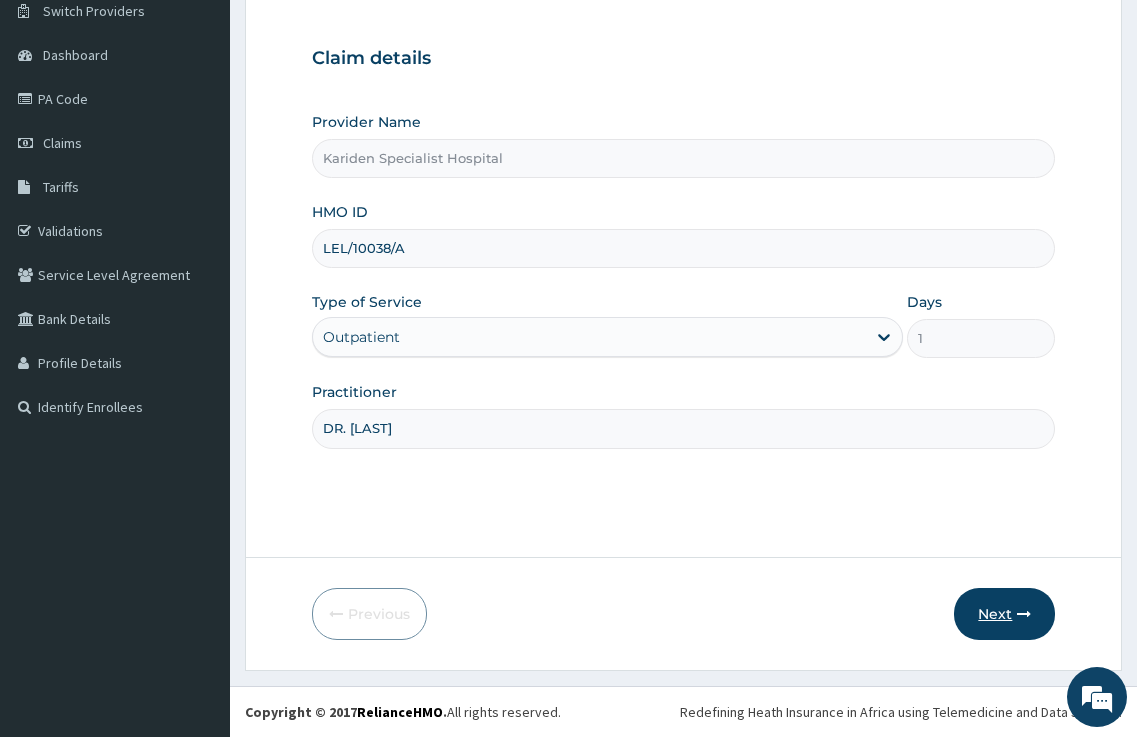 click on "Next" at bounding box center [1004, 614] 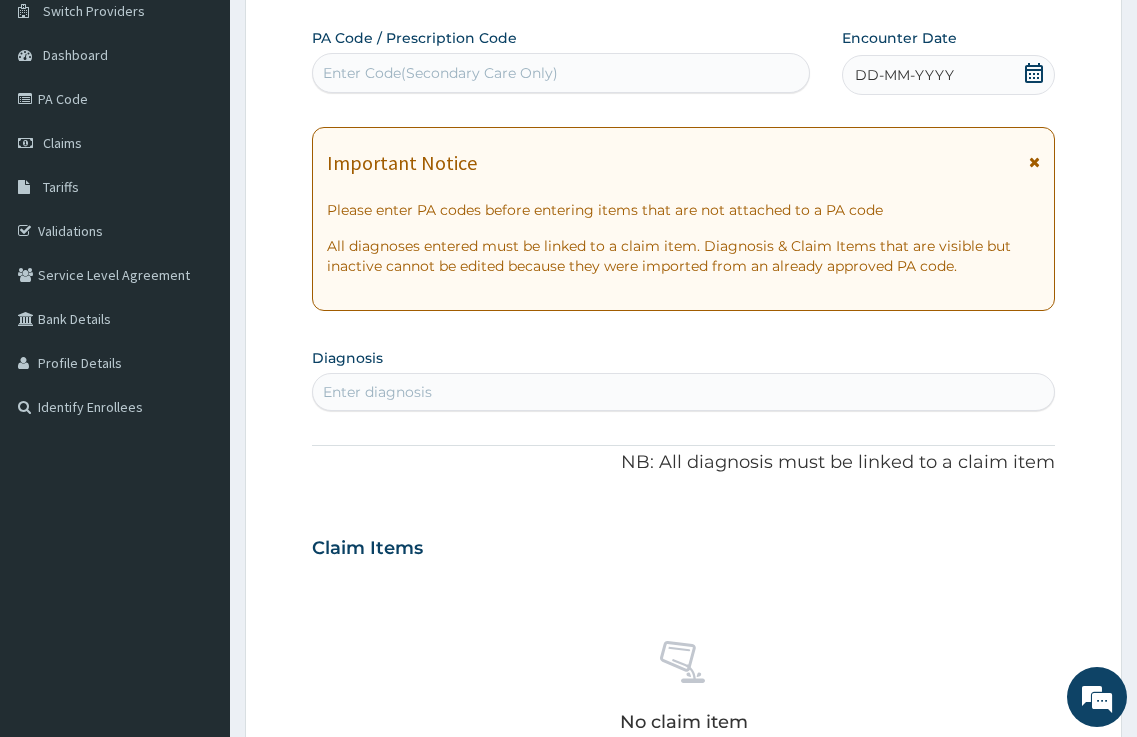 click on "Enter diagnosis" at bounding box center [684, 392] 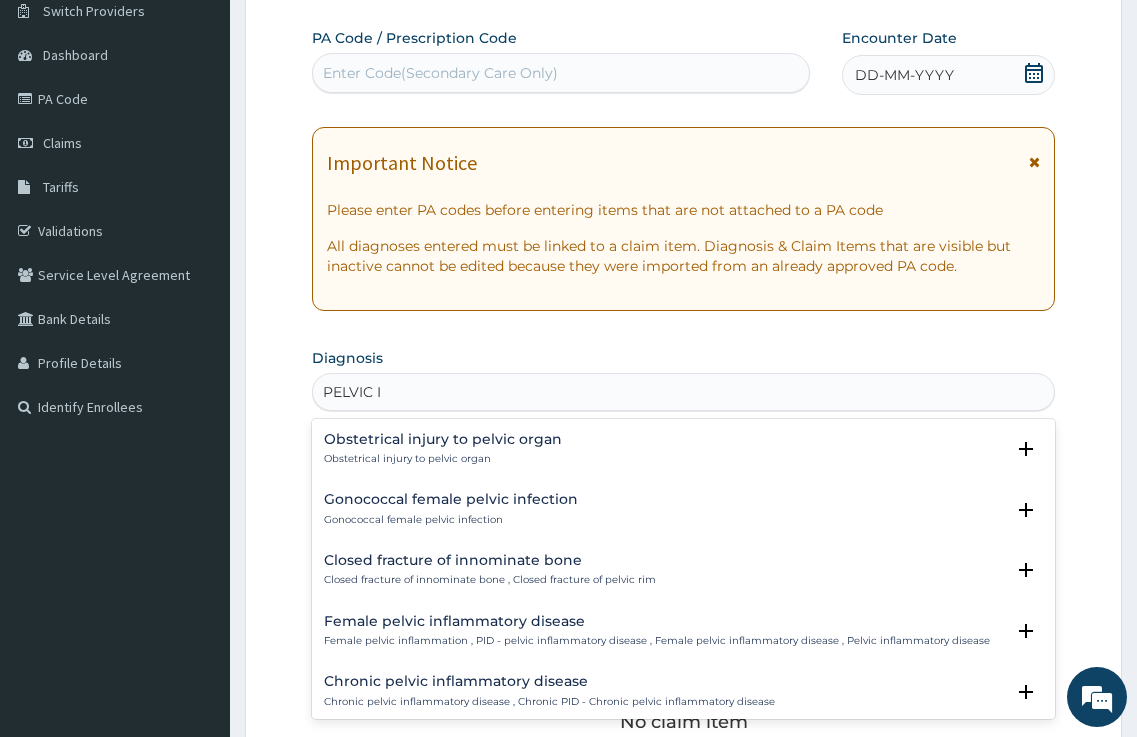 scroll, scrollTop: 1270, scrollLeft: 0, axis: vertical 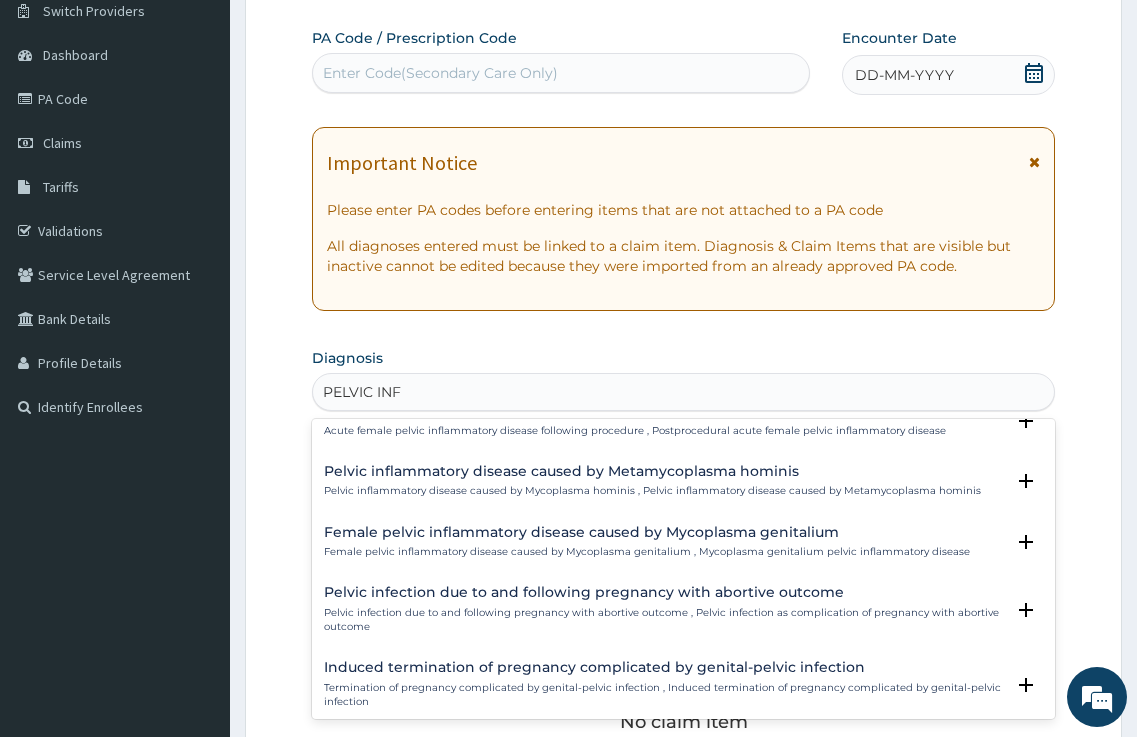 type on "PELVIC INFL" 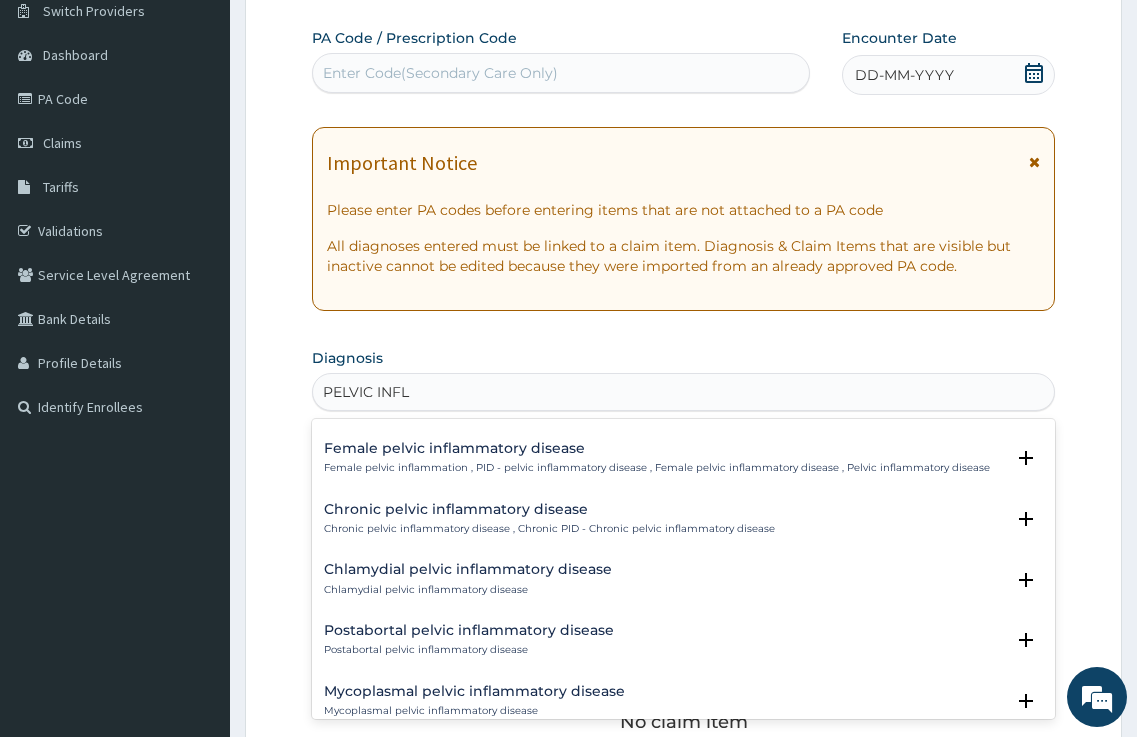 scroll, scrollTop: 0, scrollLeft: 0, axis: both 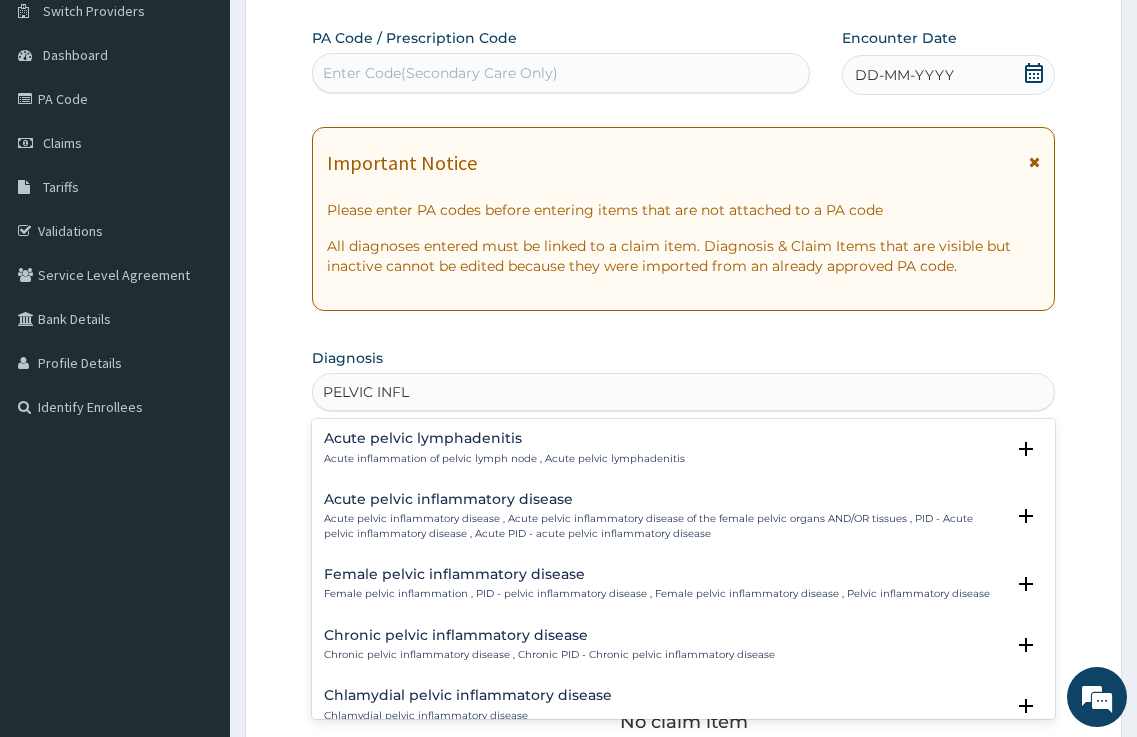 click on "Acute pelvic inflammatory disease Acute pelvic inflammatory disease , Acute pelvic inflammatory disease of the female pelvic organs AND/OR tissues , PID - Acute pelvic inflammatory disease , Acute PID - acute pelvic inflammatory disease" at bounding box center (664, 516) 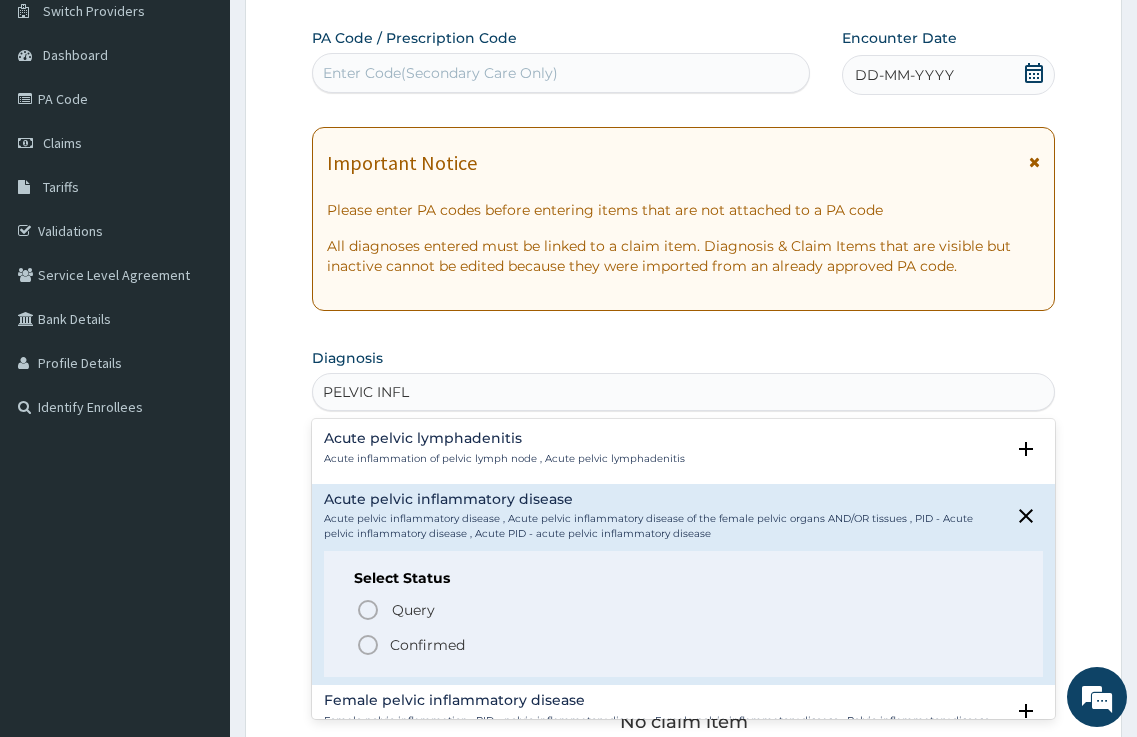 click on "Confirmed" at bounding box center (427, 645) 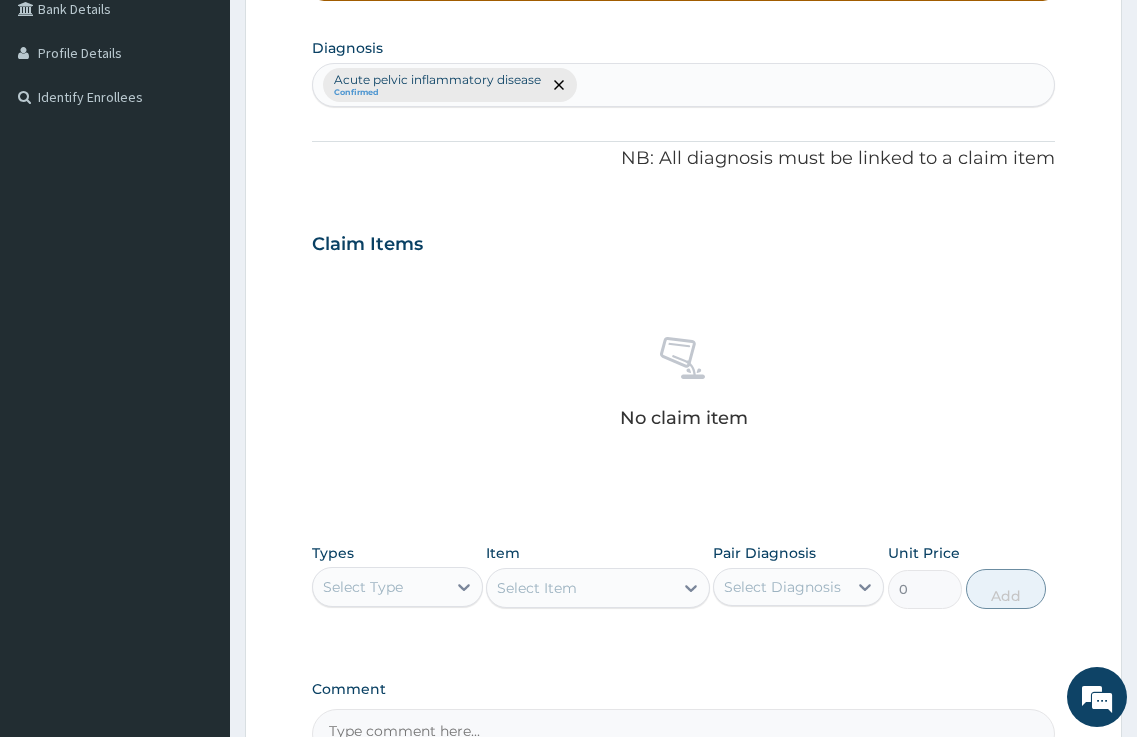 scroll, scrollTop: 563, scrollLeft: 0, axis: vertical 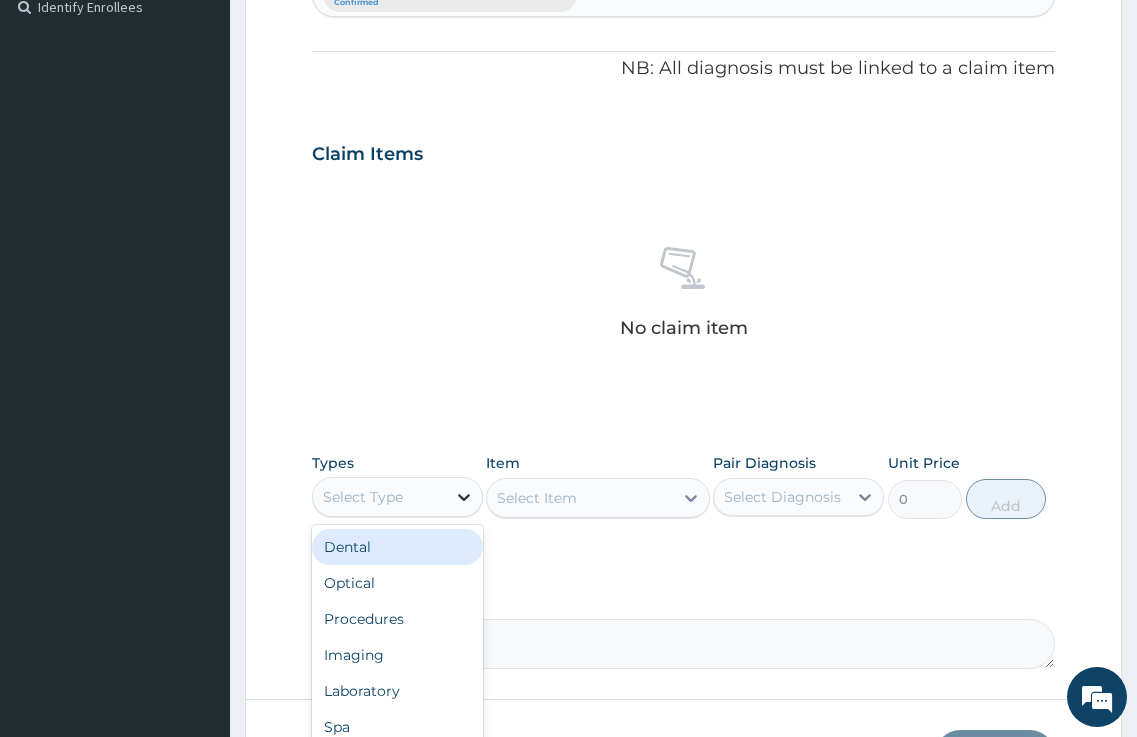 click 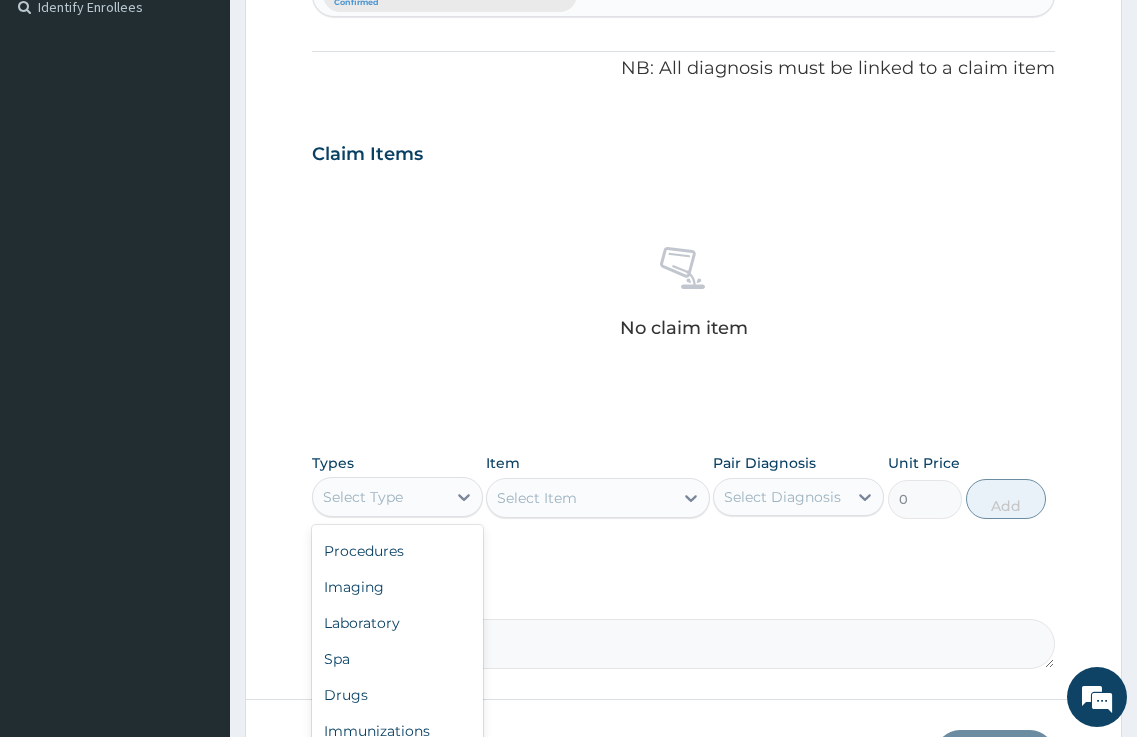 scroll, scrollTop: 0, scrollLeft: 0, axis: both 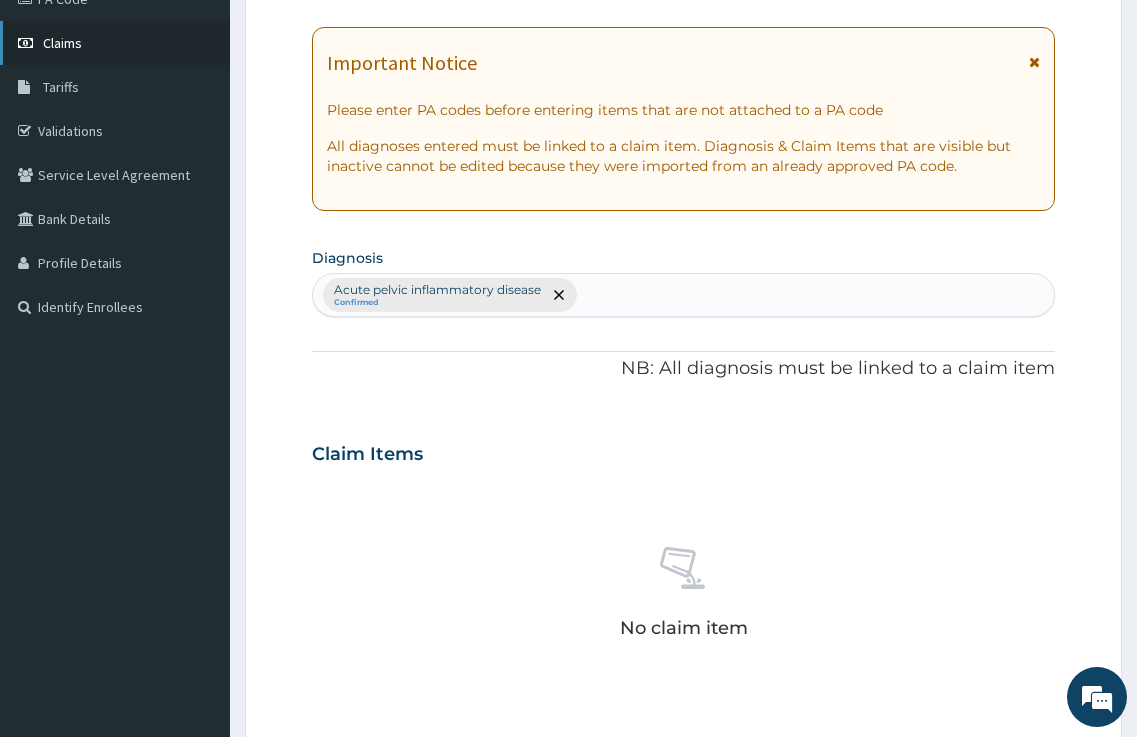 click on "Claims" at bounding box center (62, 43) 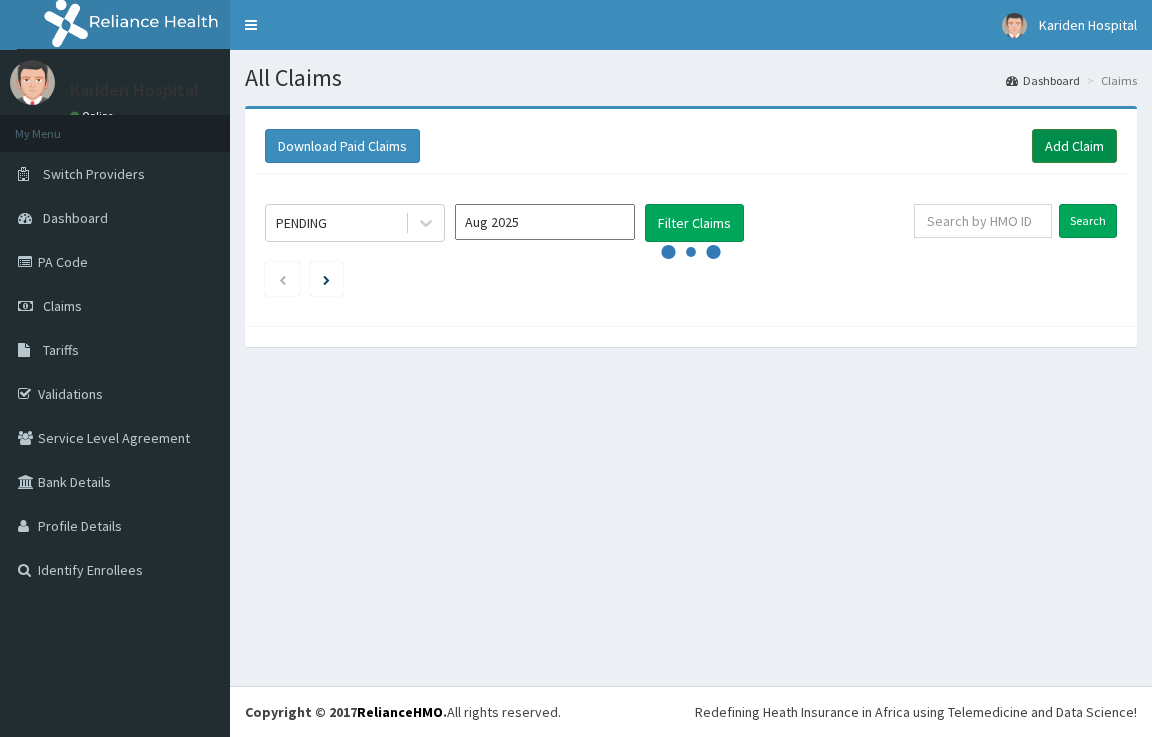 scroll, scrollTop: 0, scrollLeft: 0, axis: both 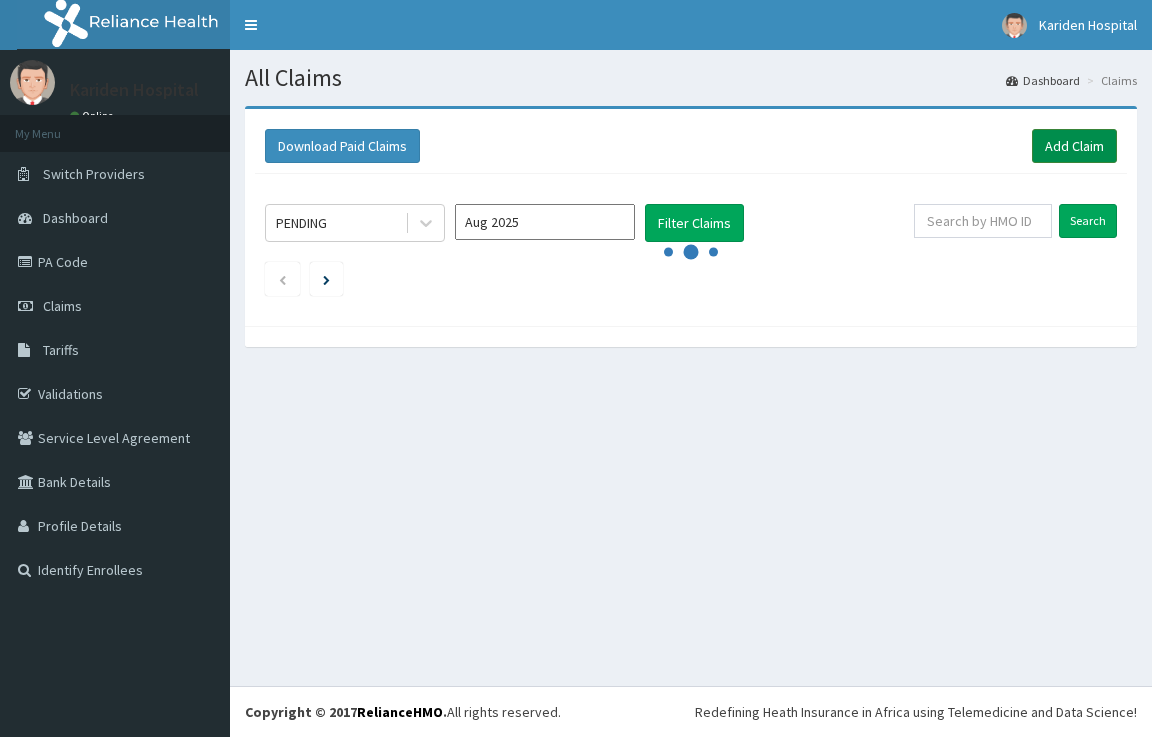 click on "Add Claim" at bounding box center (1074, 146) 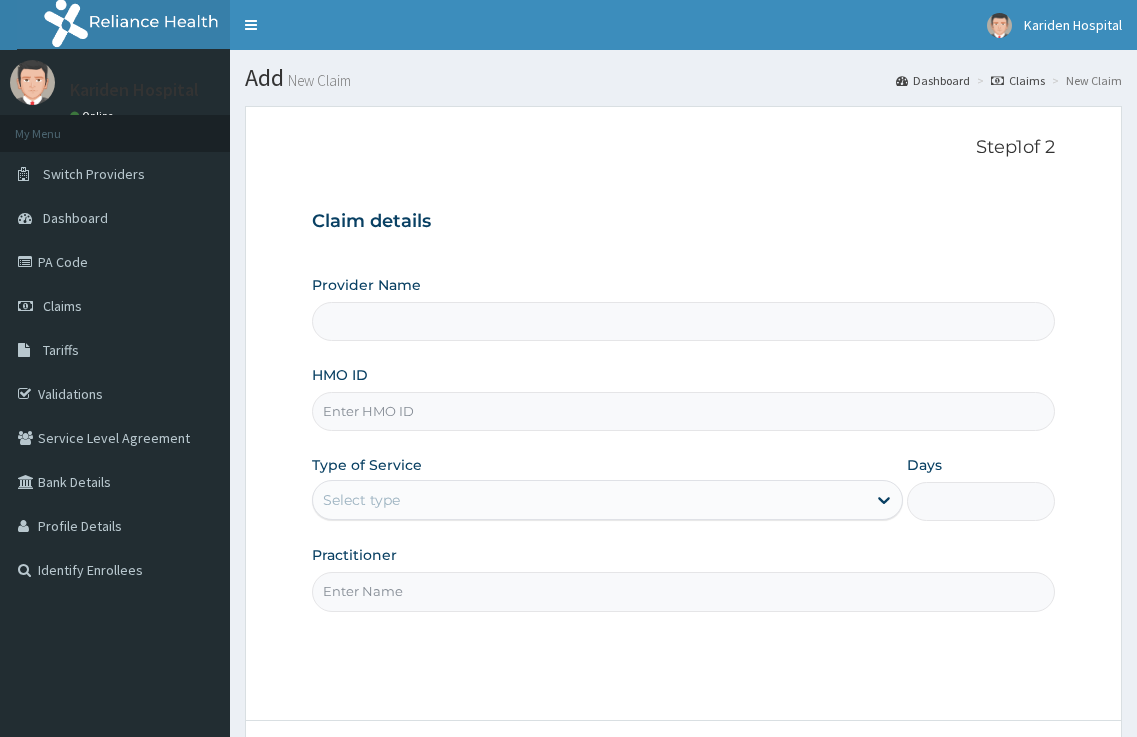 scroll, scrollTop: 0, scrollLeft: 0, axis: both 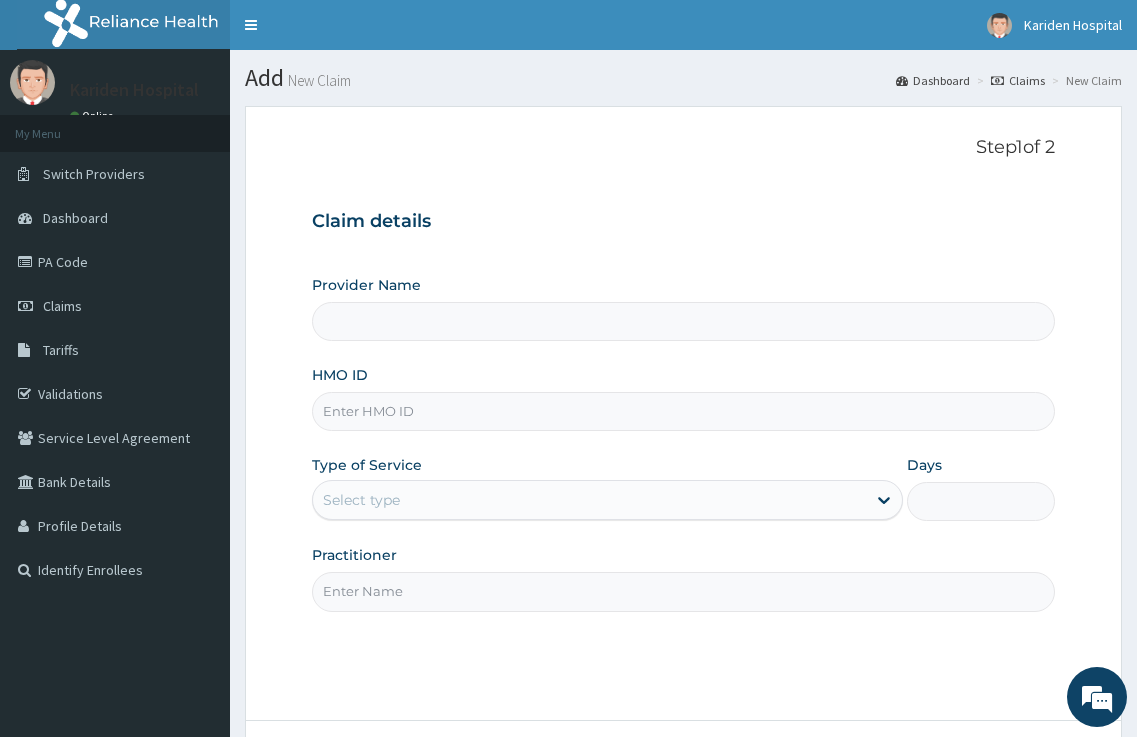 type on "Kariden Specialist Hospital" 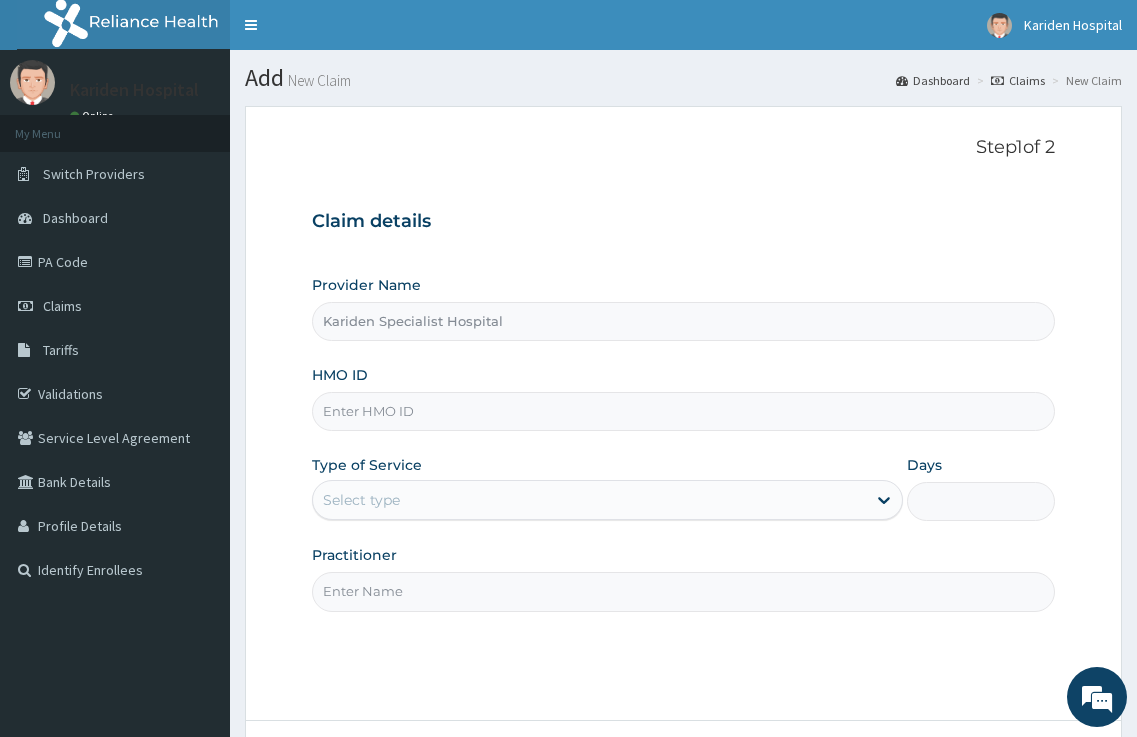 paste on "LEL/10038/A" 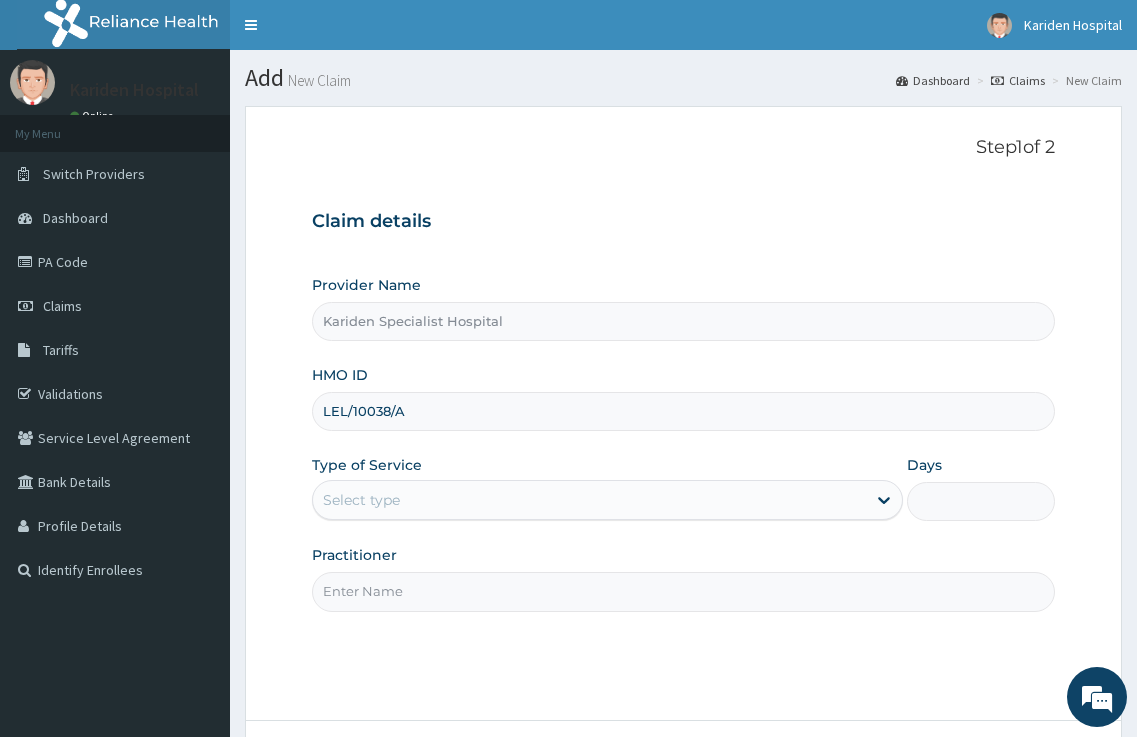 type on "LEL/10038/A" 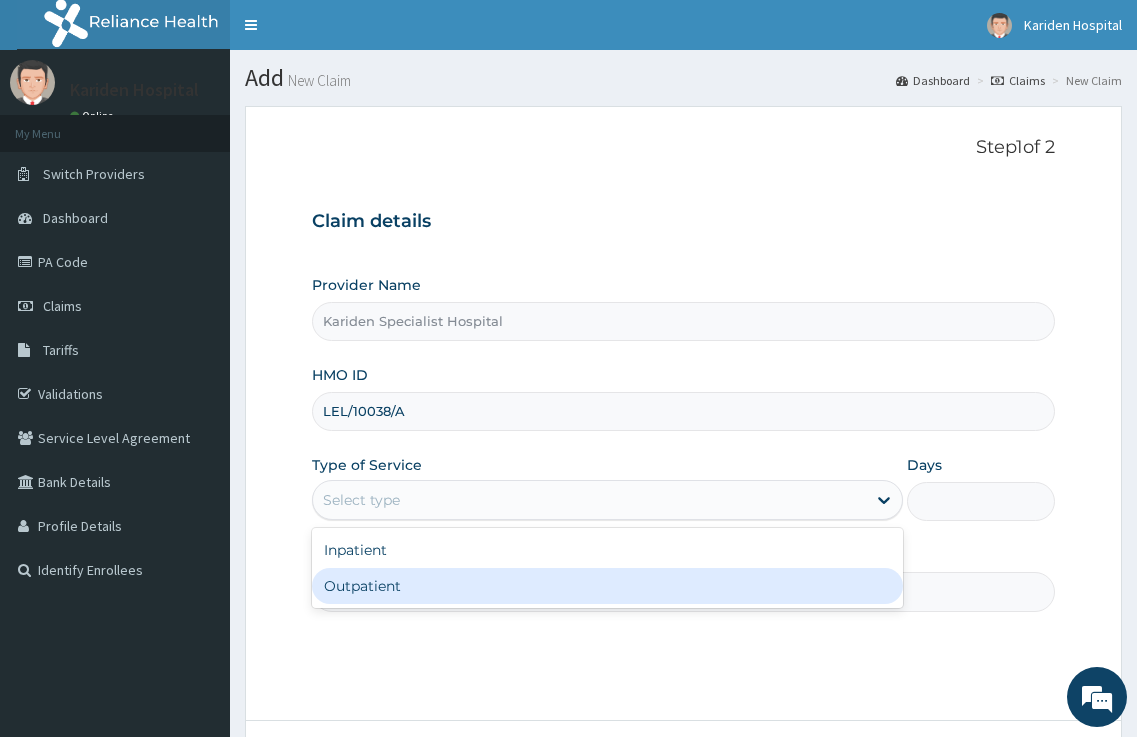 click on "Outpatient" at bounding box center [608, 586] 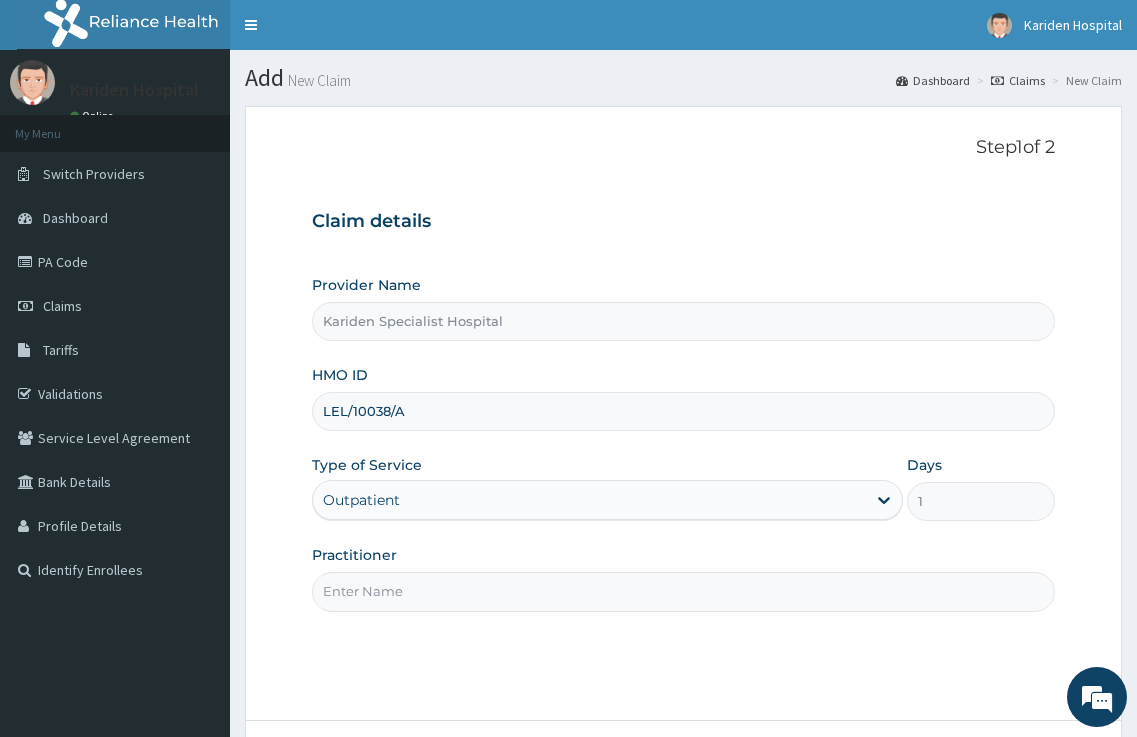 click on "Practitioner" at bounding box center [684, 591] 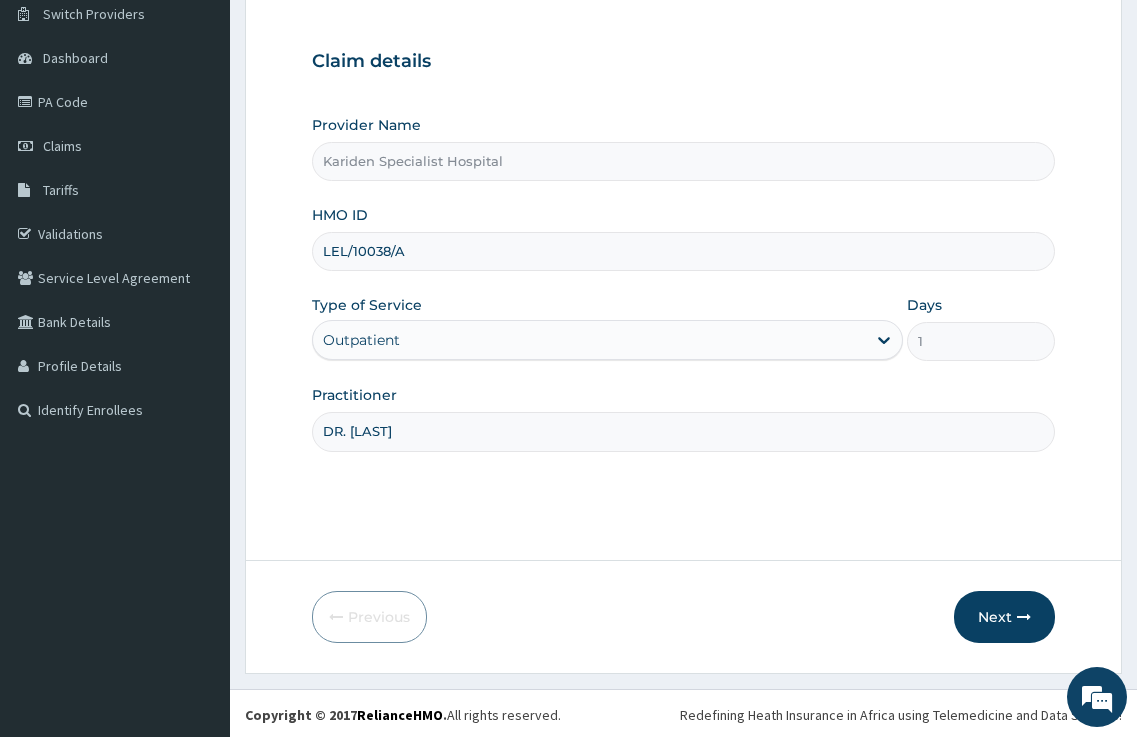 scroll, scrollTop: 163, scrollLeft: 0, axis: vertical 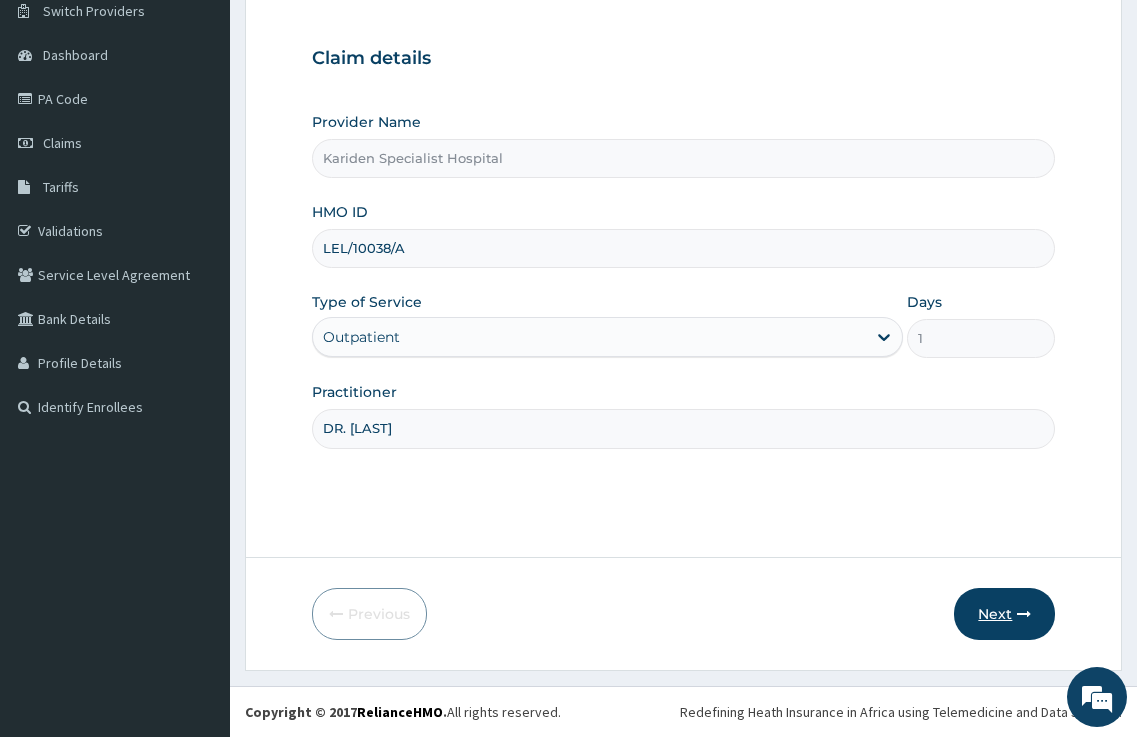 click on "Next" at bounding box center [1004, 614] 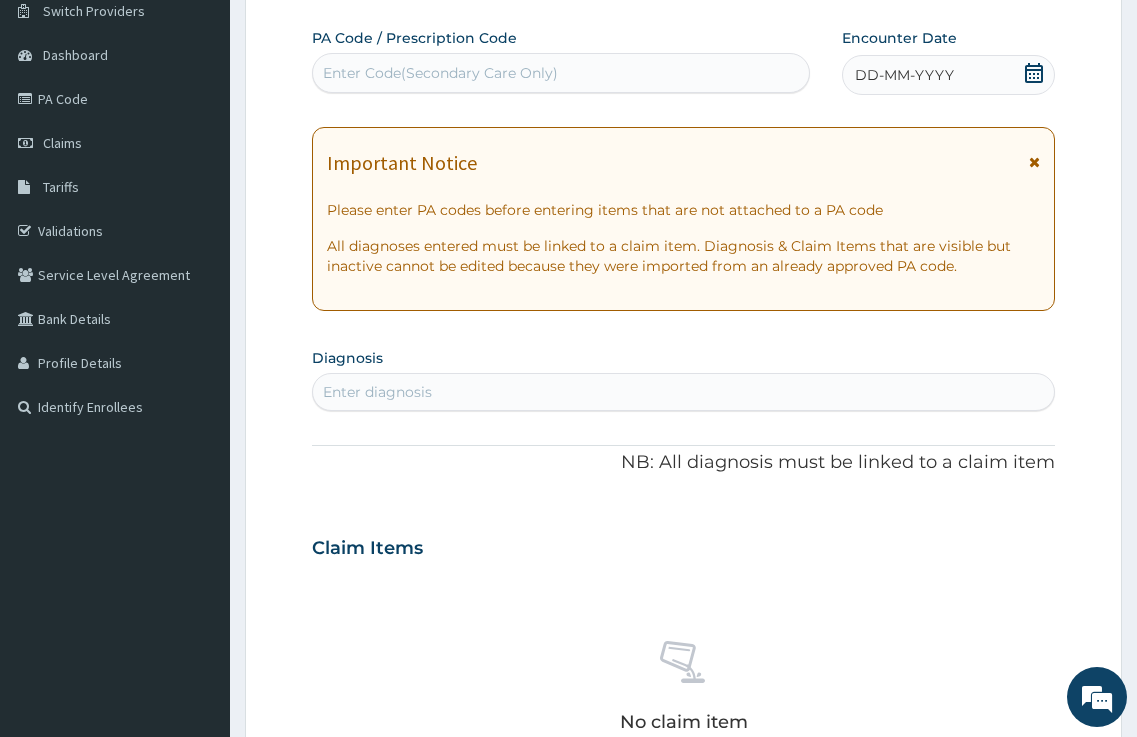 click on "Enter Code(Secondary Care Only)" at bounding box center [440, 73] 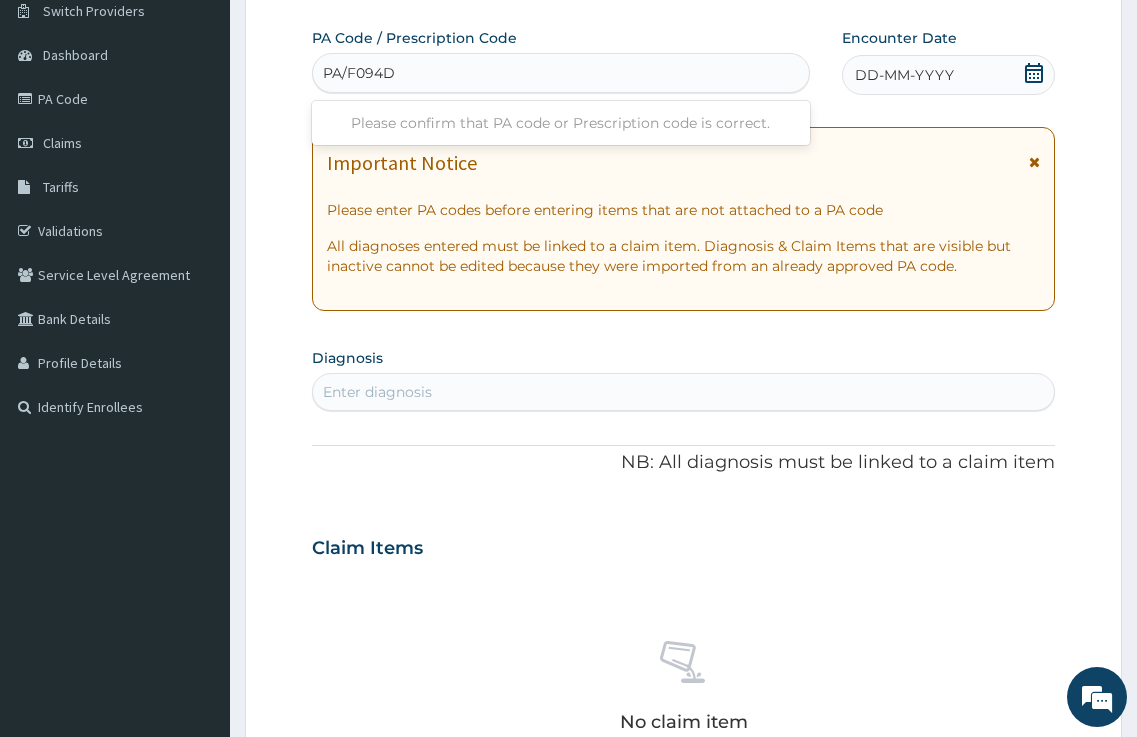 type on "PA/F094DC" 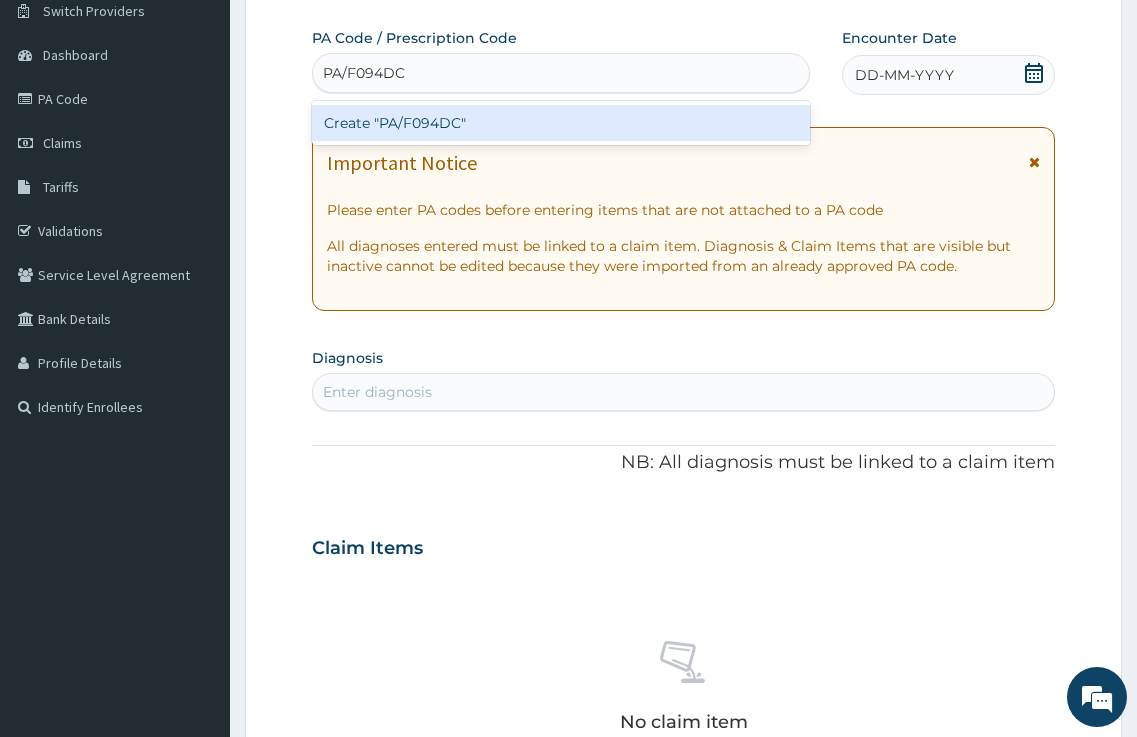 click on "Create "PA/F094DC"" at bounding box center [561, 123] 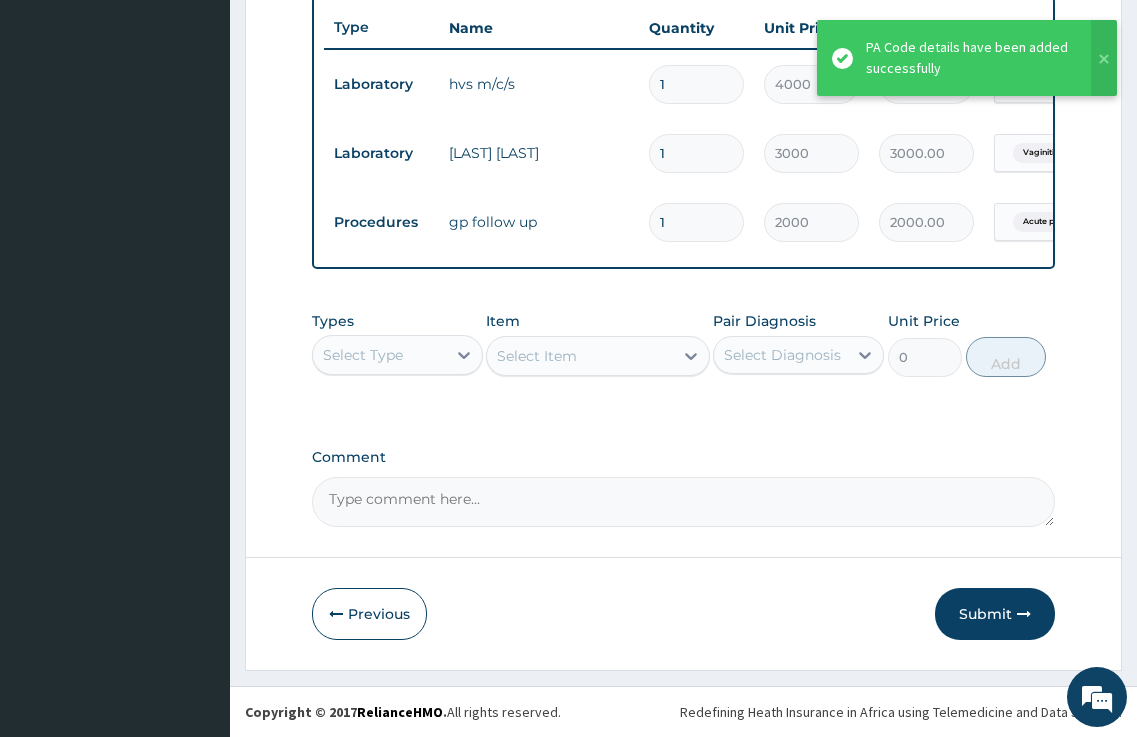 scroll, scrollTop: 763, scrollLeft: 0, axis: vertical 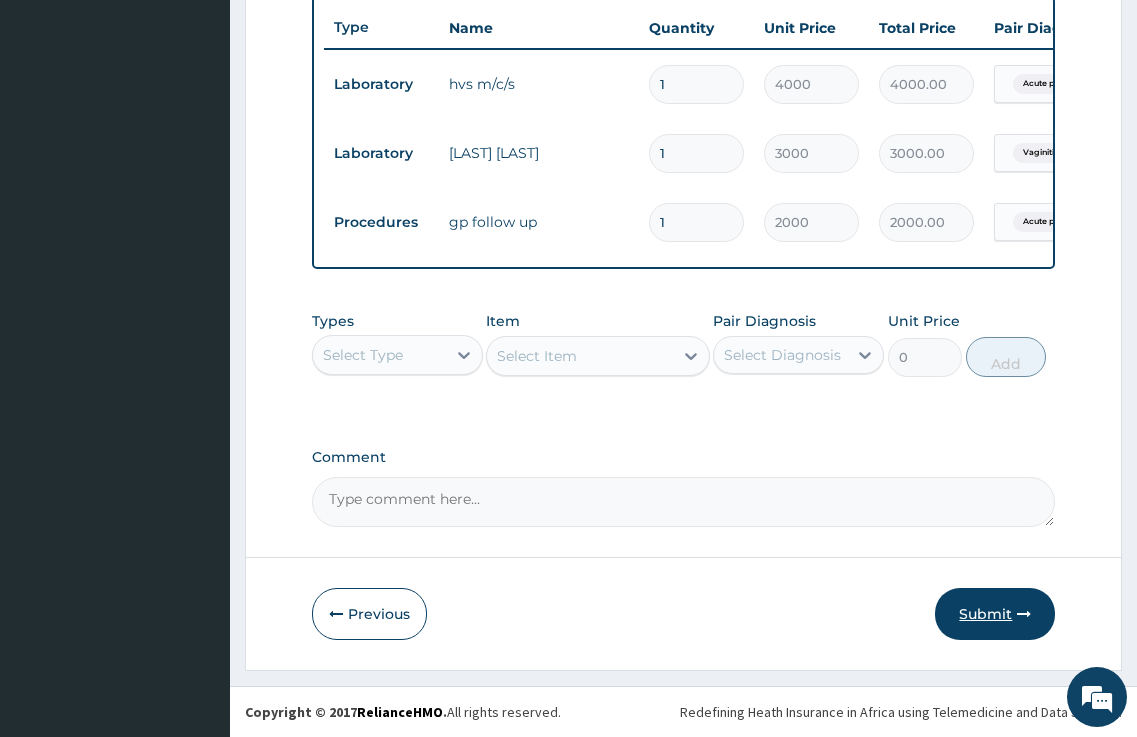 click on "Submit" at bounding box center [995, 614] 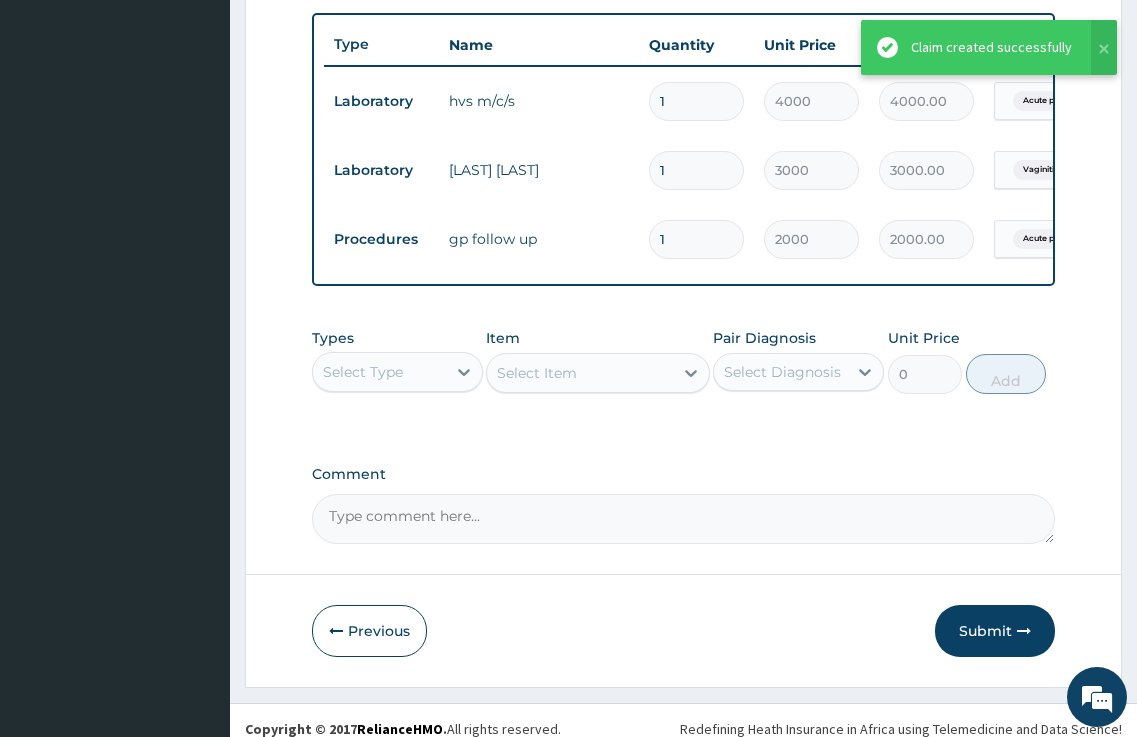 scroll, scrollTop: 763, scrollLeft: 0, axis: vertical 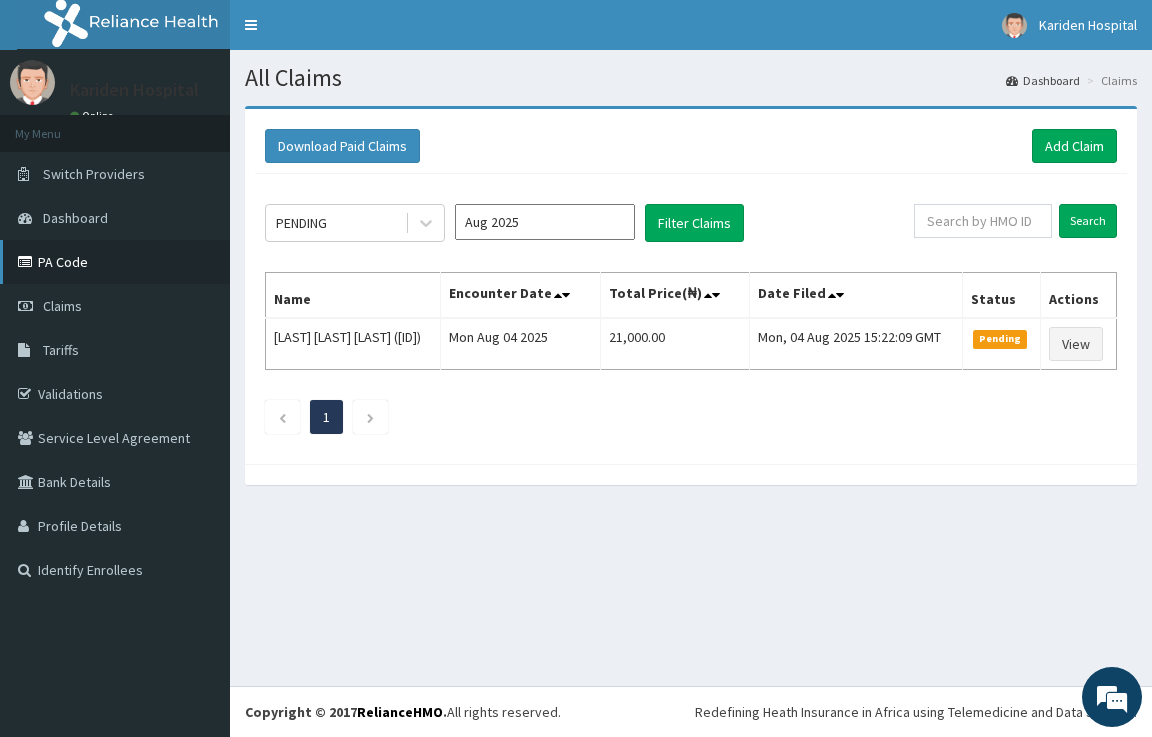 click on "PA Code" at bounding box center [115, 262] 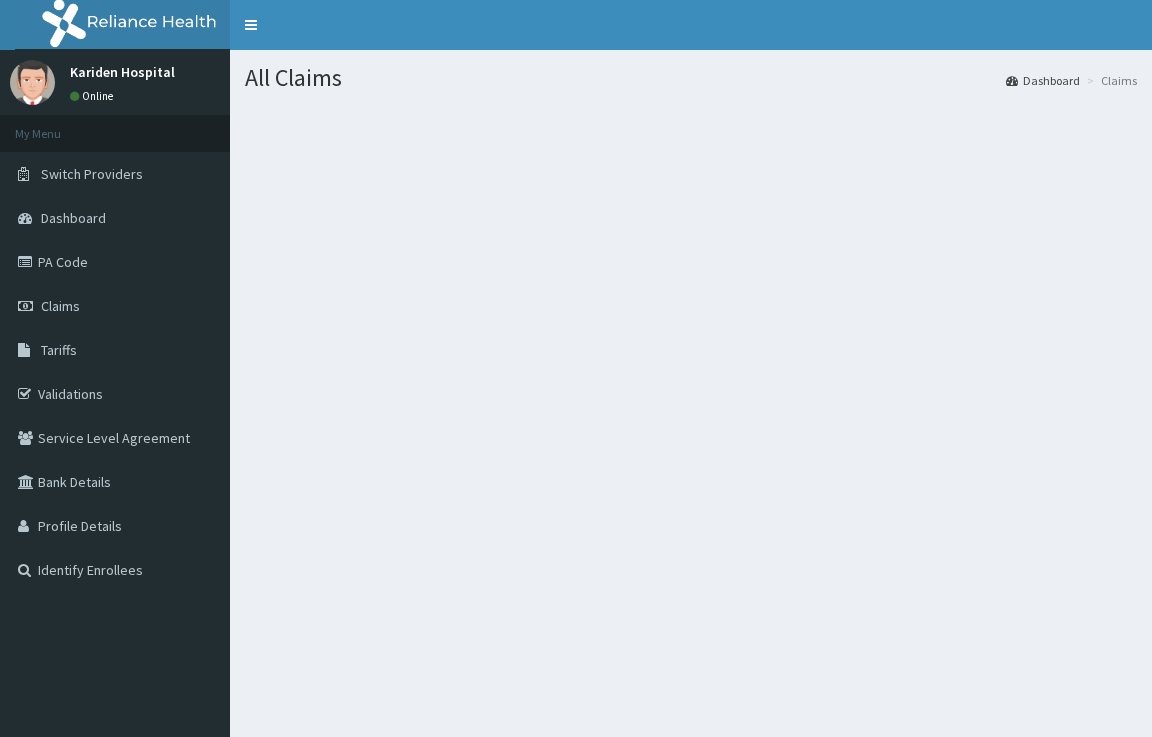 scroll, scrollTop: 0, scrollLeft: 0, axis: both 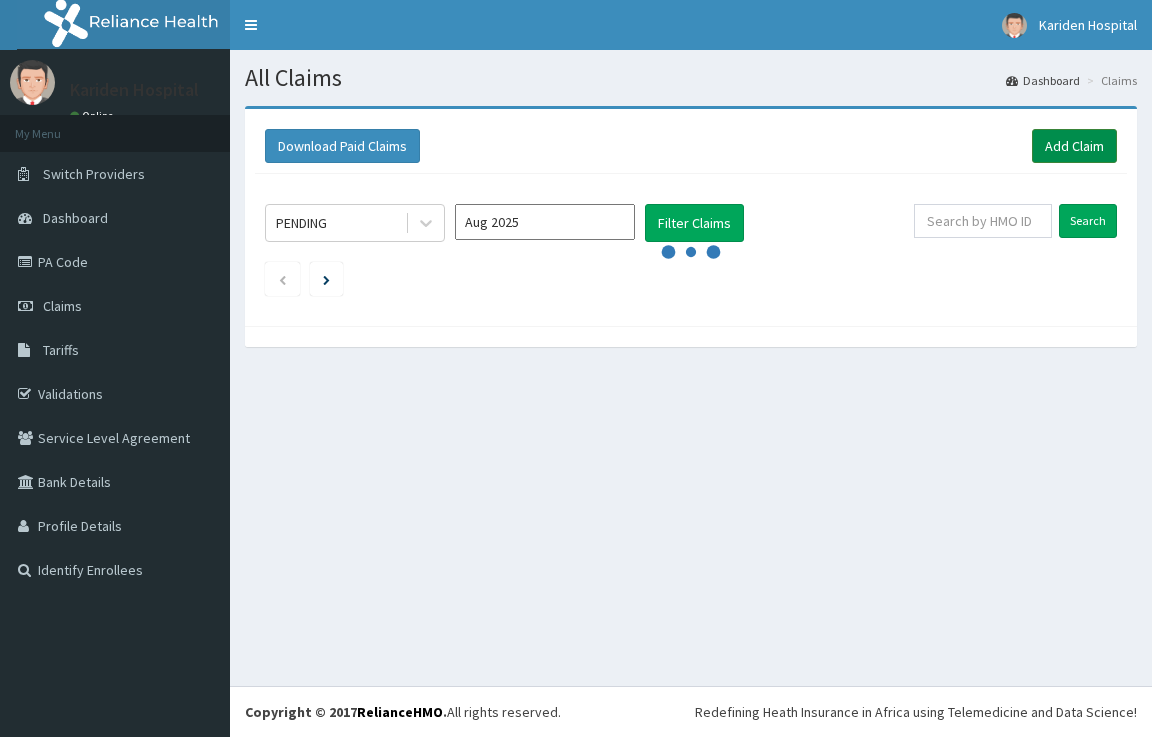 click on "Add Claim" at bounding box center [1074, 146] 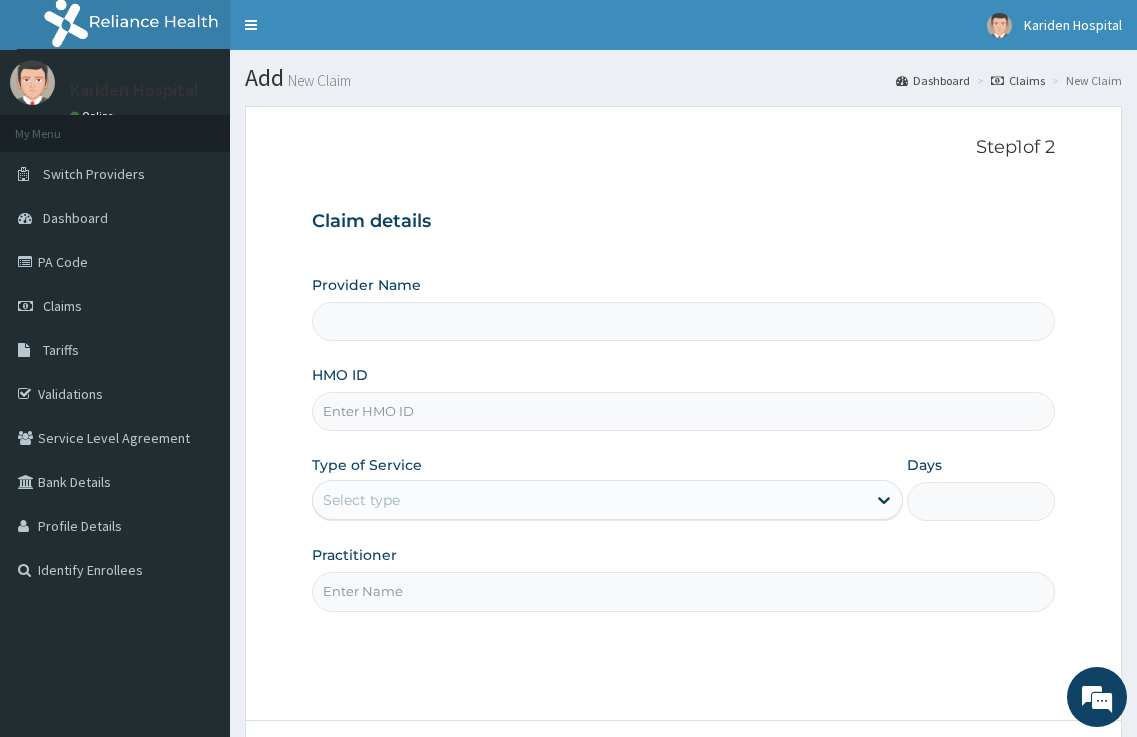 scroll, scrollTop: 0, scrollLeft: 0, axis: both 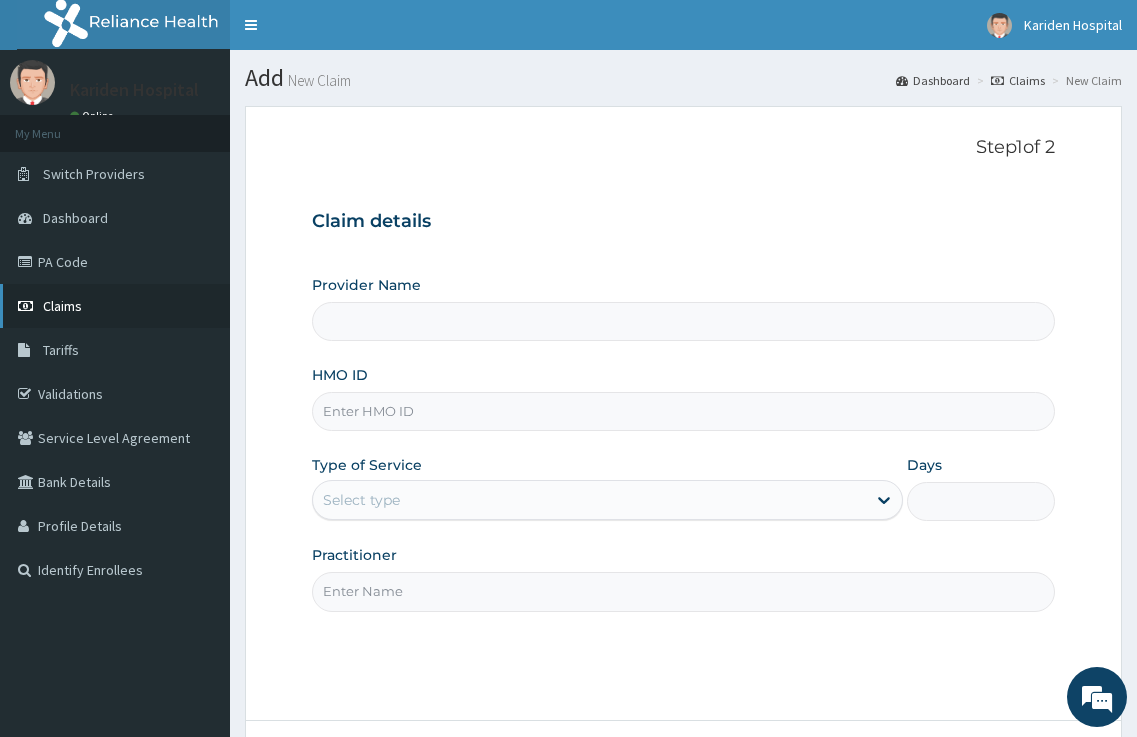 type on "Kariden Specialist Hospital" 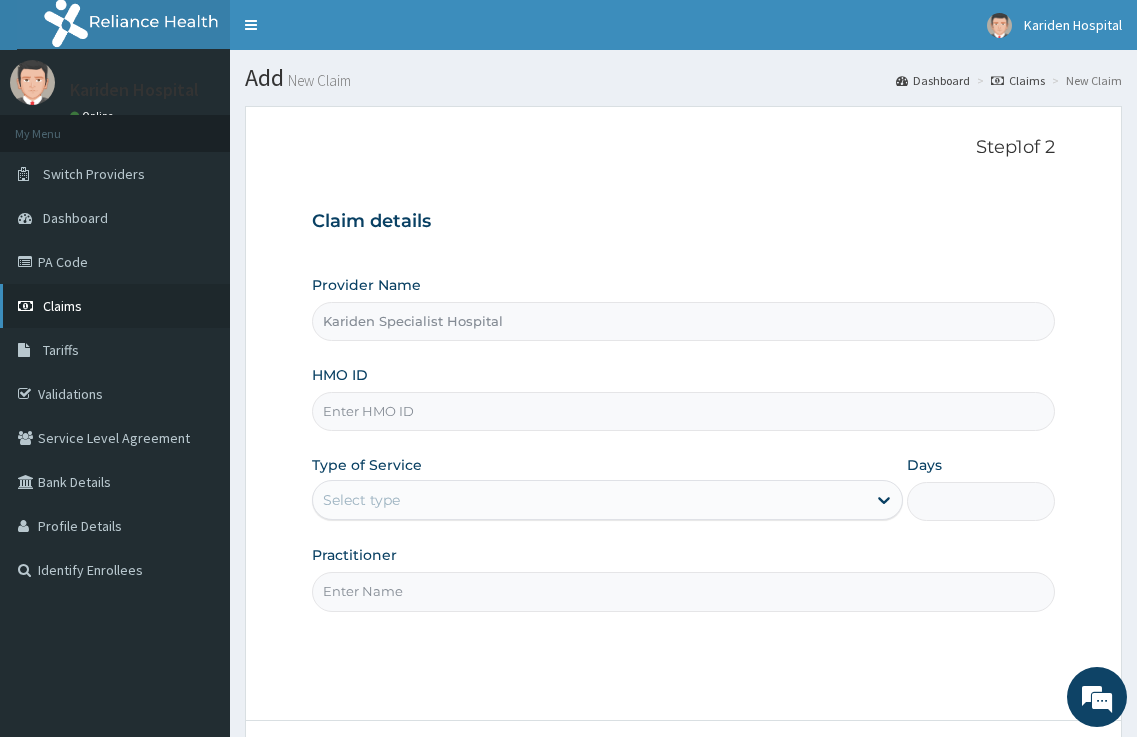 click on "Claims" at bounding box center [62, 306] 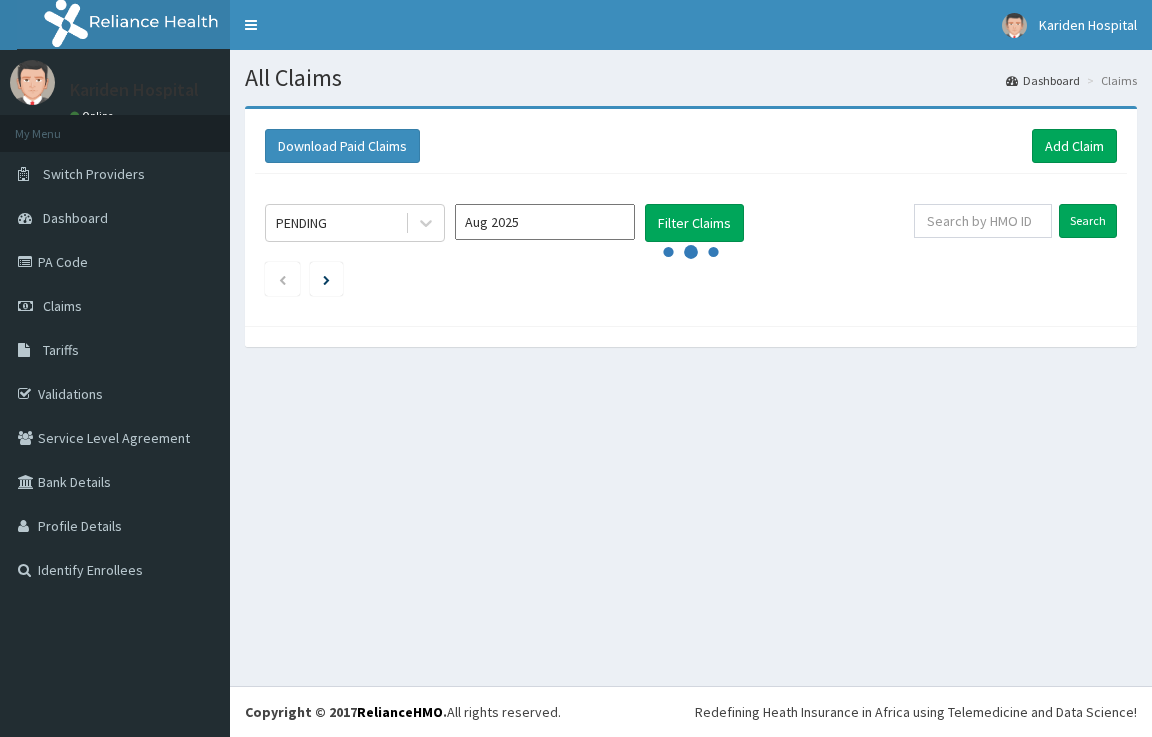scroll, scrollTop: 0, scrollLeft: 0, axis: both 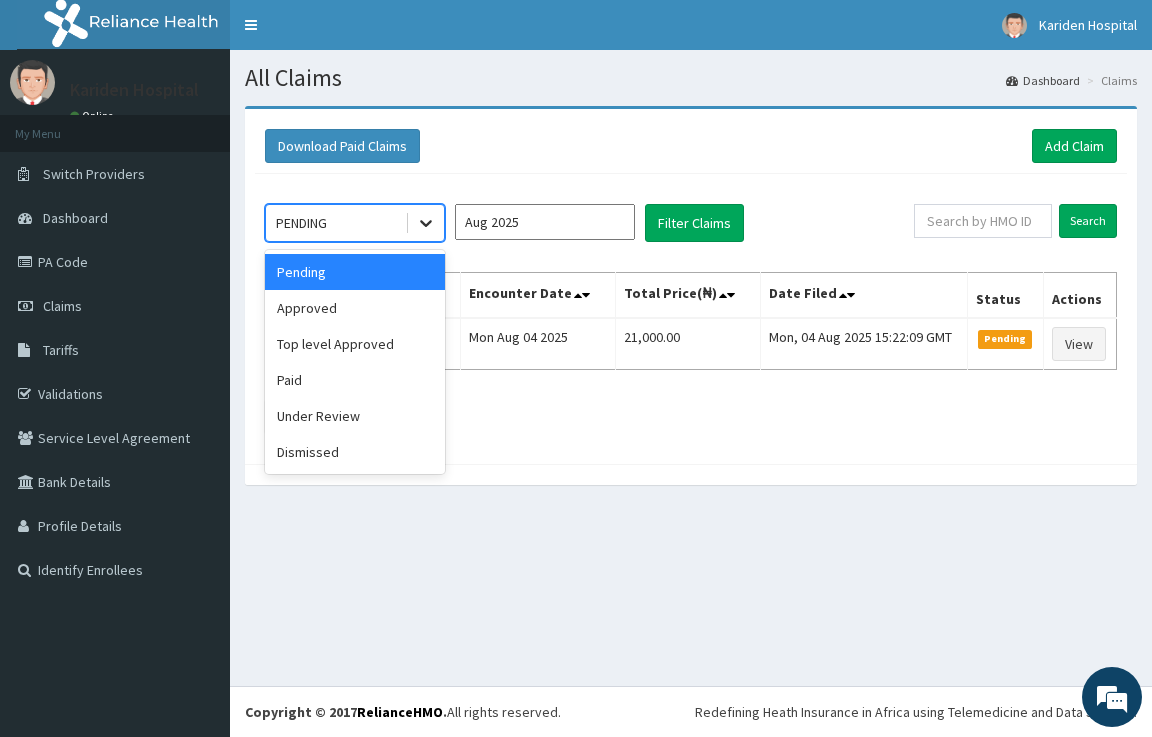 click 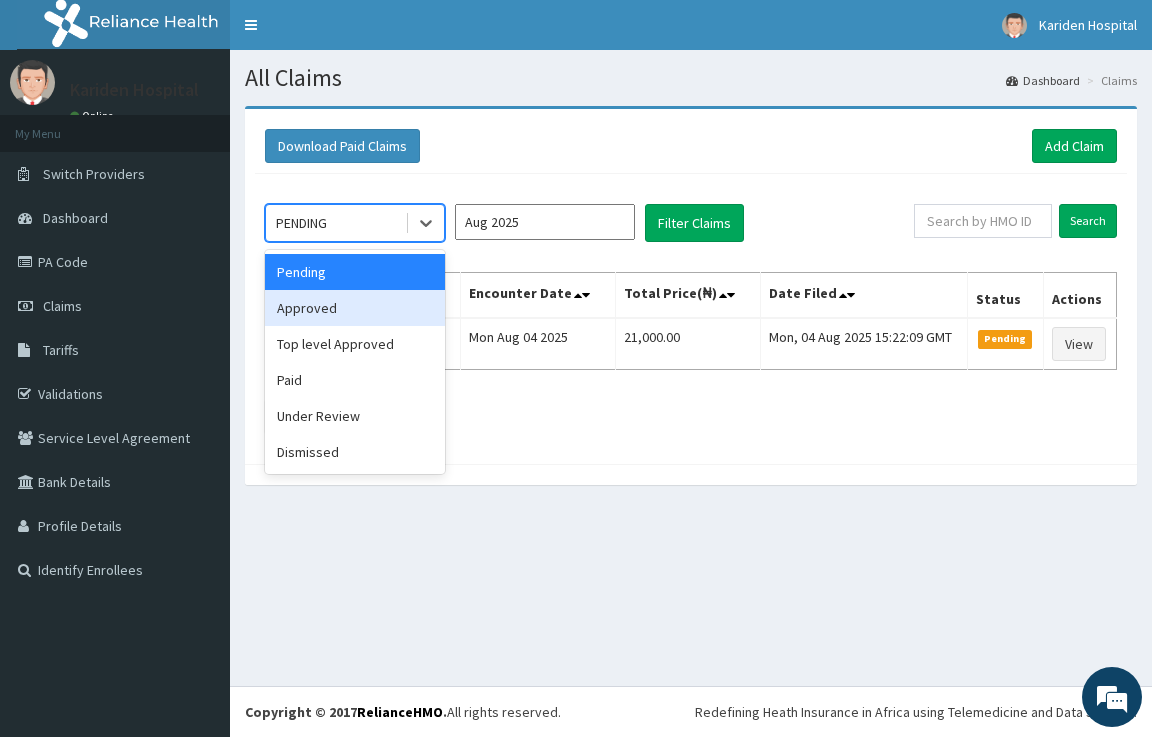 click on "Approved" at bounding box center (355, 308) 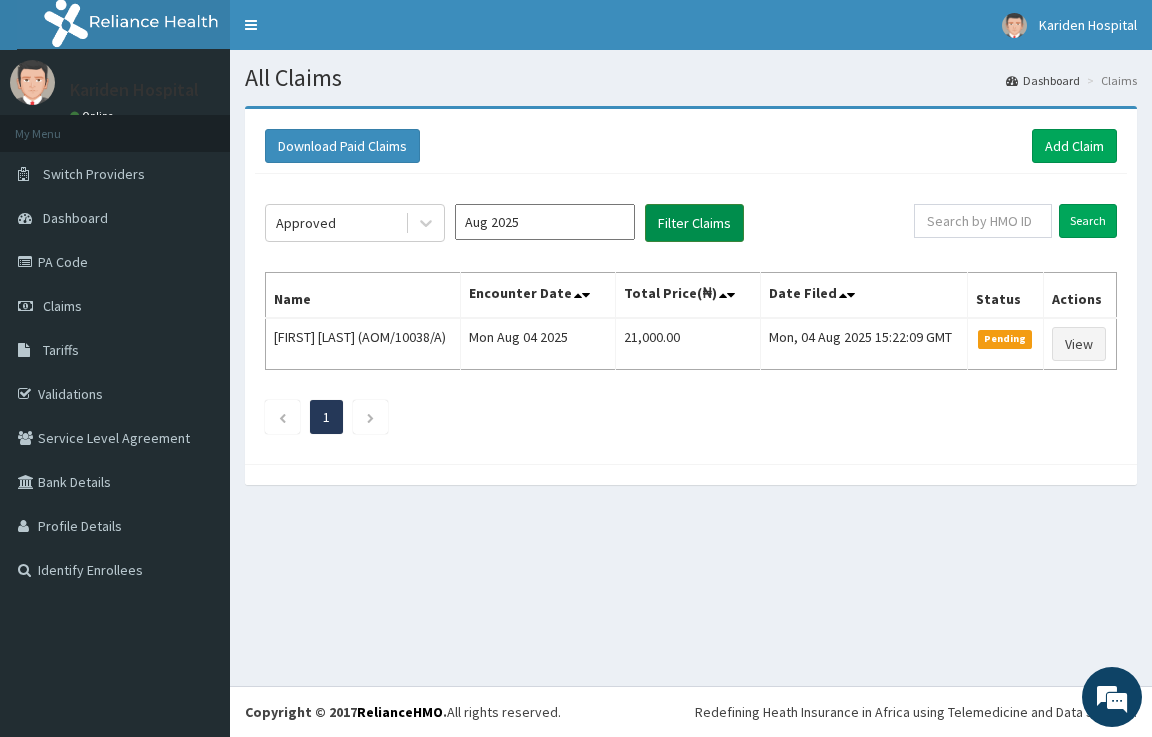 click on "Filter Claims" at bounding box center (694, 223) 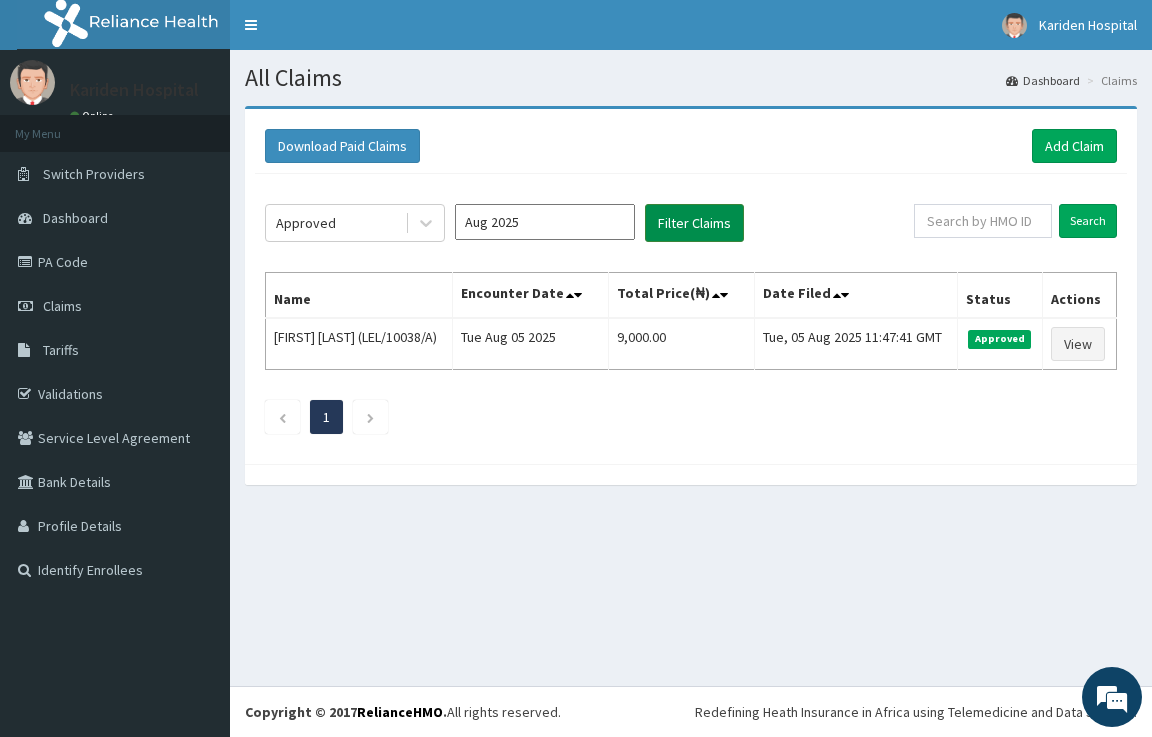 click on "Filter Claims" at bounding box center (694, 223) 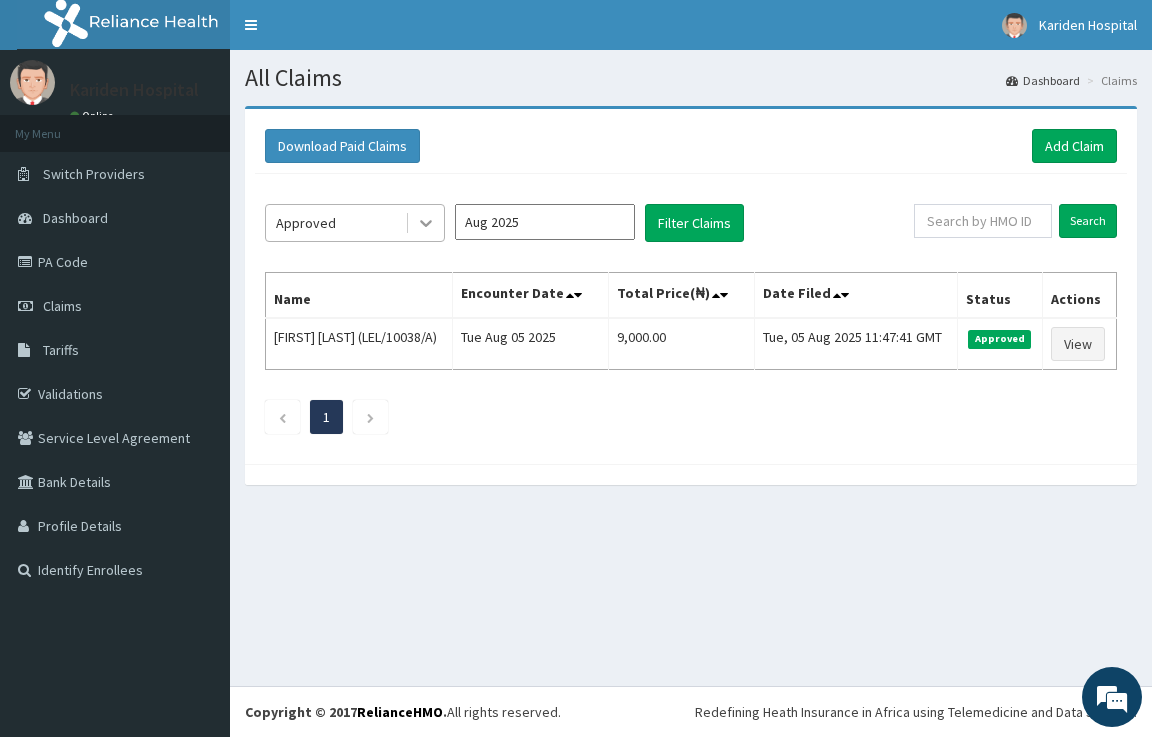 click 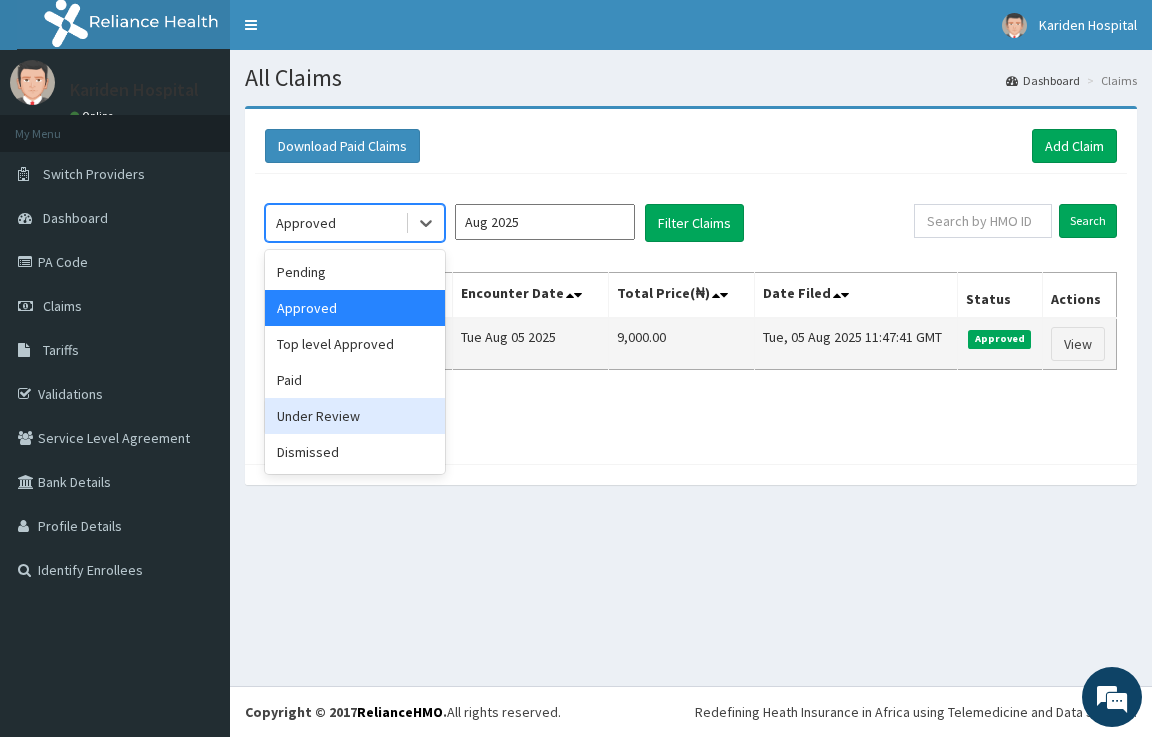 drag, startPoint x: 394, startPoint y: 411, endPoint x: 427, endPoint y: 395, distance: 36.67424 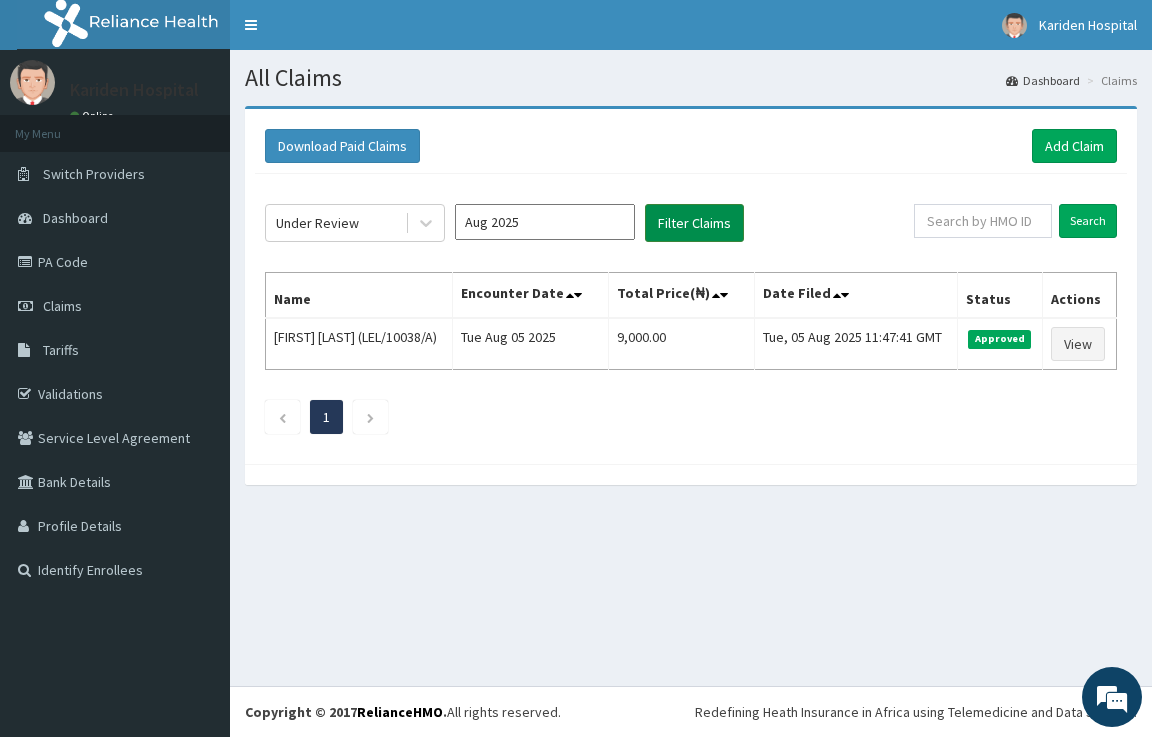 click on "Filter Claims" at bounding box center (694, 223) 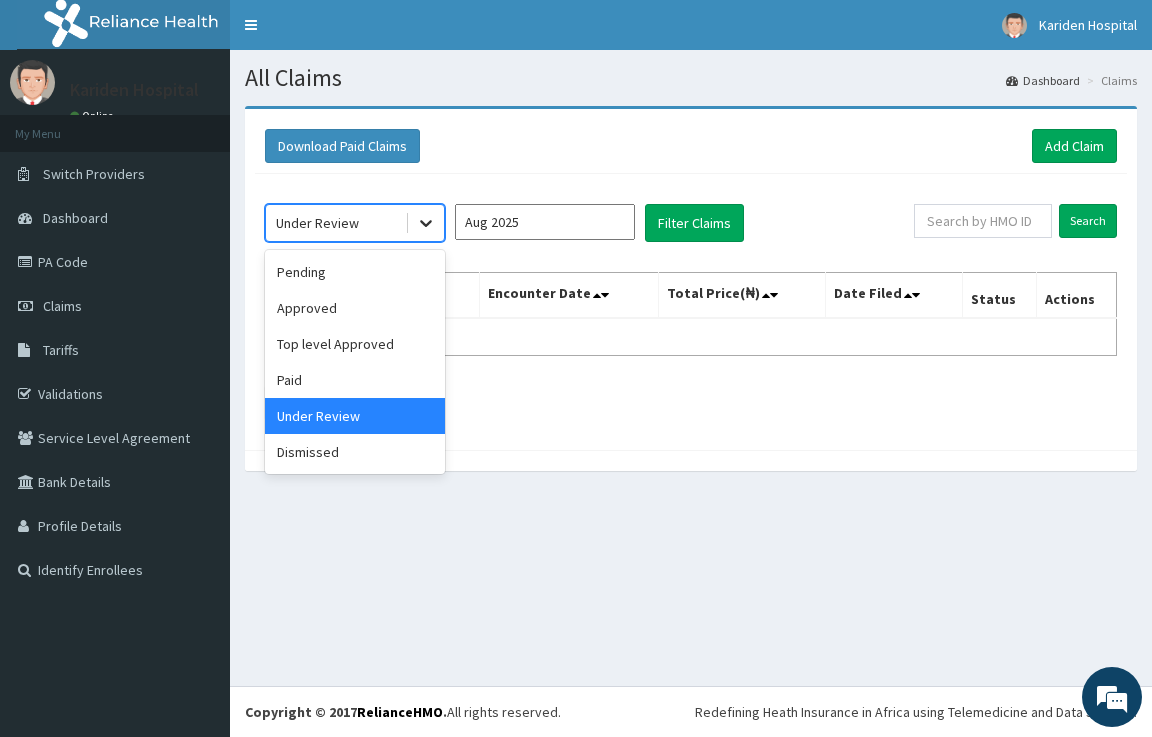 click 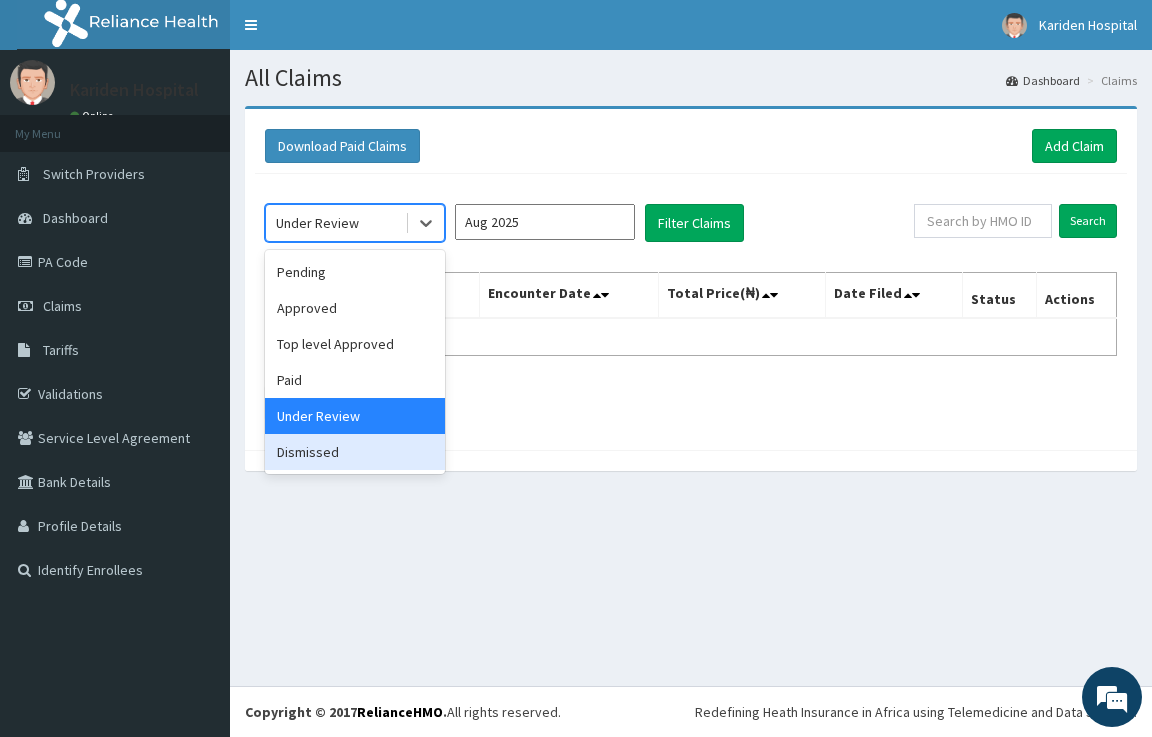 click on "Dismissed" at bounding box center (355, 452) 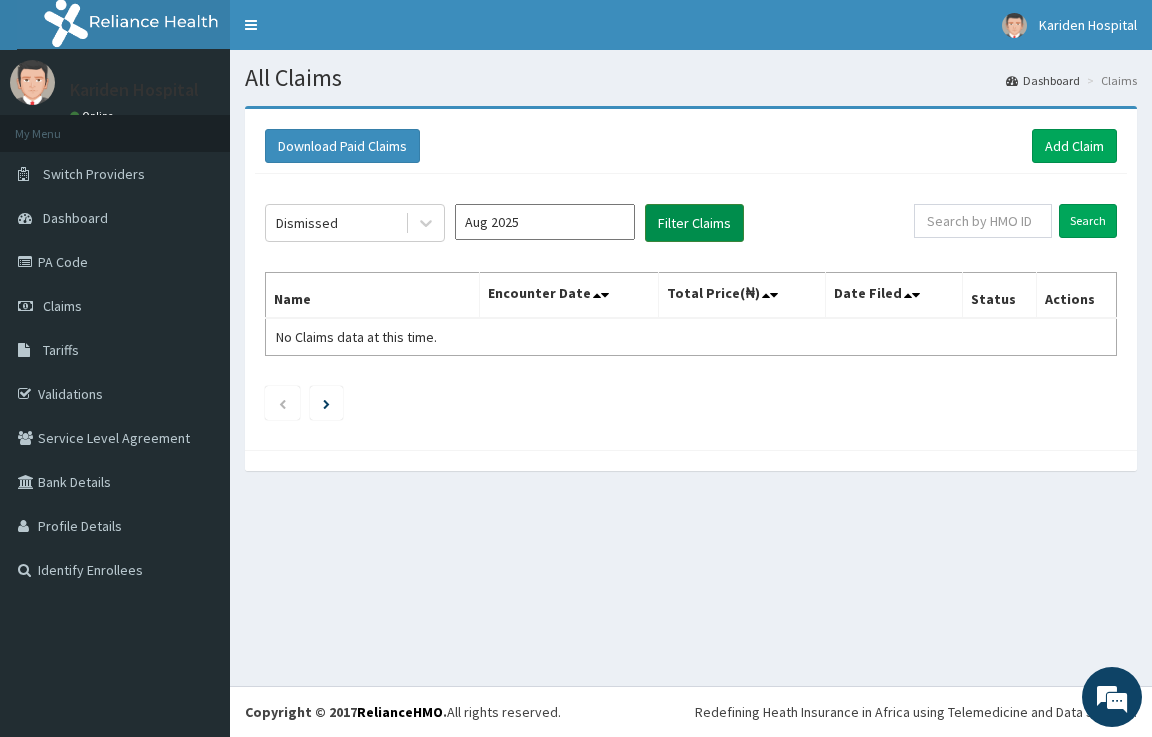 click on "Filter Claims" at bounding box center [694, 223] 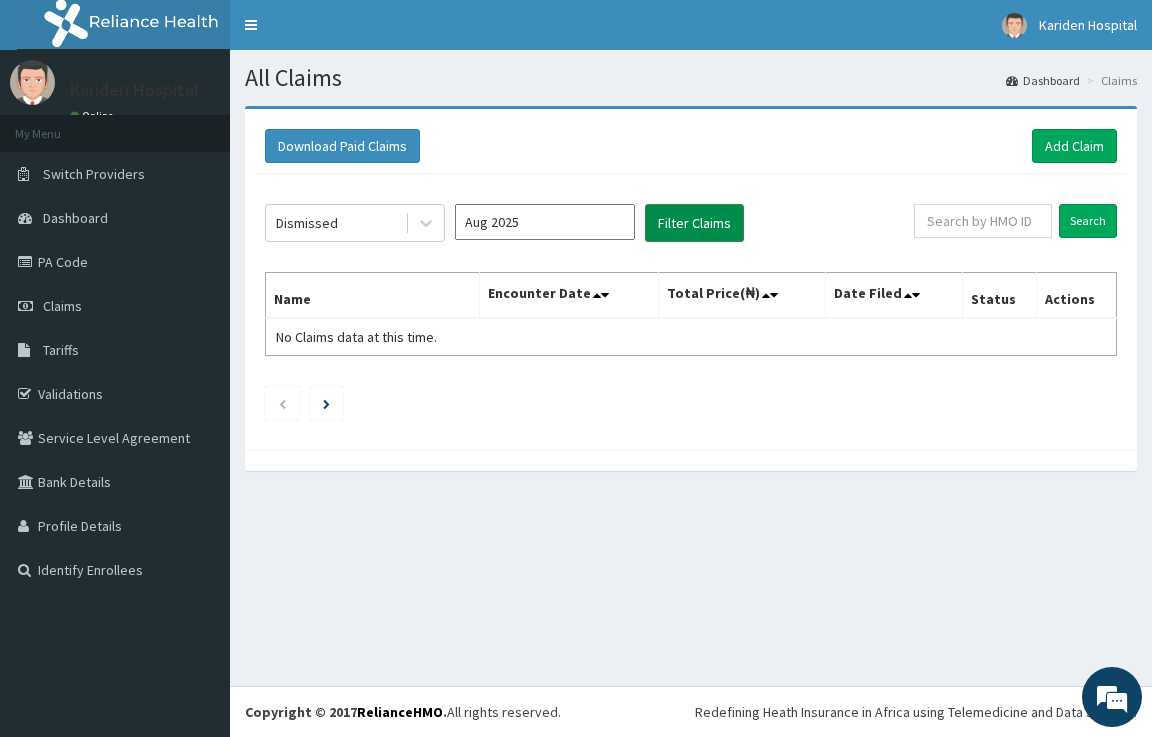 click on "Filter Claims" at bounding box center [694, 223] 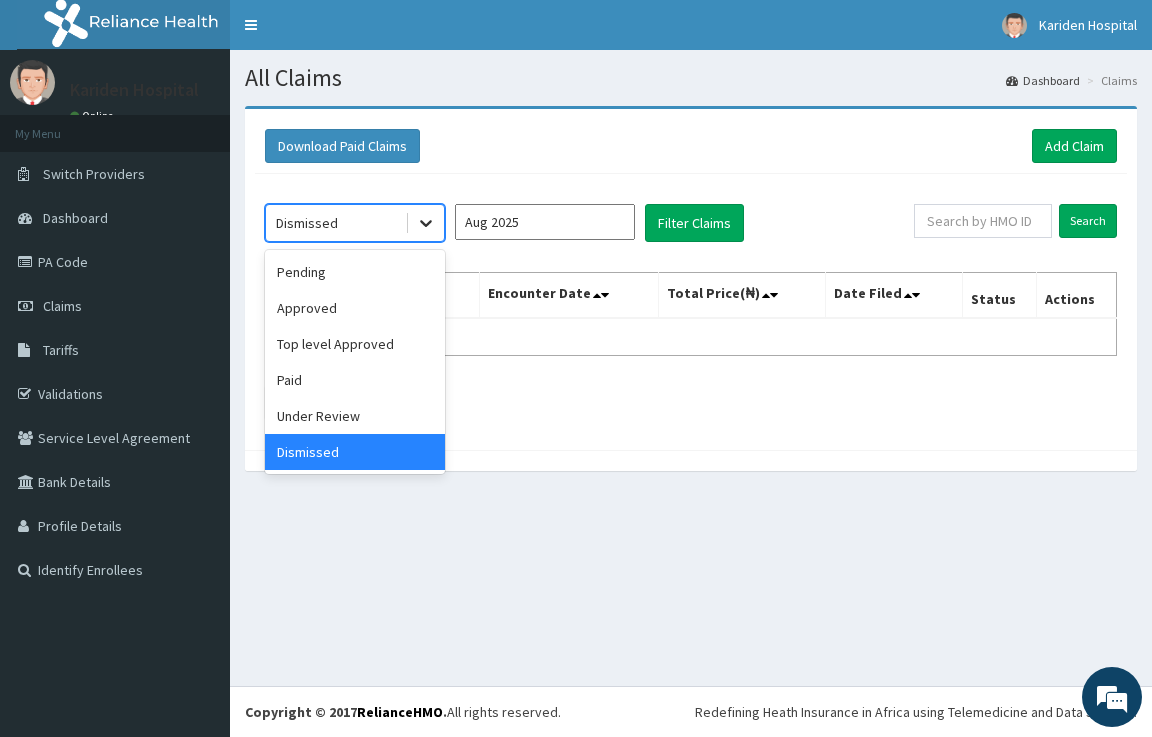 click 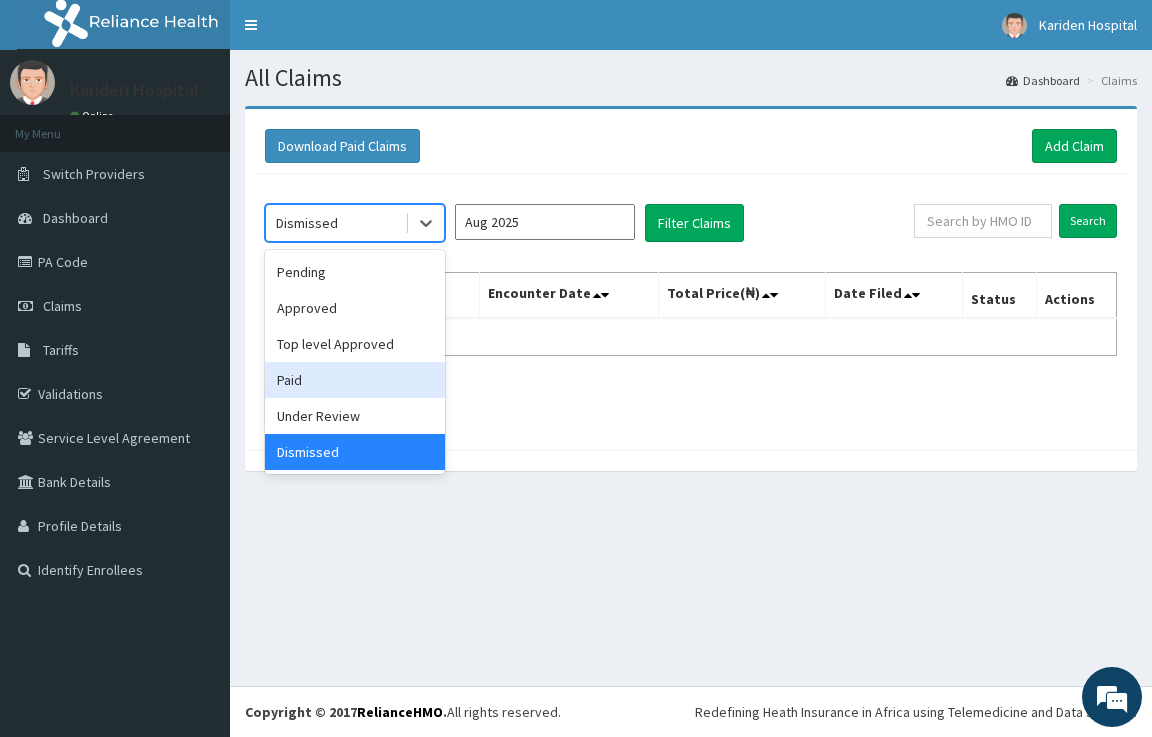 drag, startPoint x: 391, startPoint y: 386, endPoint x: 417, endPoint y: 362, distance: 35.383614 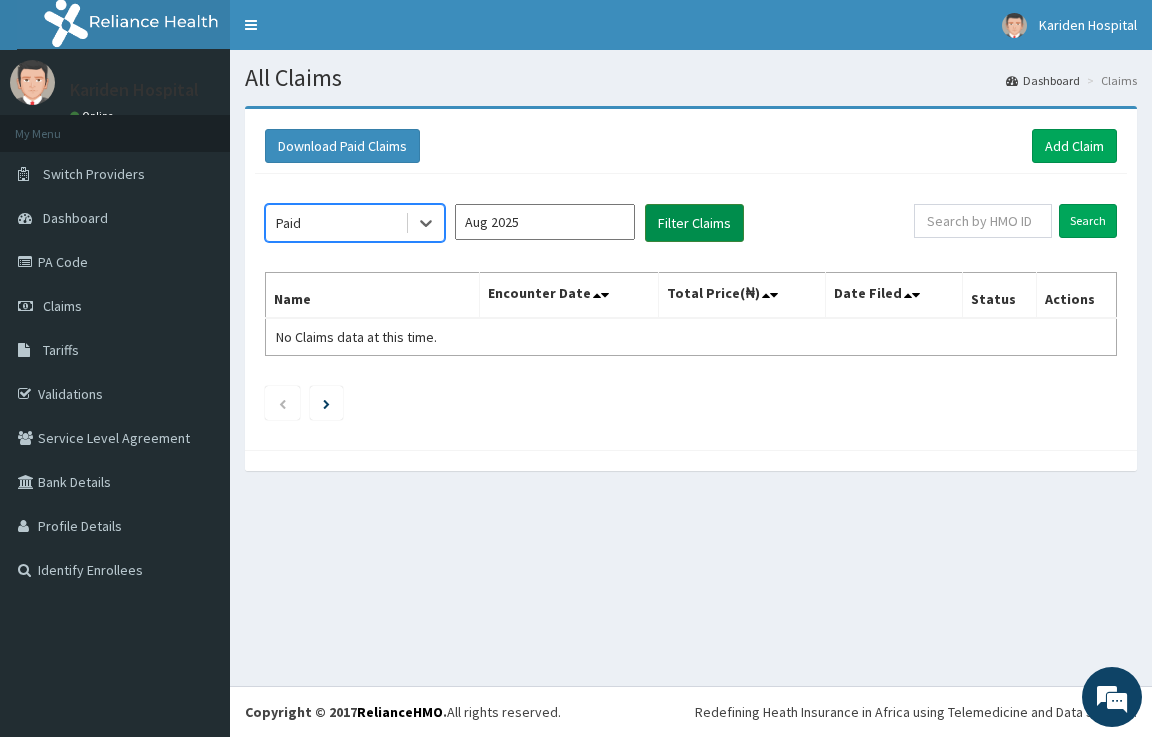 click on "Filter Claims" at bounding box center (694, 223) 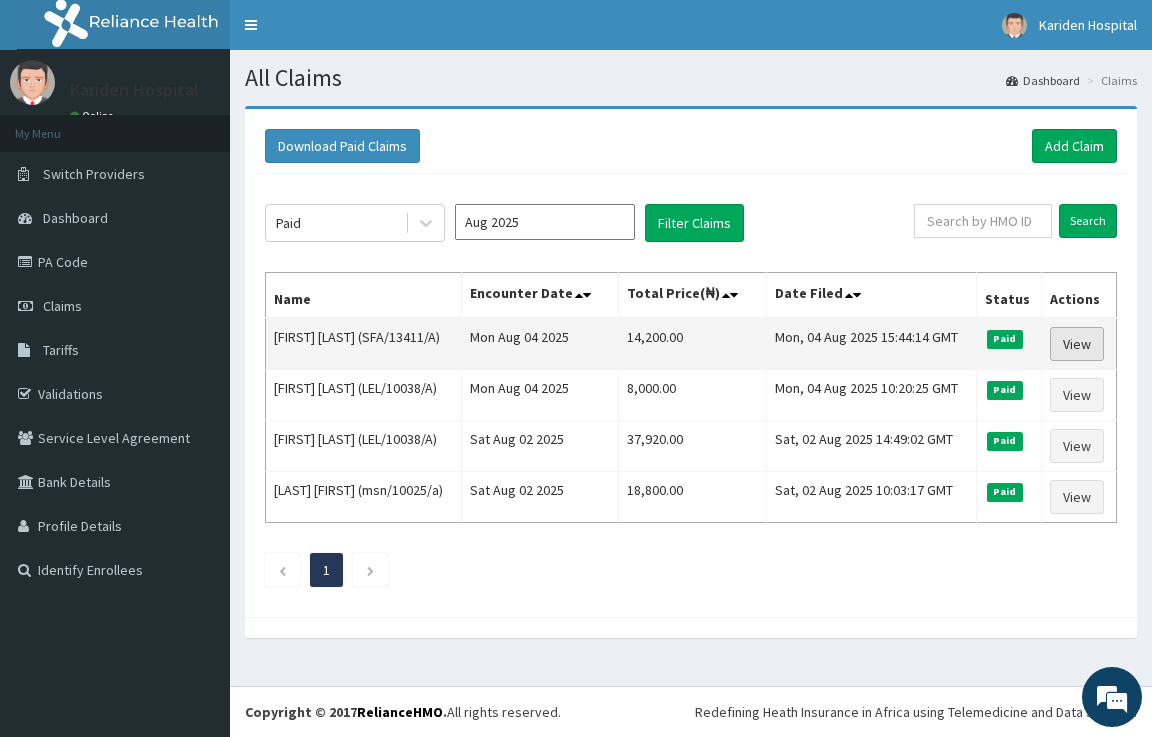 click on "View" at bounding box center [1077, 344] 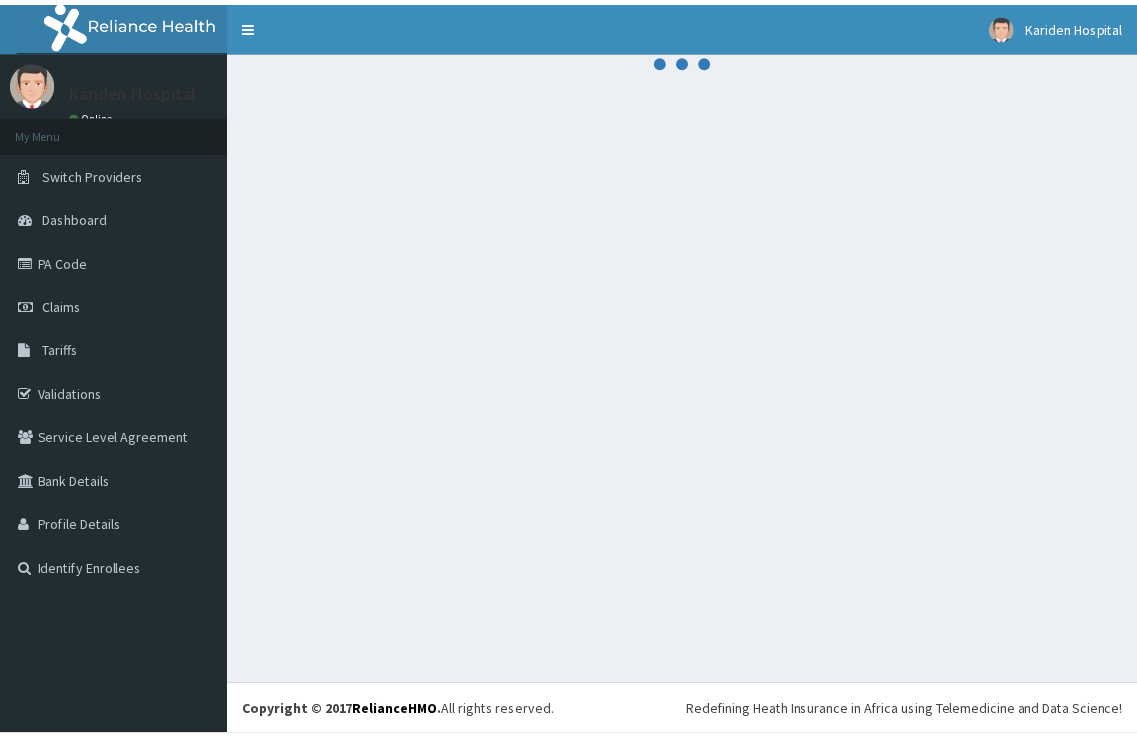 scroll, scrollTop: 0, scrollLeft: 0, axis: both 